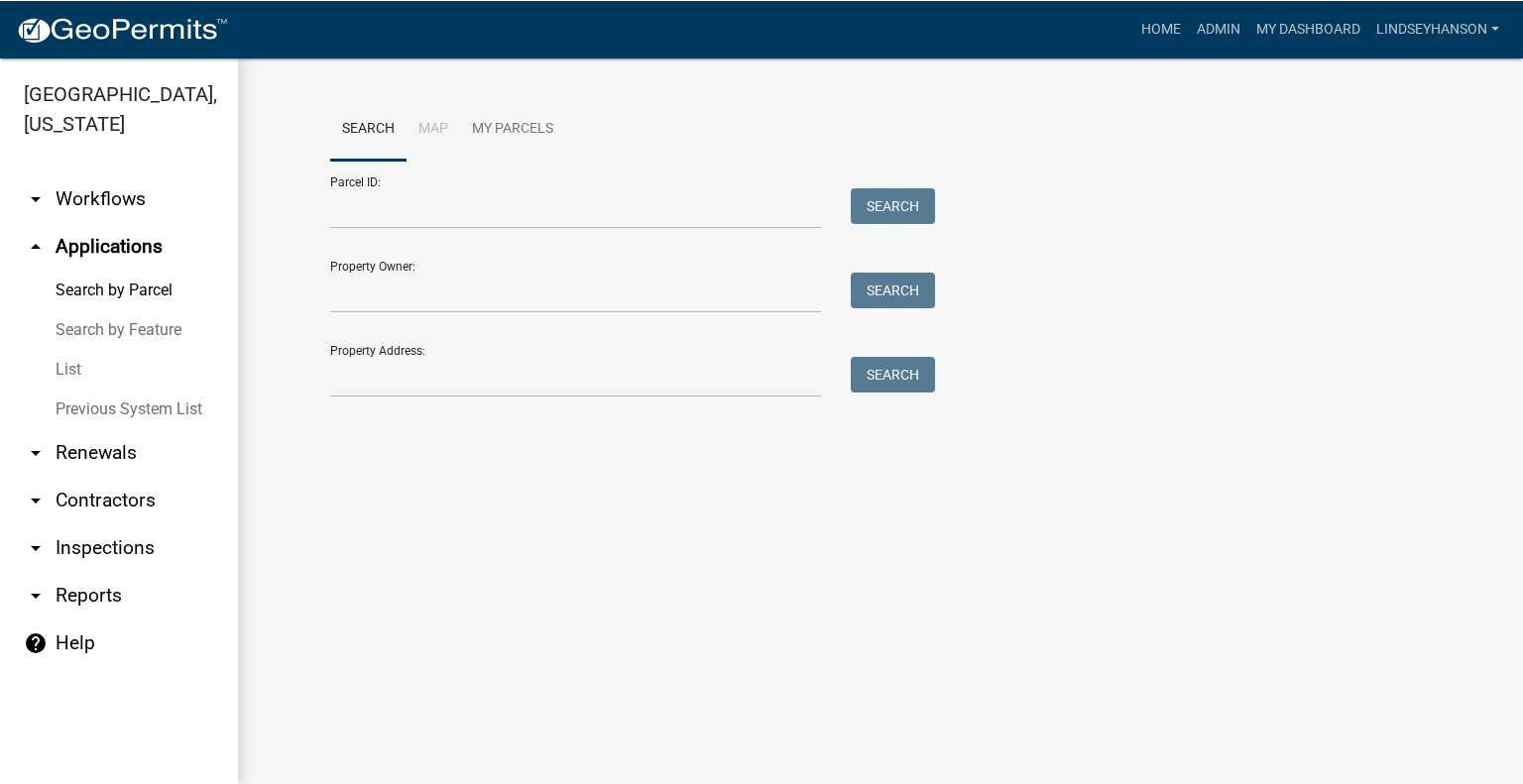 scroll, scrollTop: 0, scrollLeft: 0, axis: both 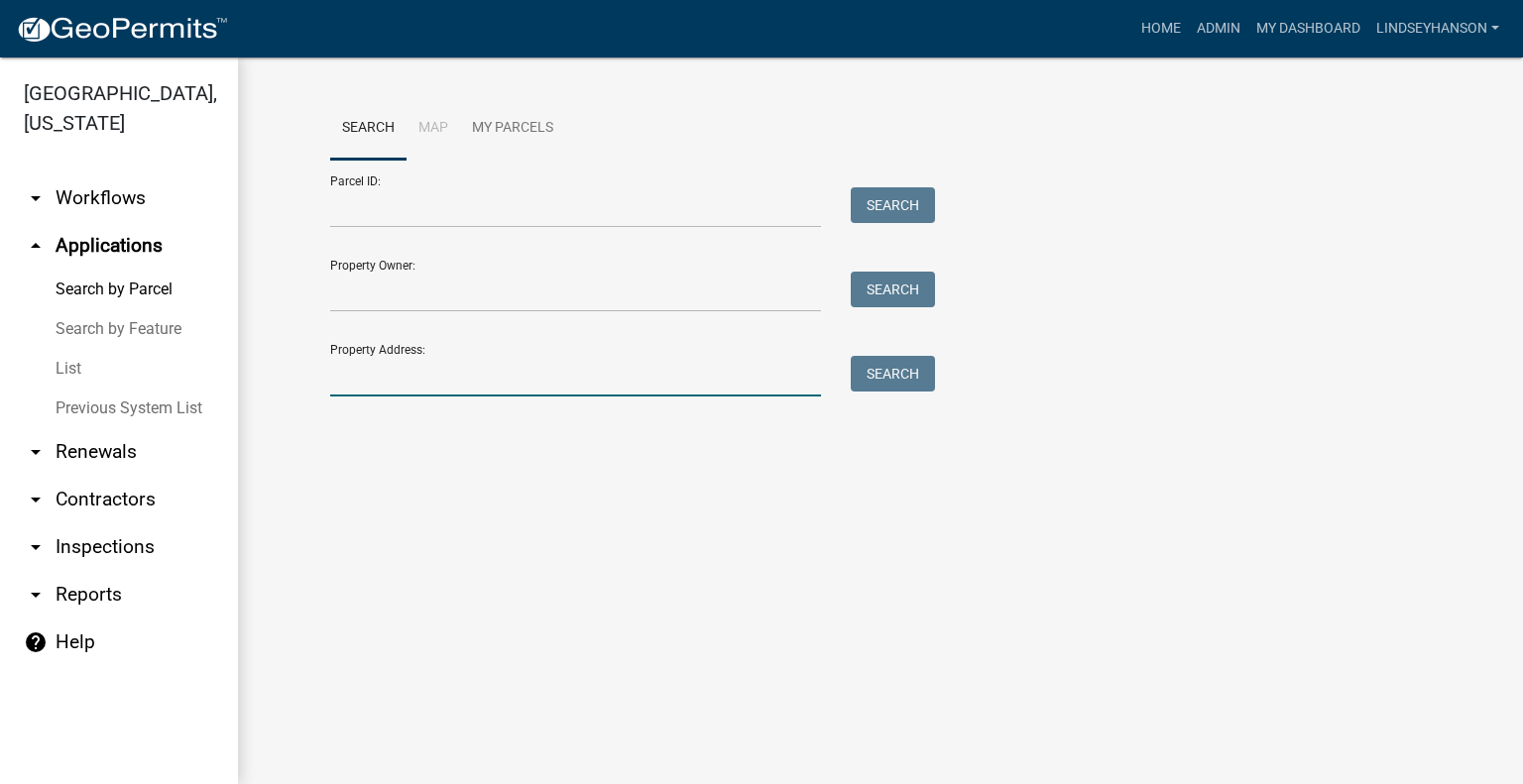 click on "Property Address:" at bounding box center [575, 376] 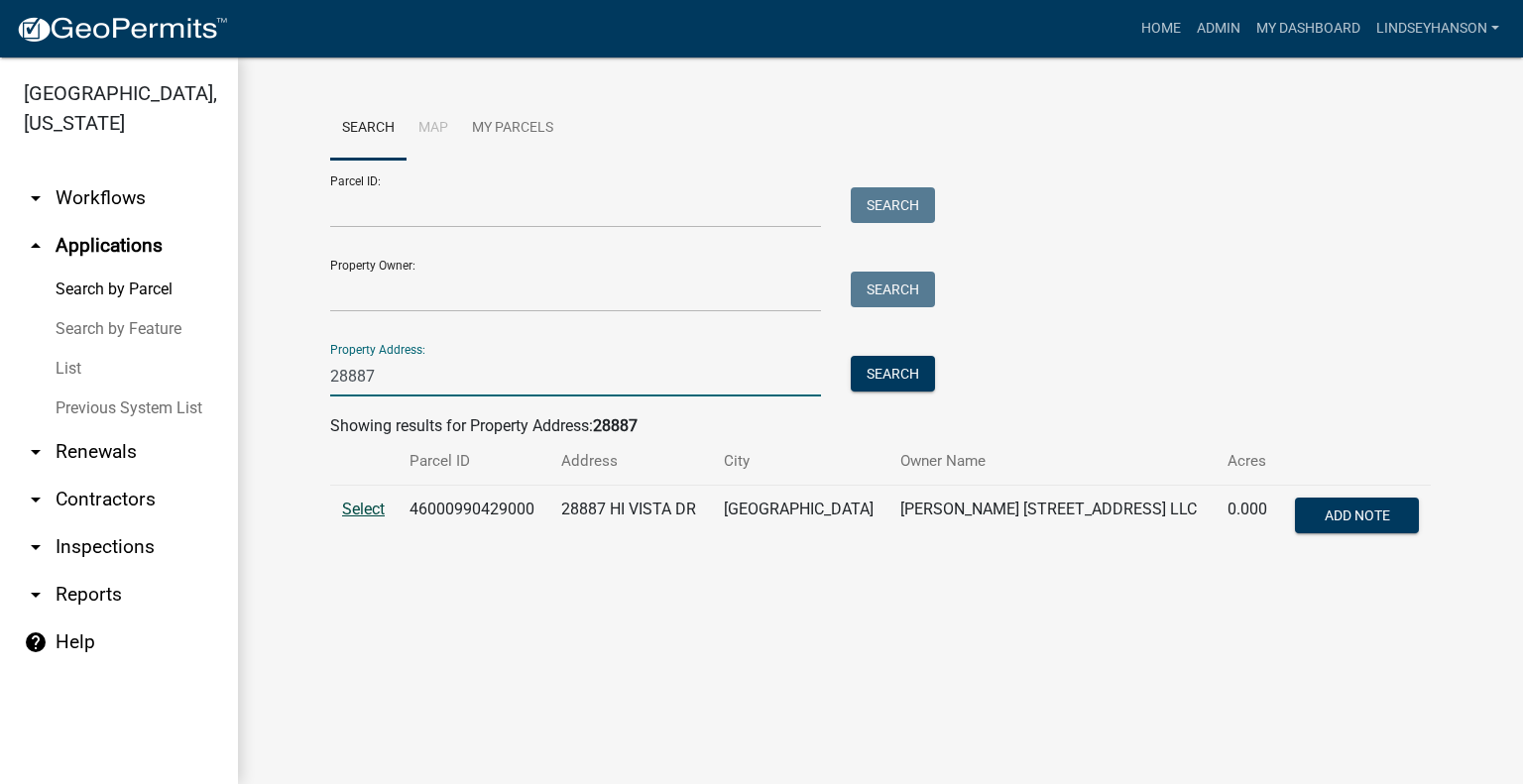 type on "28887" 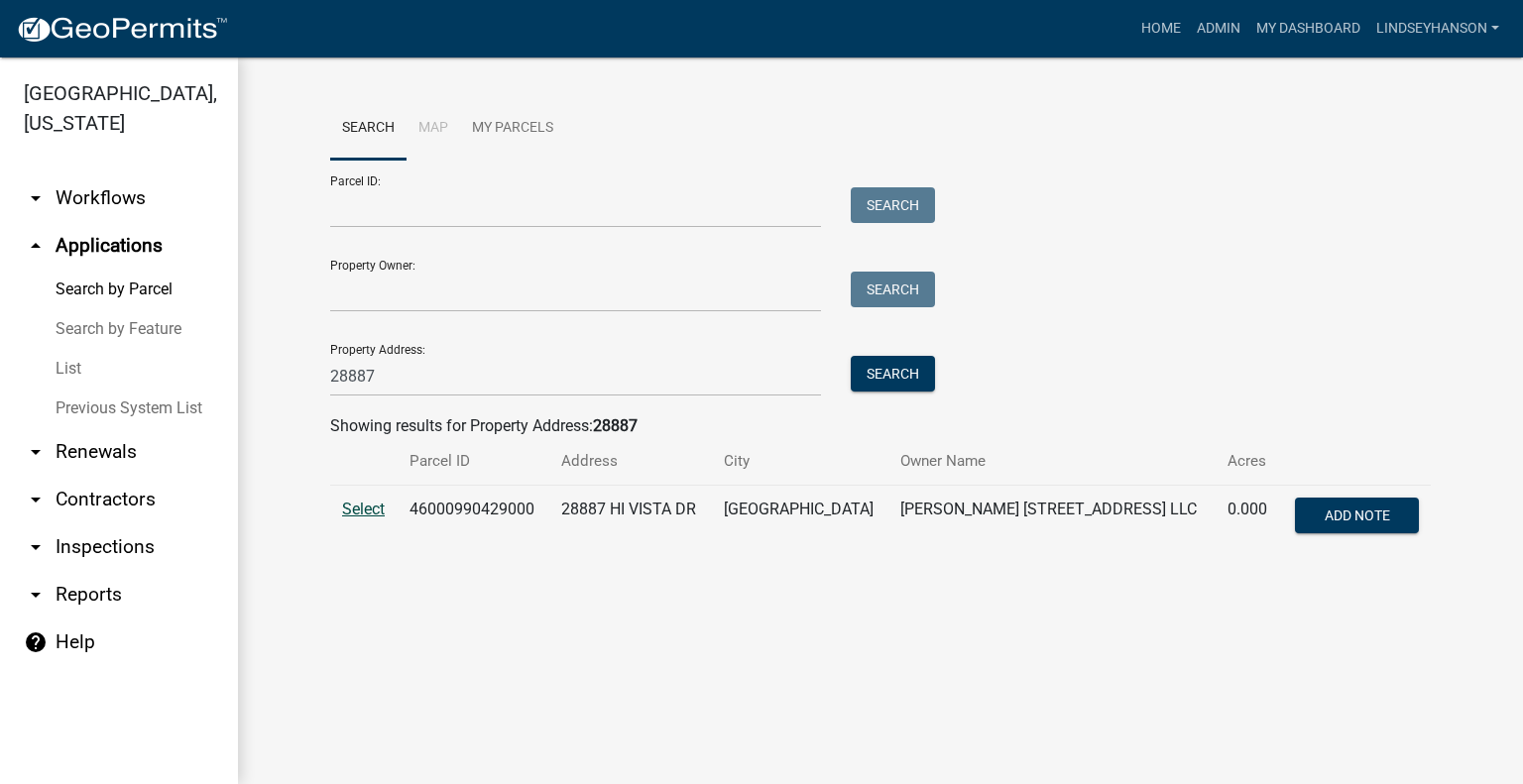 click on "Select" at bounding box center (363, 508) 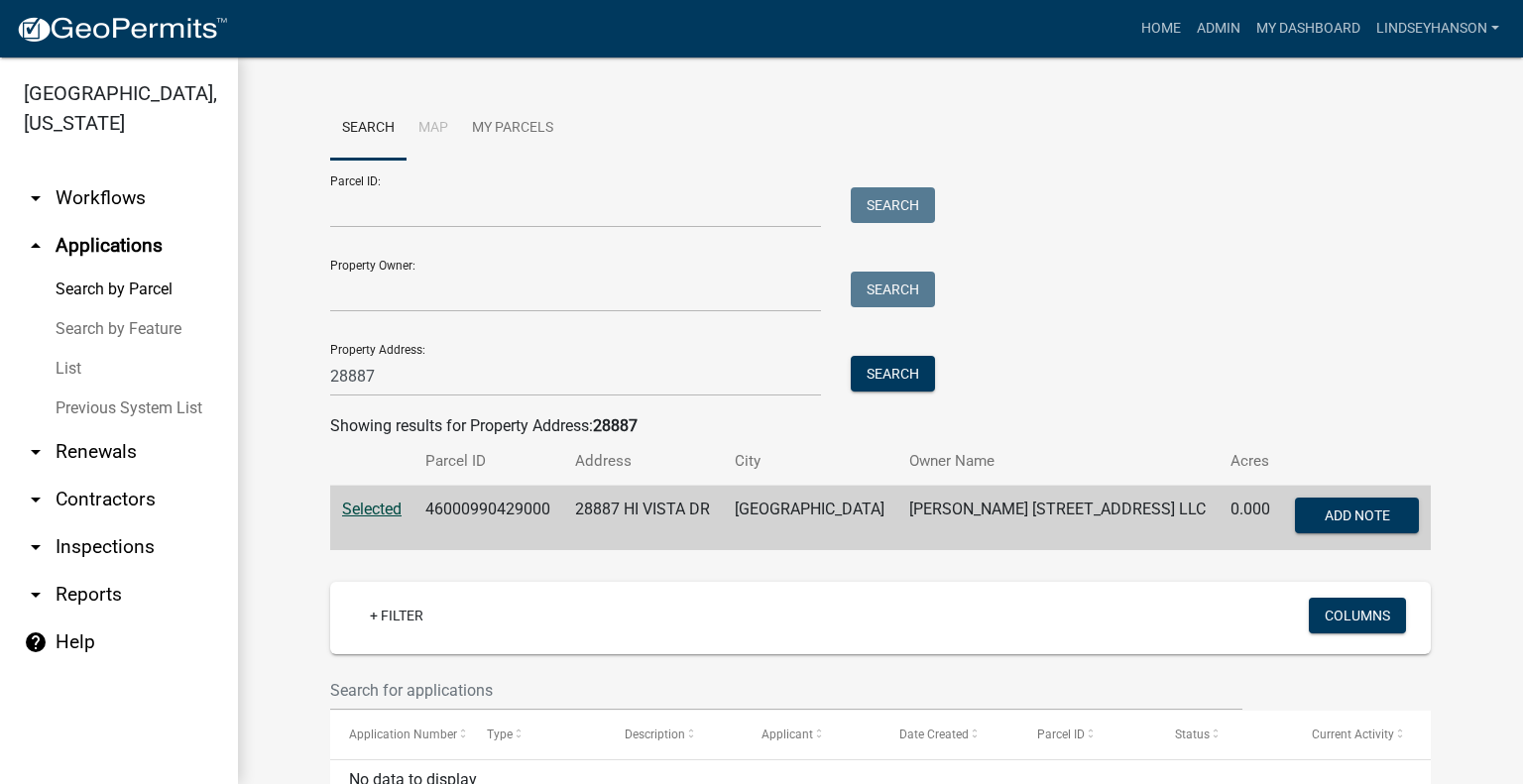 click on "Selected" at bounding box center [372, 508] 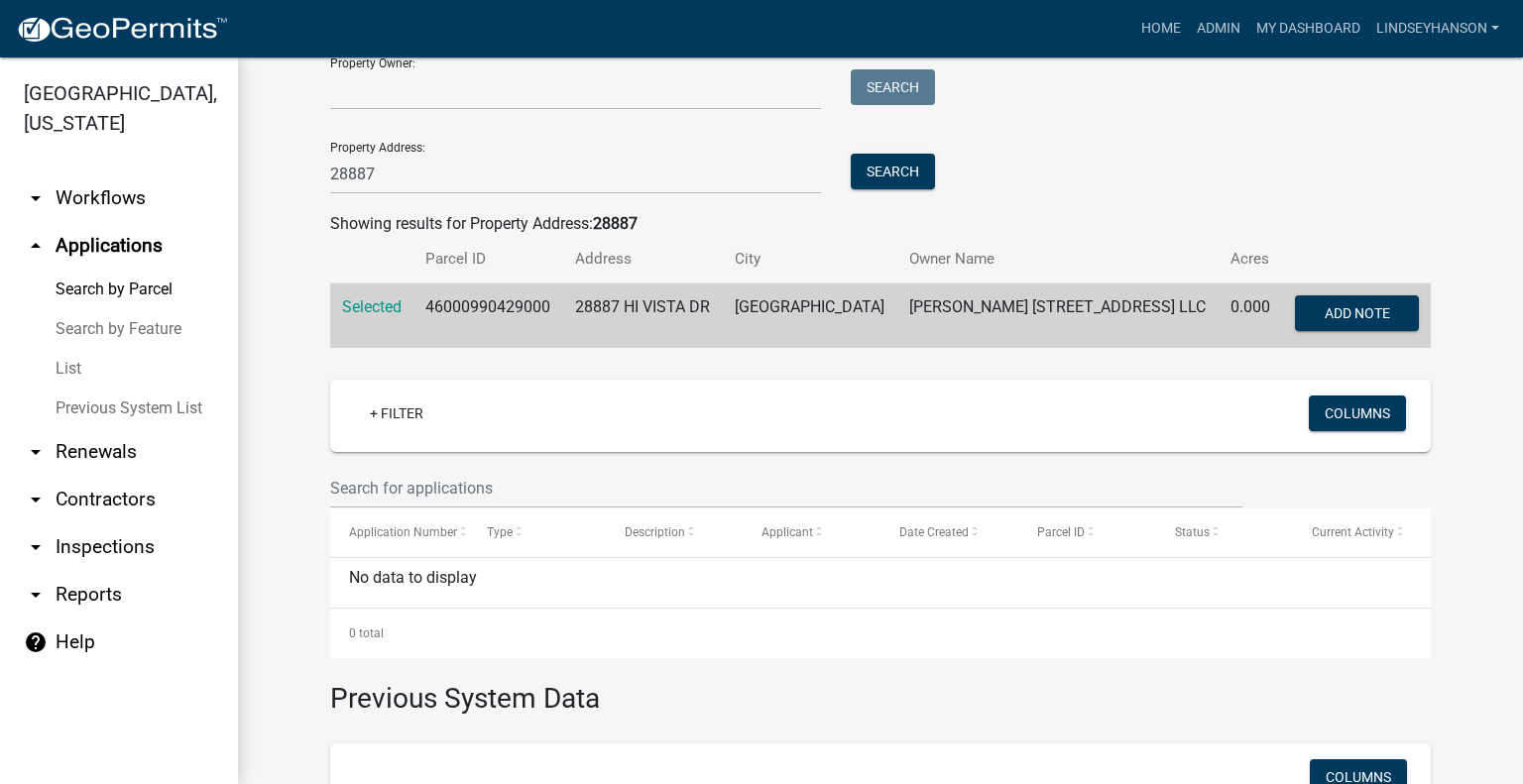 scroll, scrollTop: 198, scrollLeft: 0, axis: vertical 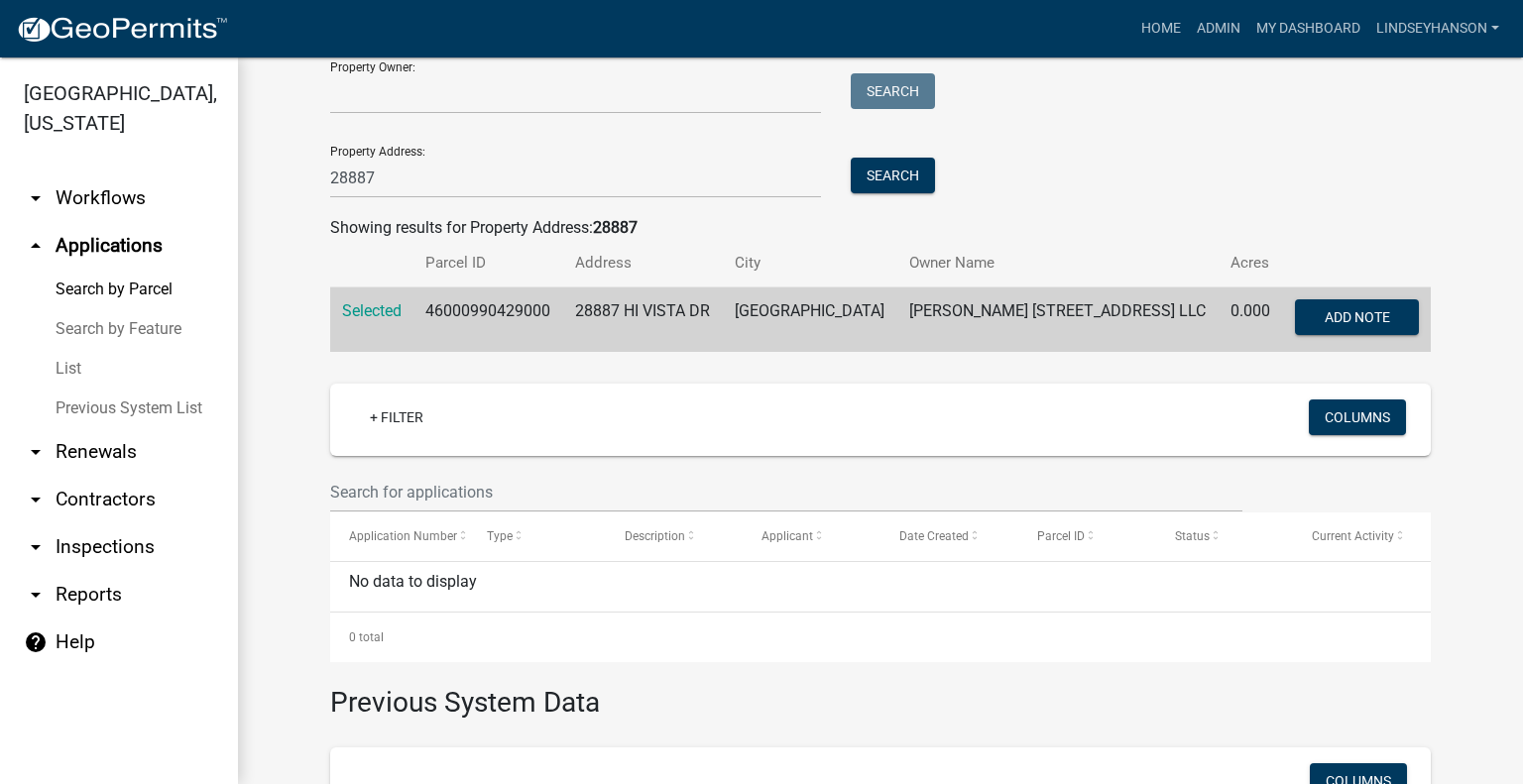 click on "46000990429000" at bounding box center [488, 320] 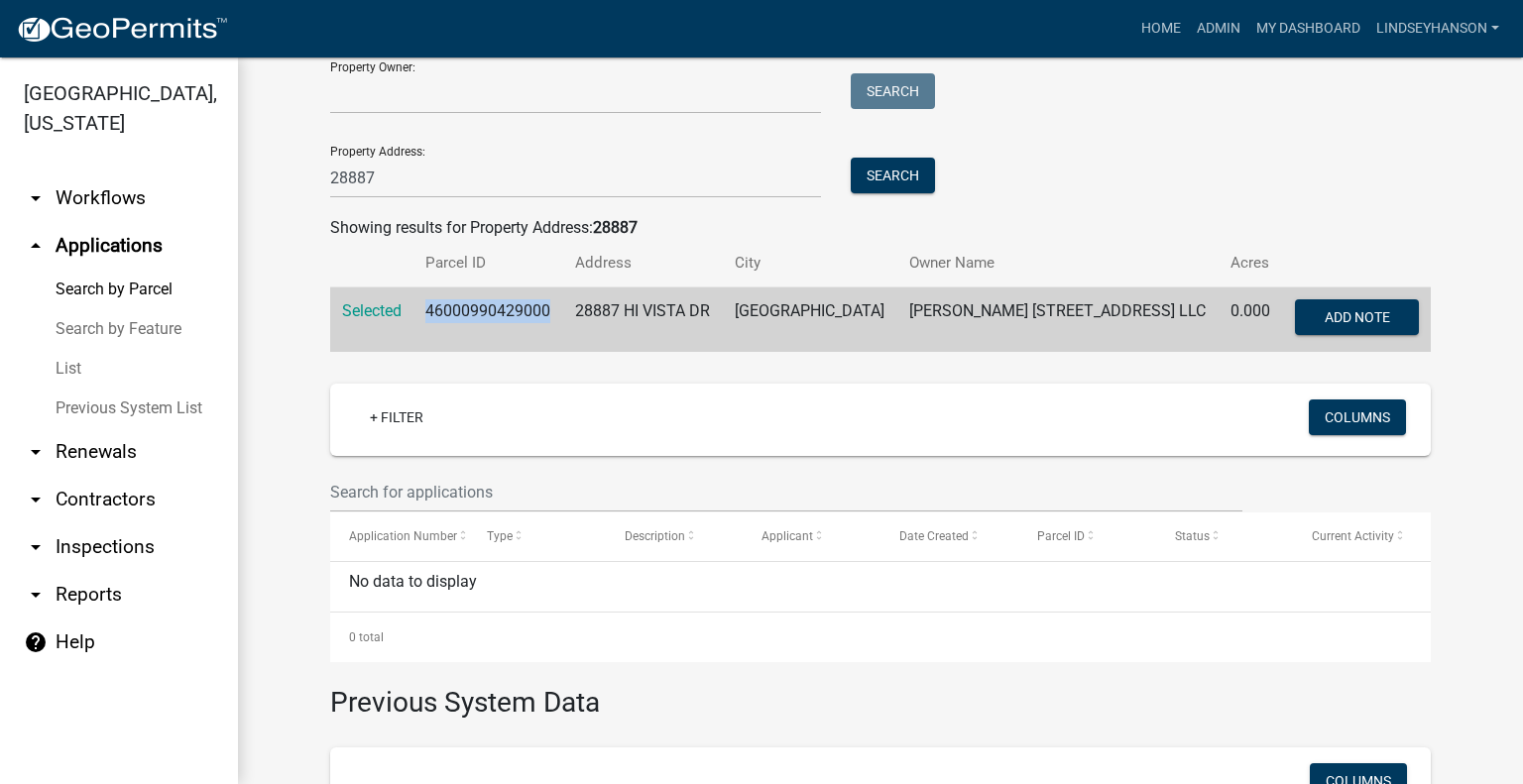 click on "46000990429000" at bounding box center [488, 320] 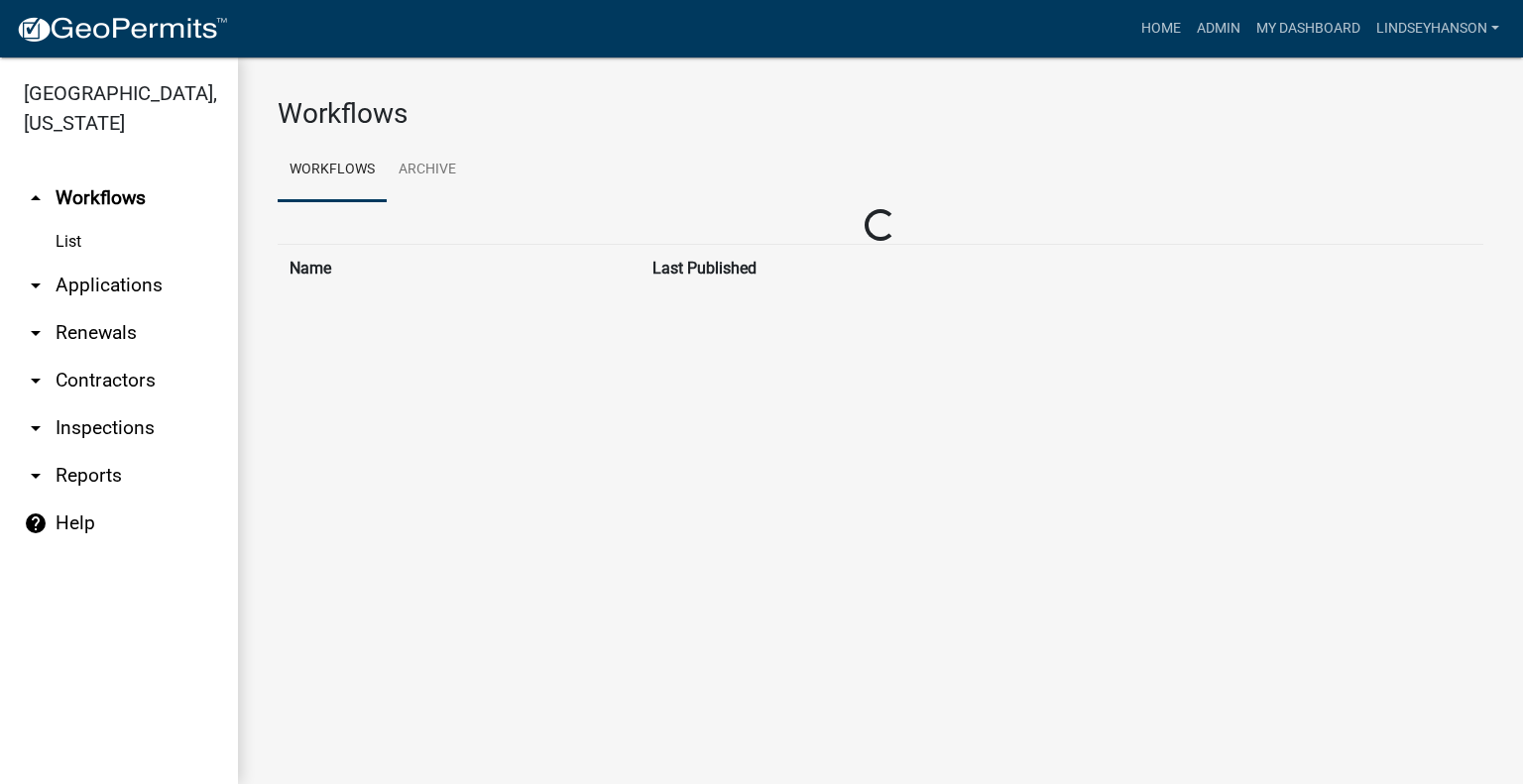 scroll, scrollTop: 0, scrollLeft: 0, axis: both 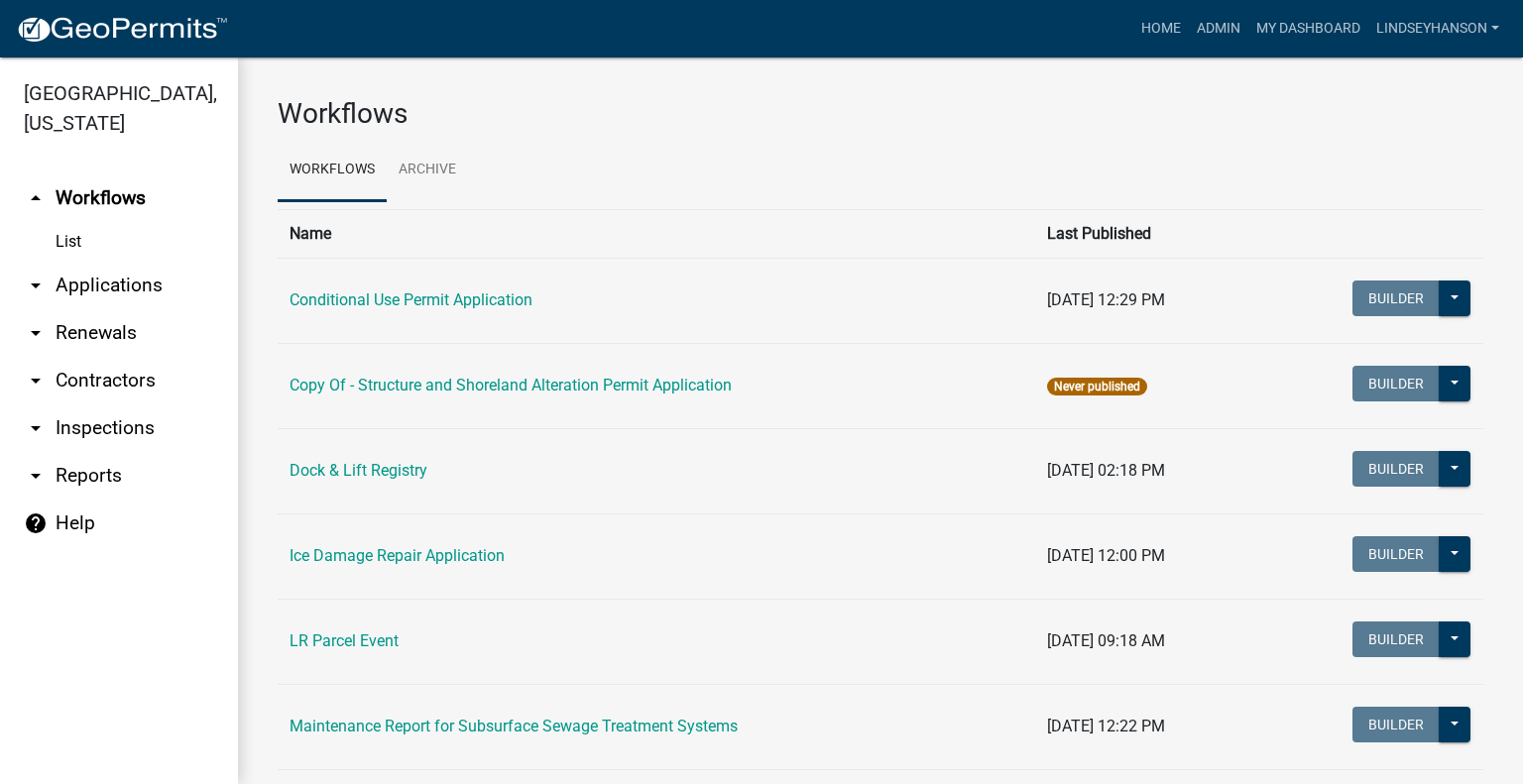 click on "arrow_drop_down   Applications" at bounding box center (119, 285) 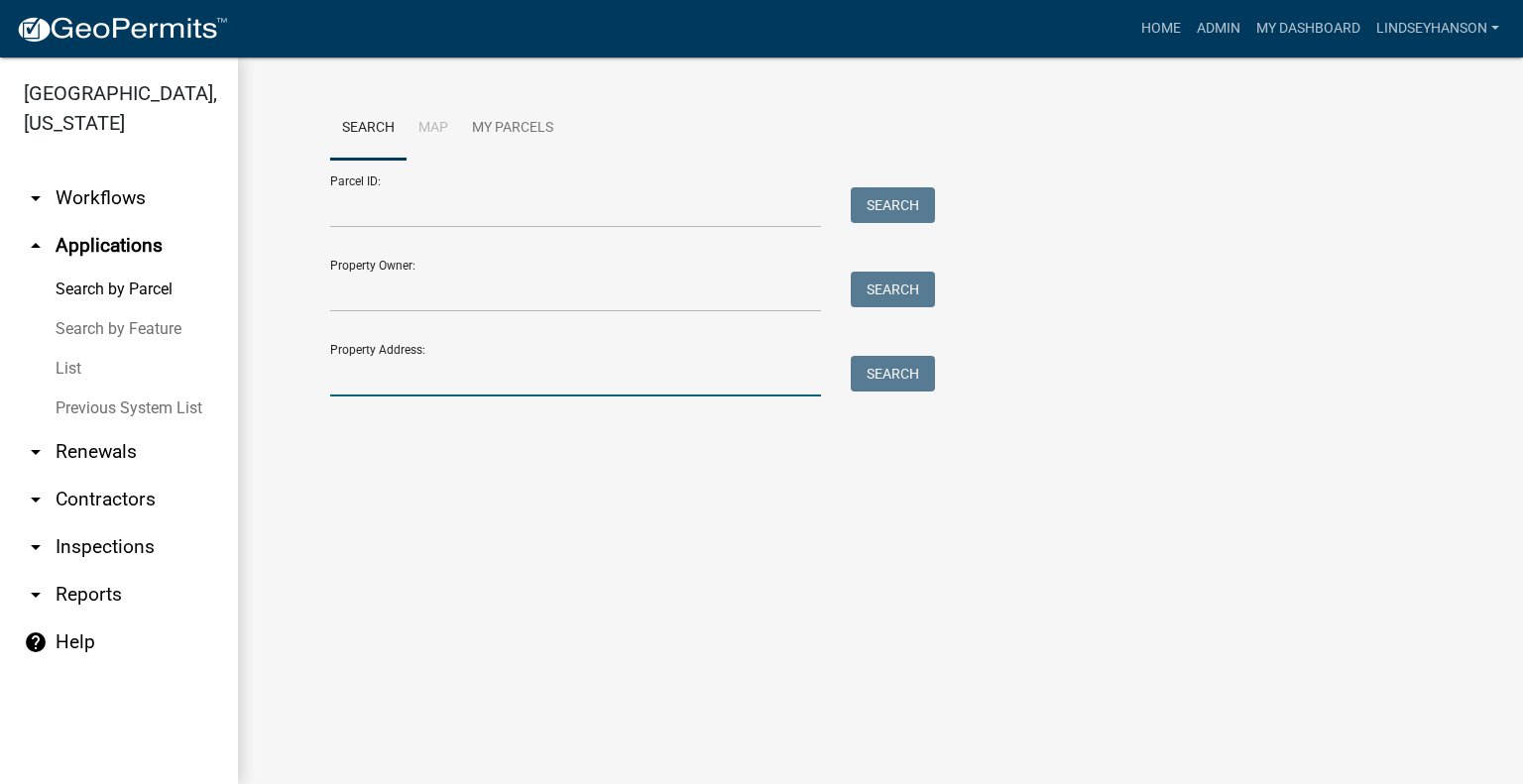 click on "Property Address:" at bounding box center (575, 376) 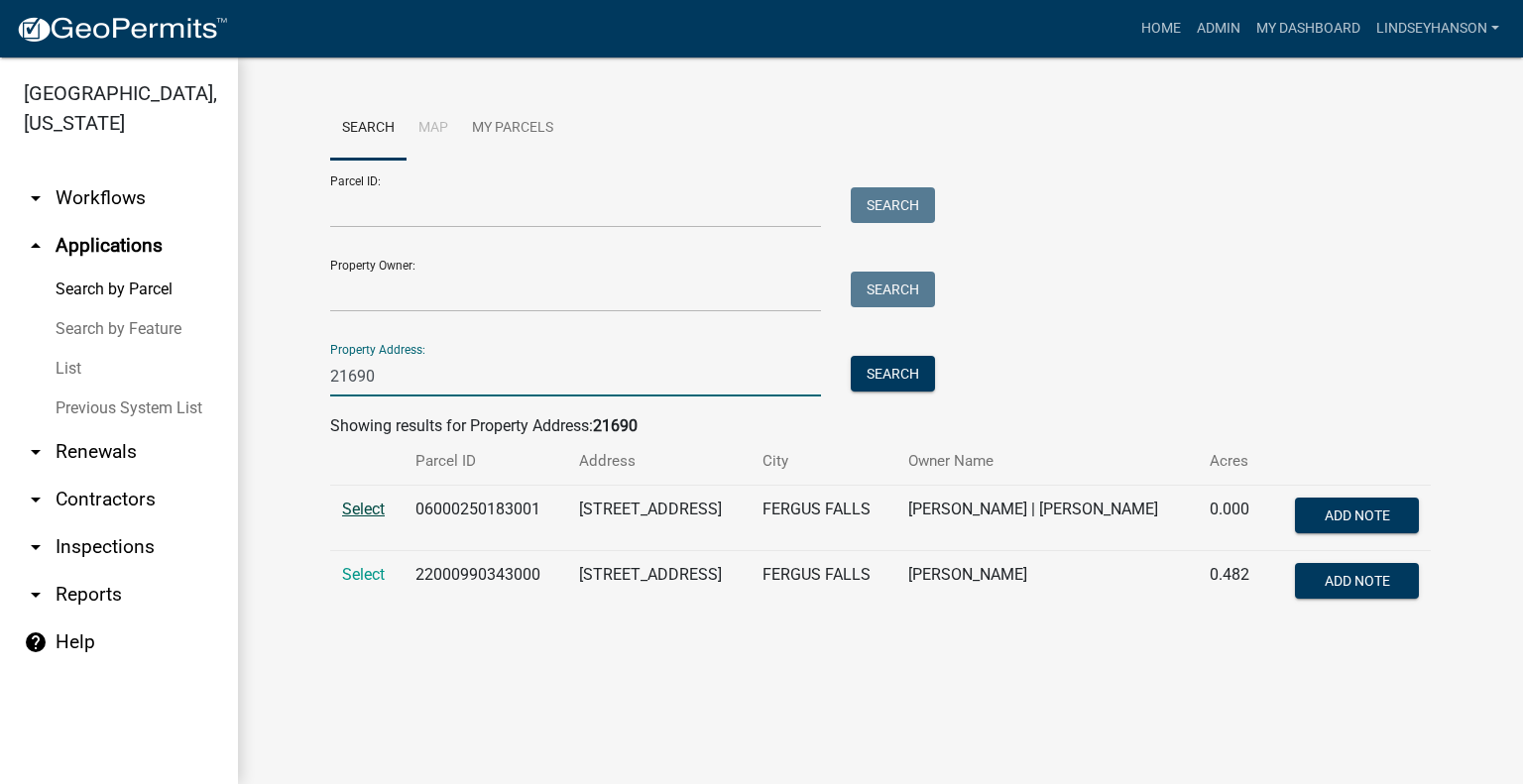 type on "21690" 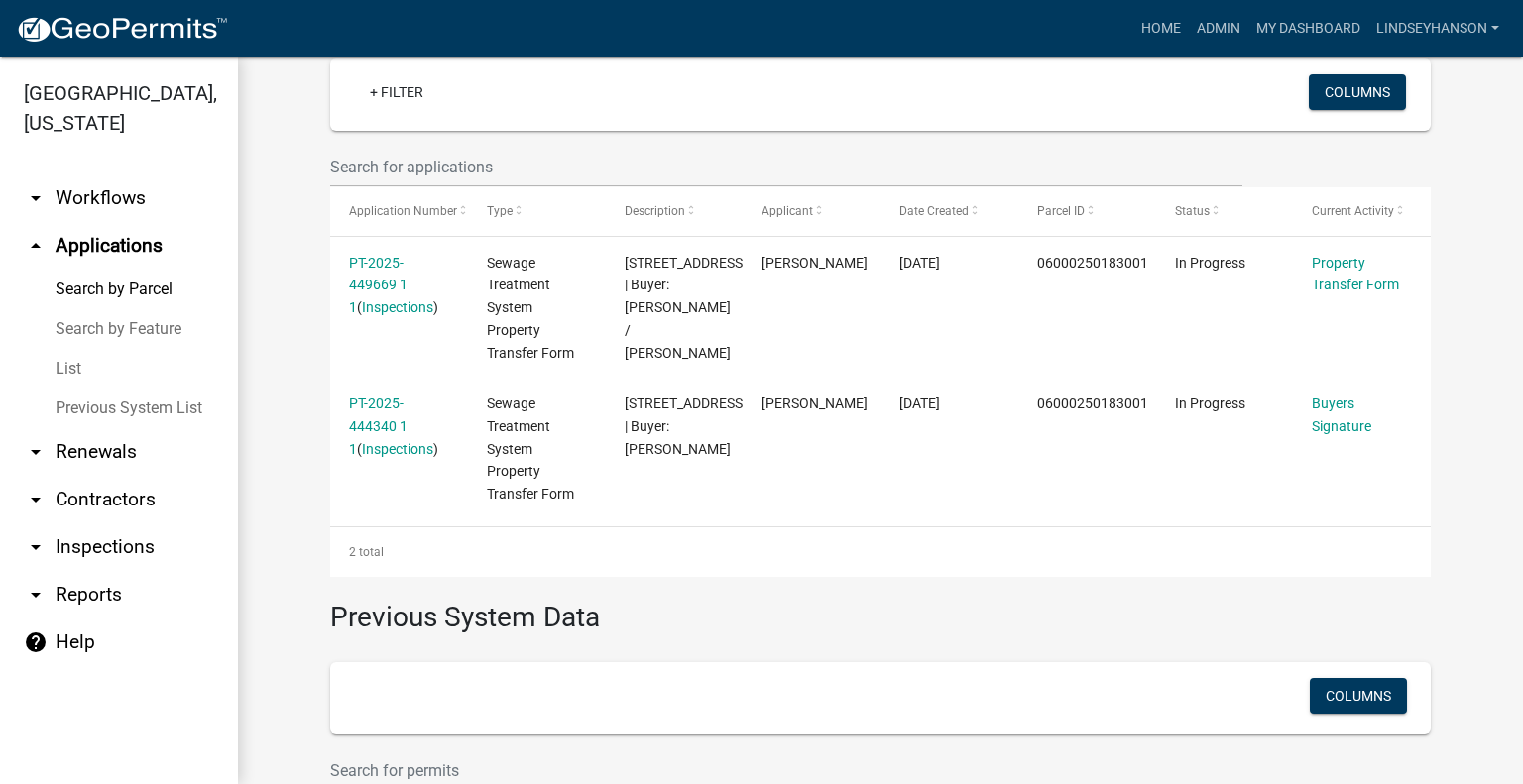 scroll, scrollTop: 515, scrollLeft: 0, axis: vertical 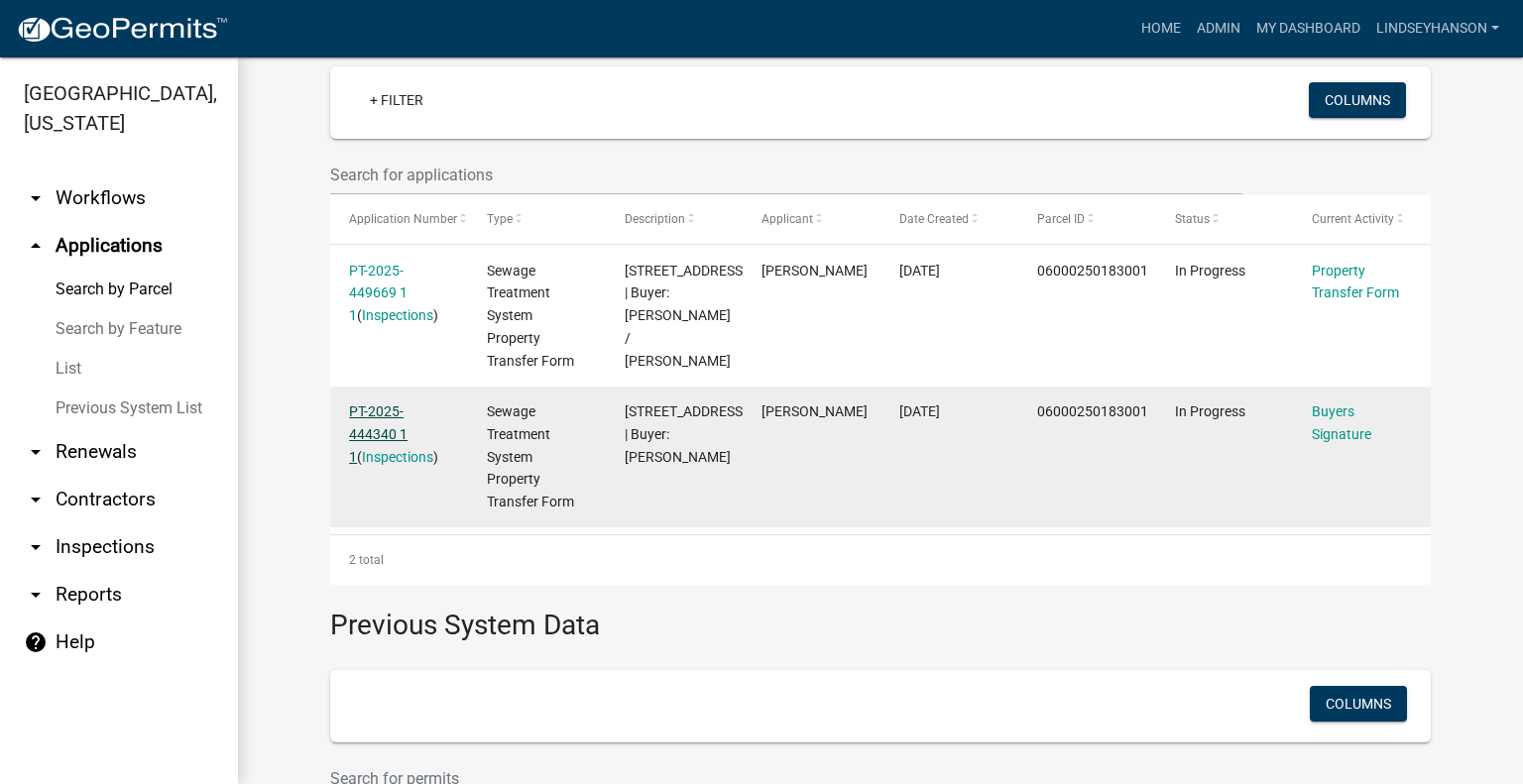click on "PT-2025-444340 1 1" 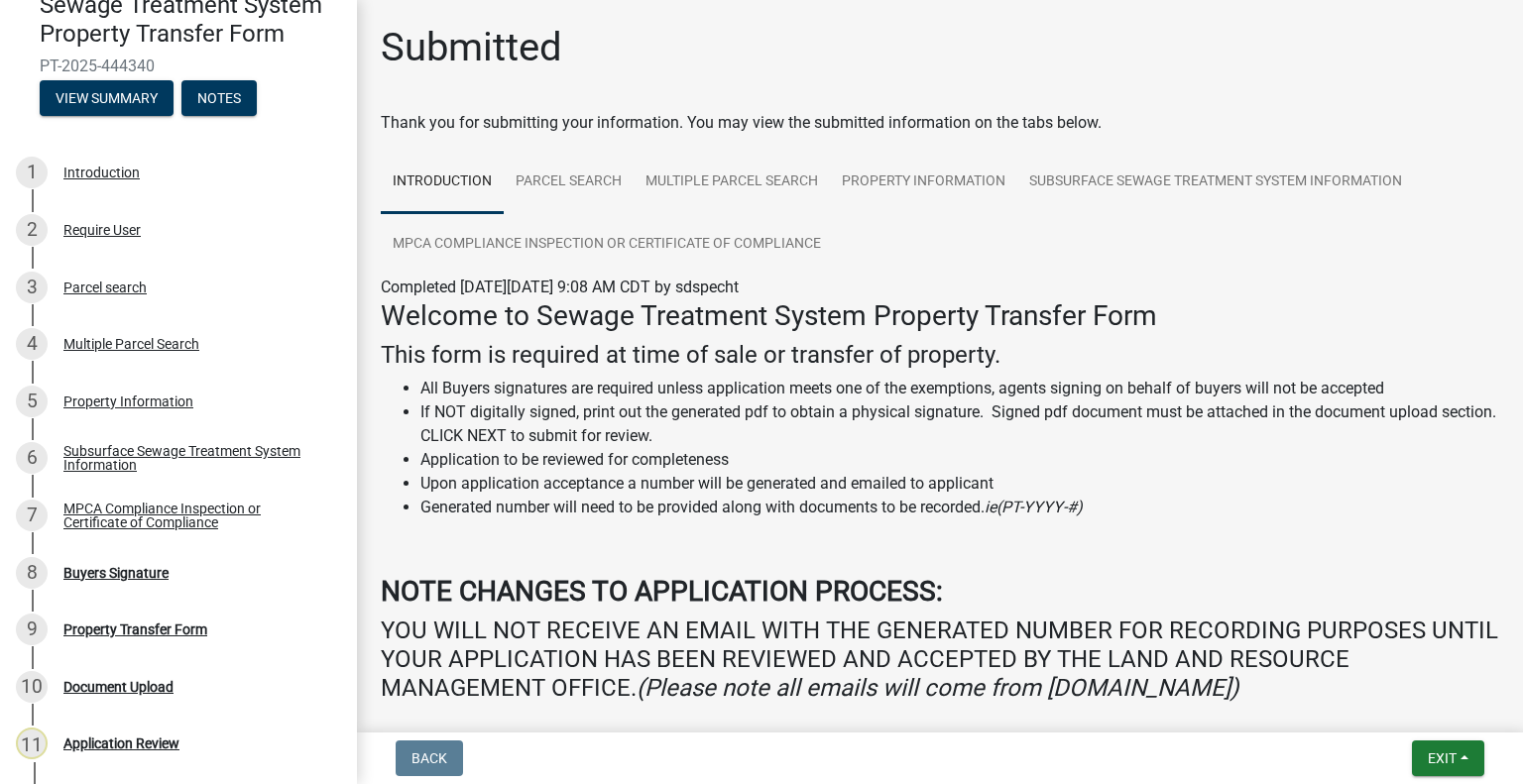 scroll, scrollTop: 252, scrollLeft: 0, axis: vertical 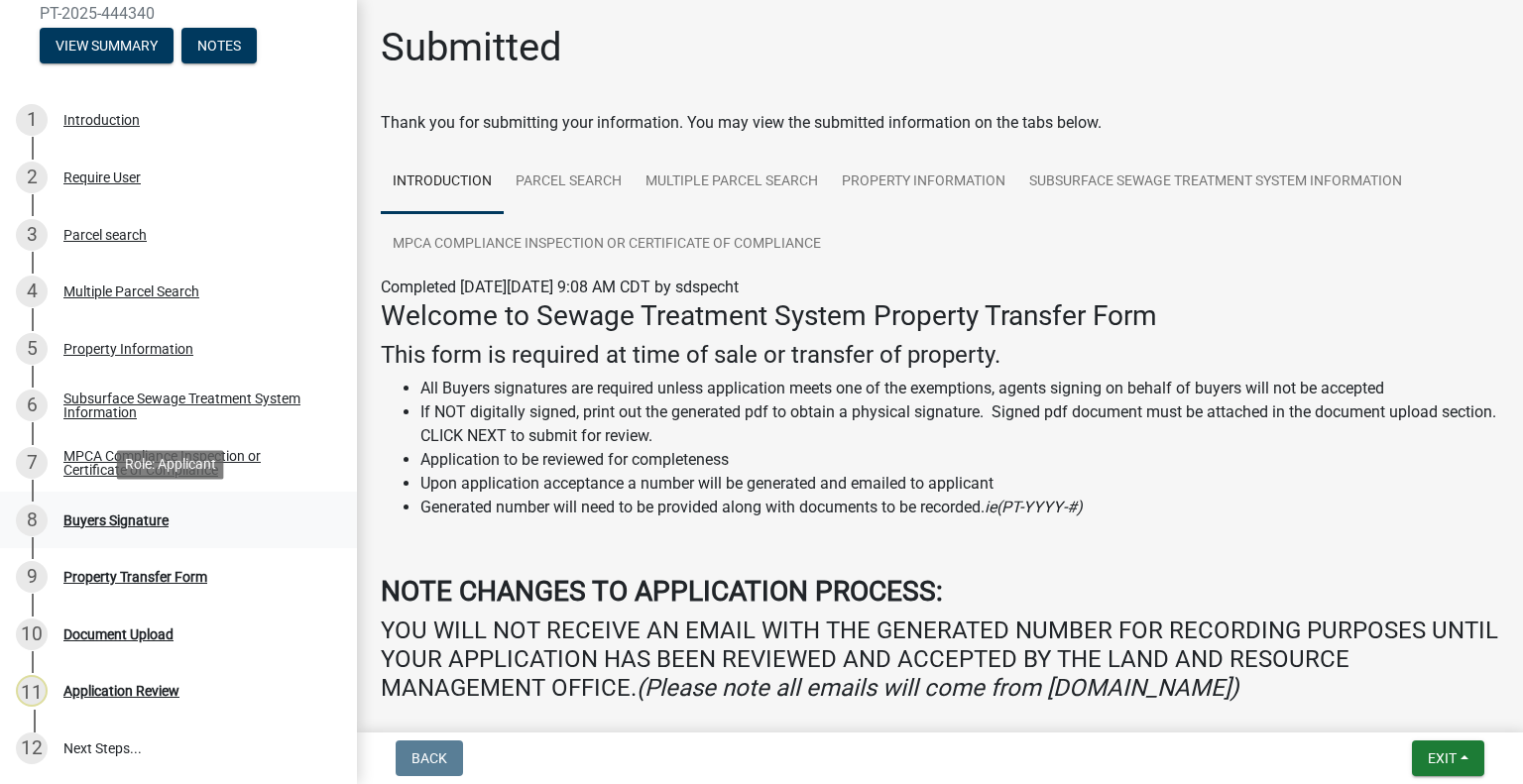 click on "Buyers Signature" at bounding box center [116, 520] 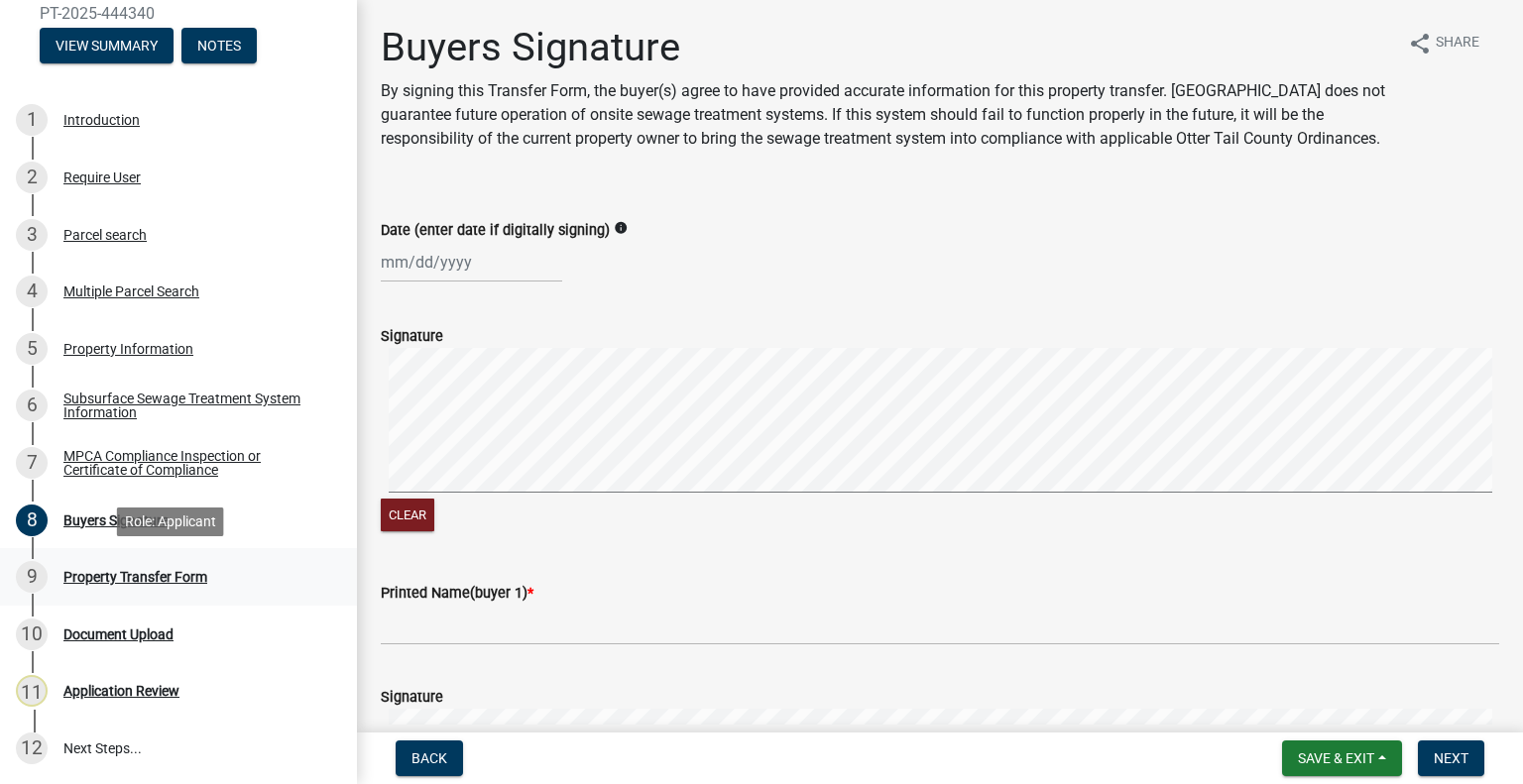 click on "Property Transfer Form" at bounding box center (135, 577) 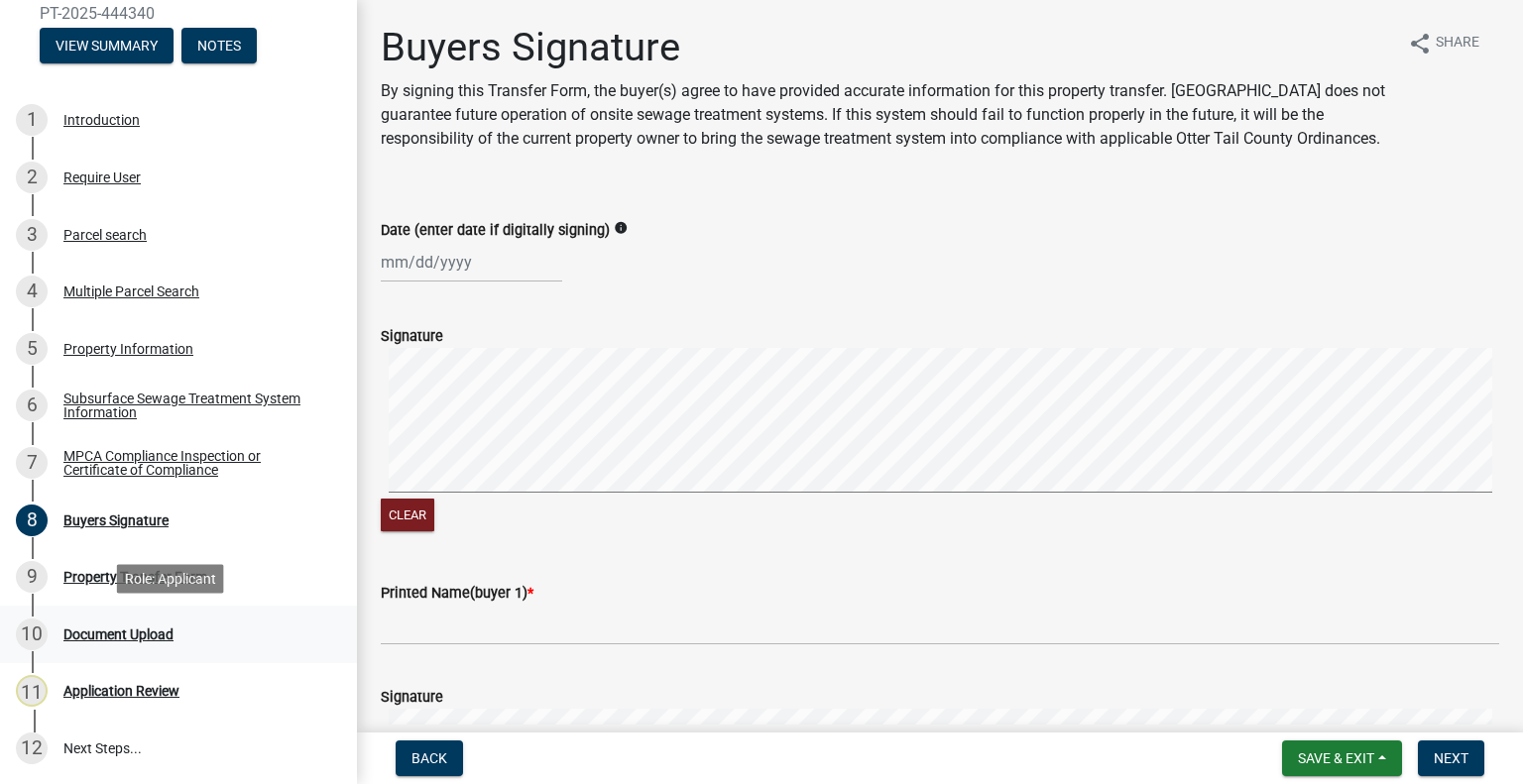 click on "Document Upload" at bounding box center (118, 634) 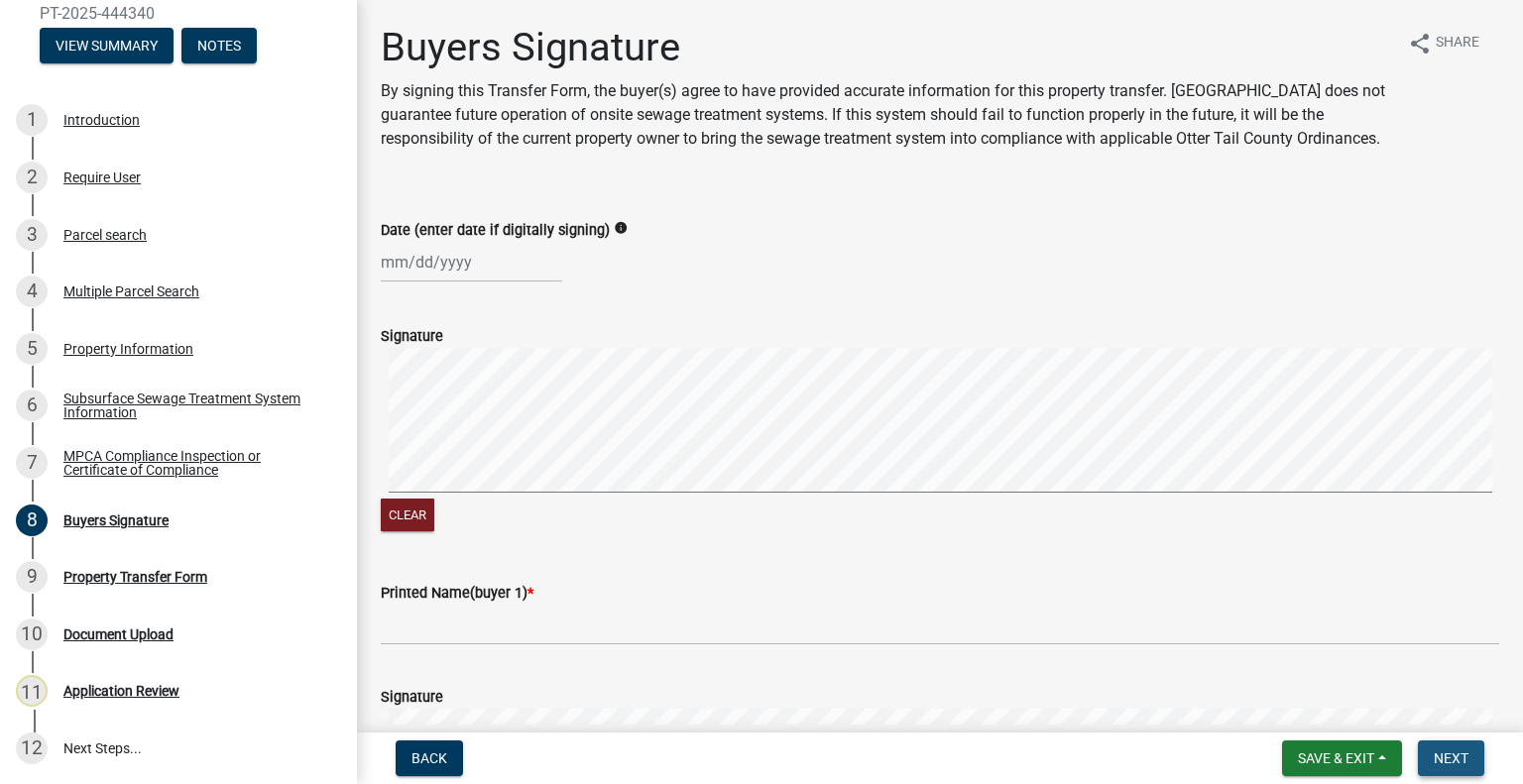 click on "Next" at bounding box center [1451, 758] 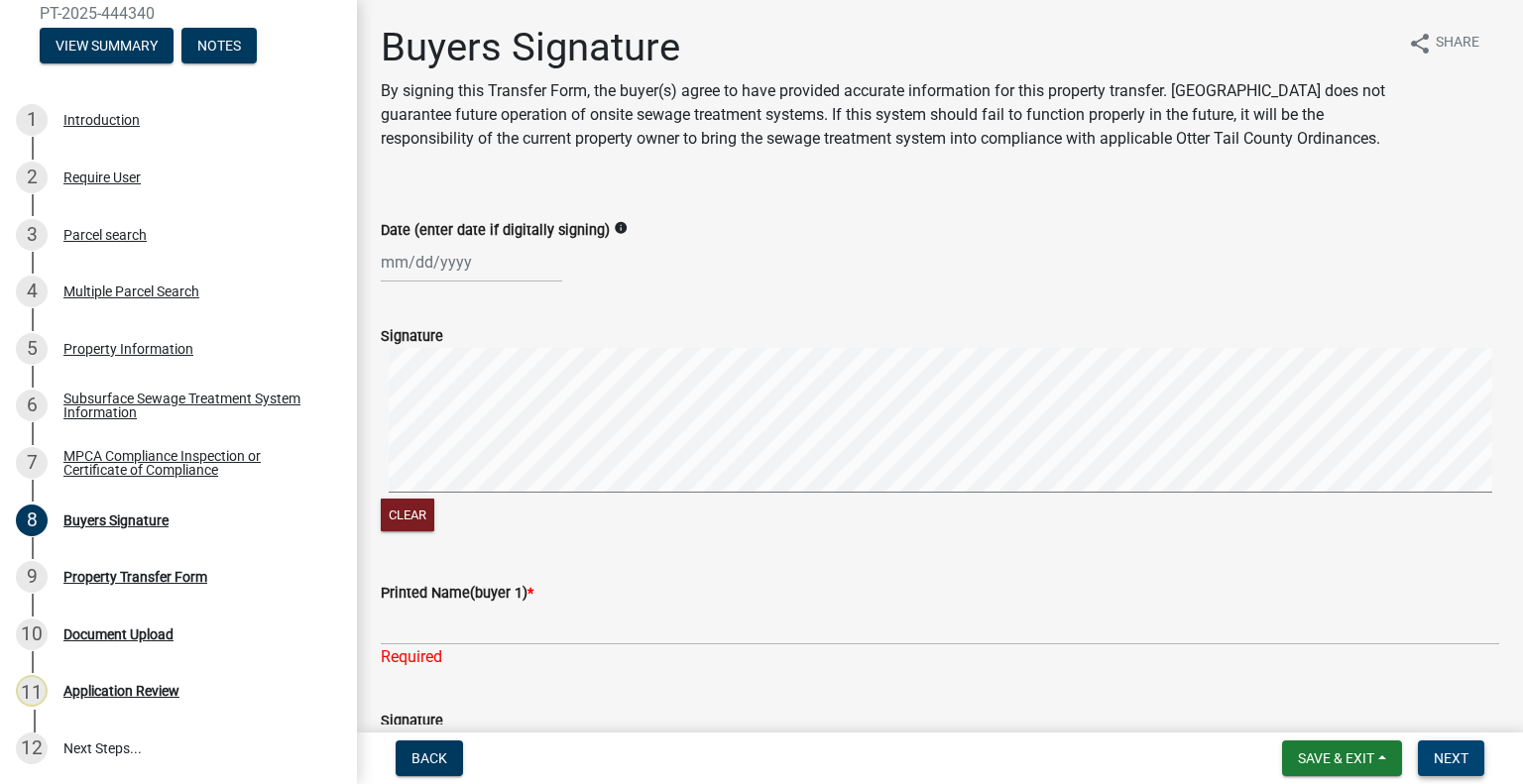 click on "Next" at bounding box center (1451, 758) 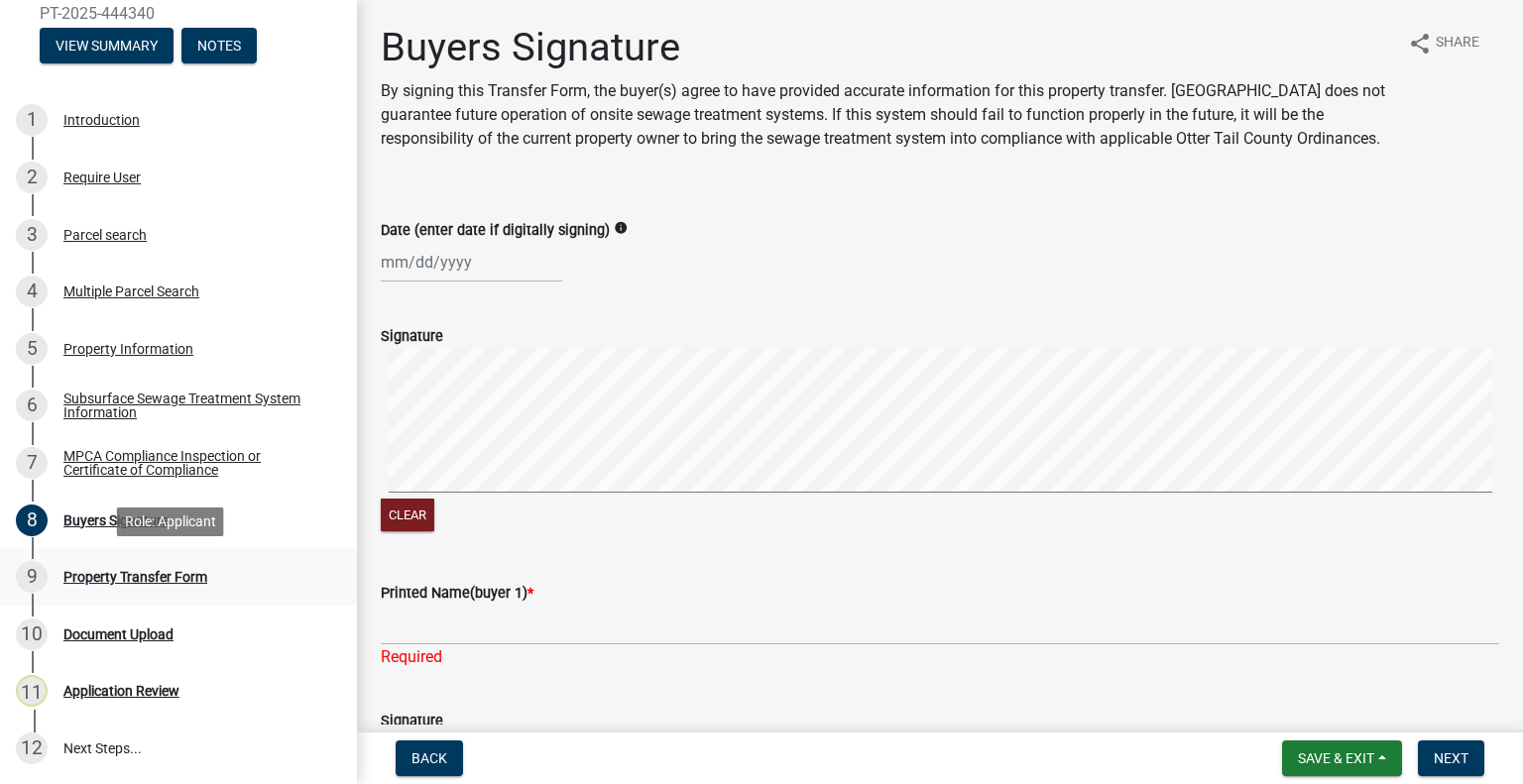 click on "Property Transfer Form" at bounding box center (135, 577) 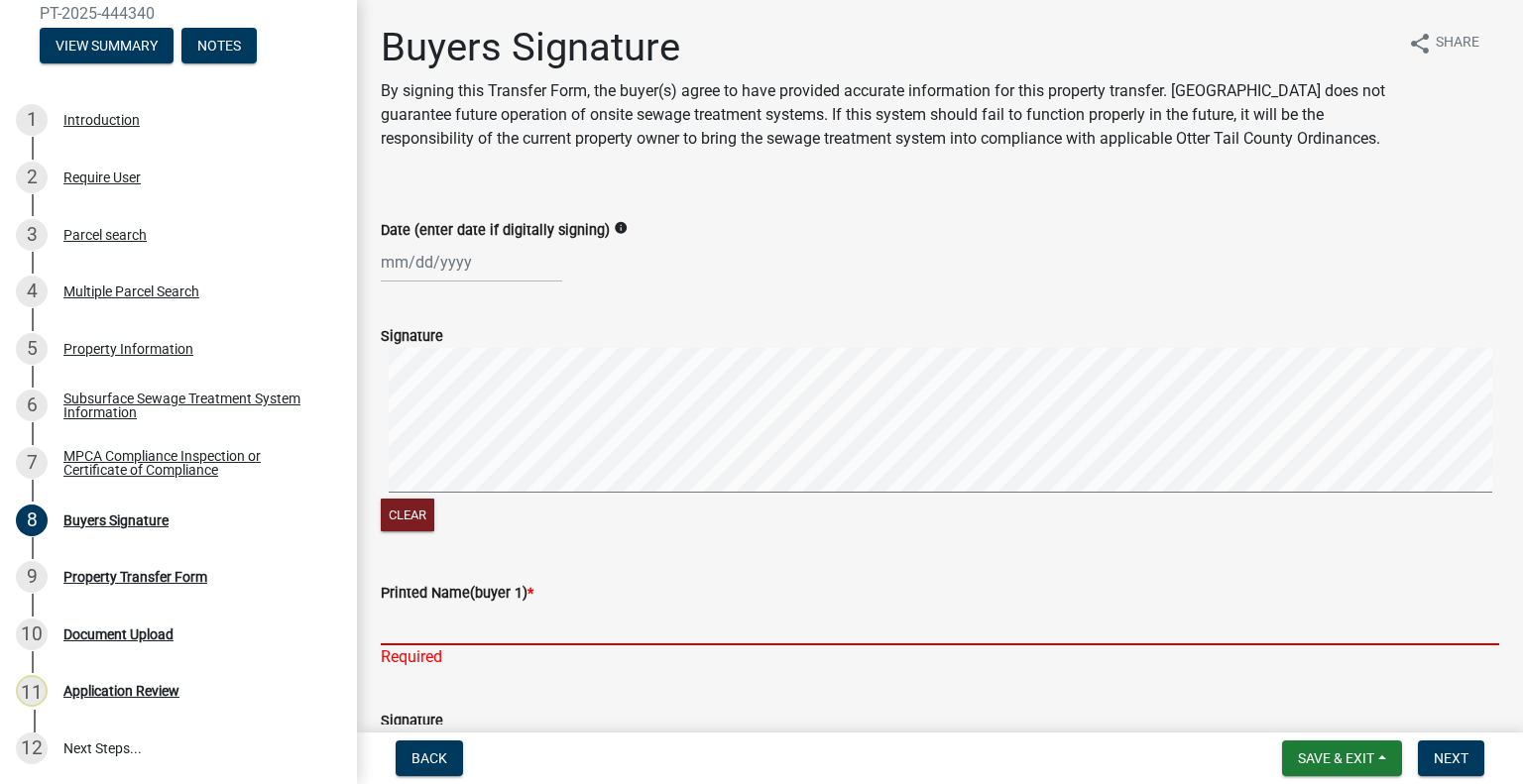 drag, startPoint x: 531, startPoint y: 646, endPoint x: 547, endPoint y: 647, distance: 16.03122 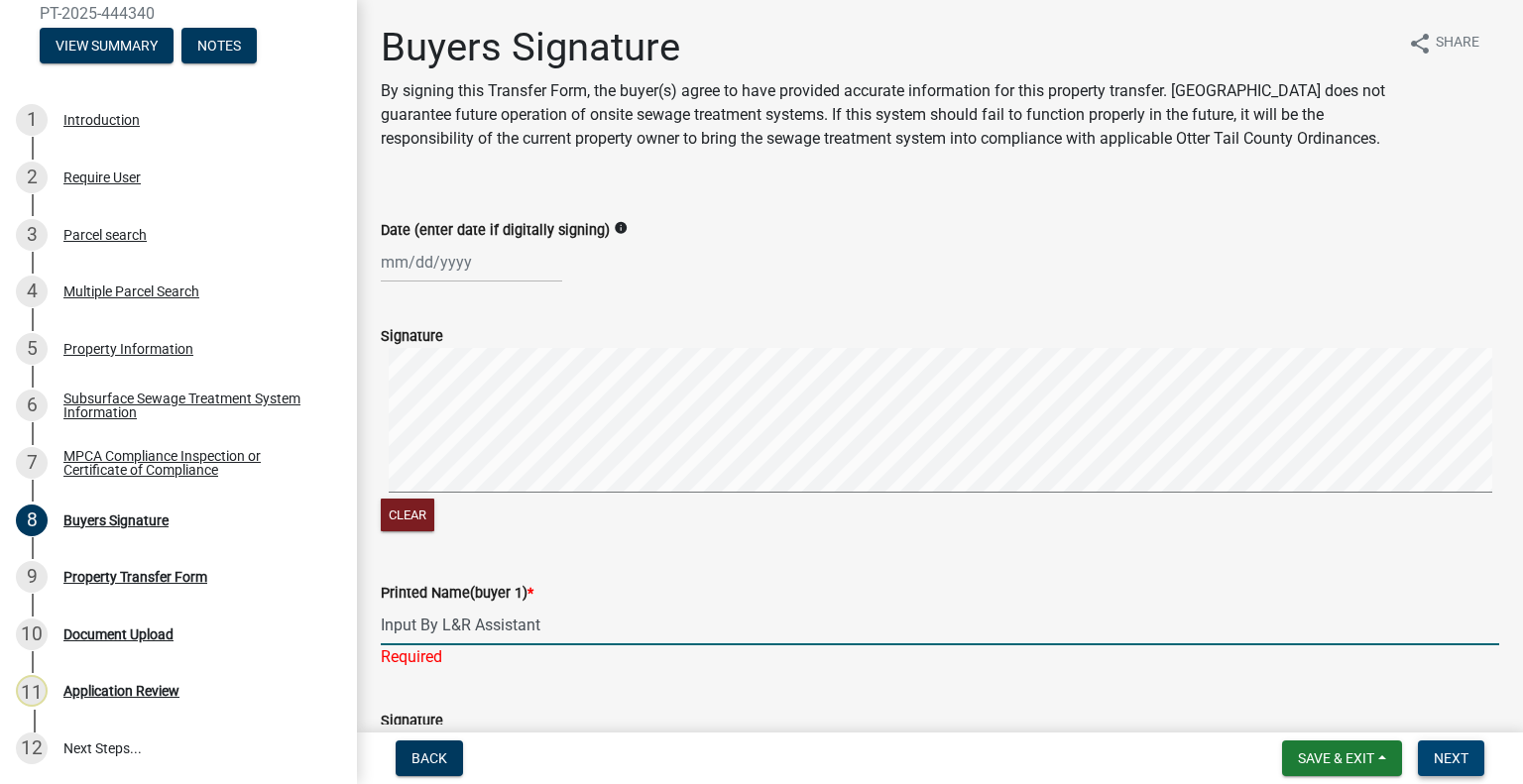 click on "Next" at bounding box center [1451, 758] 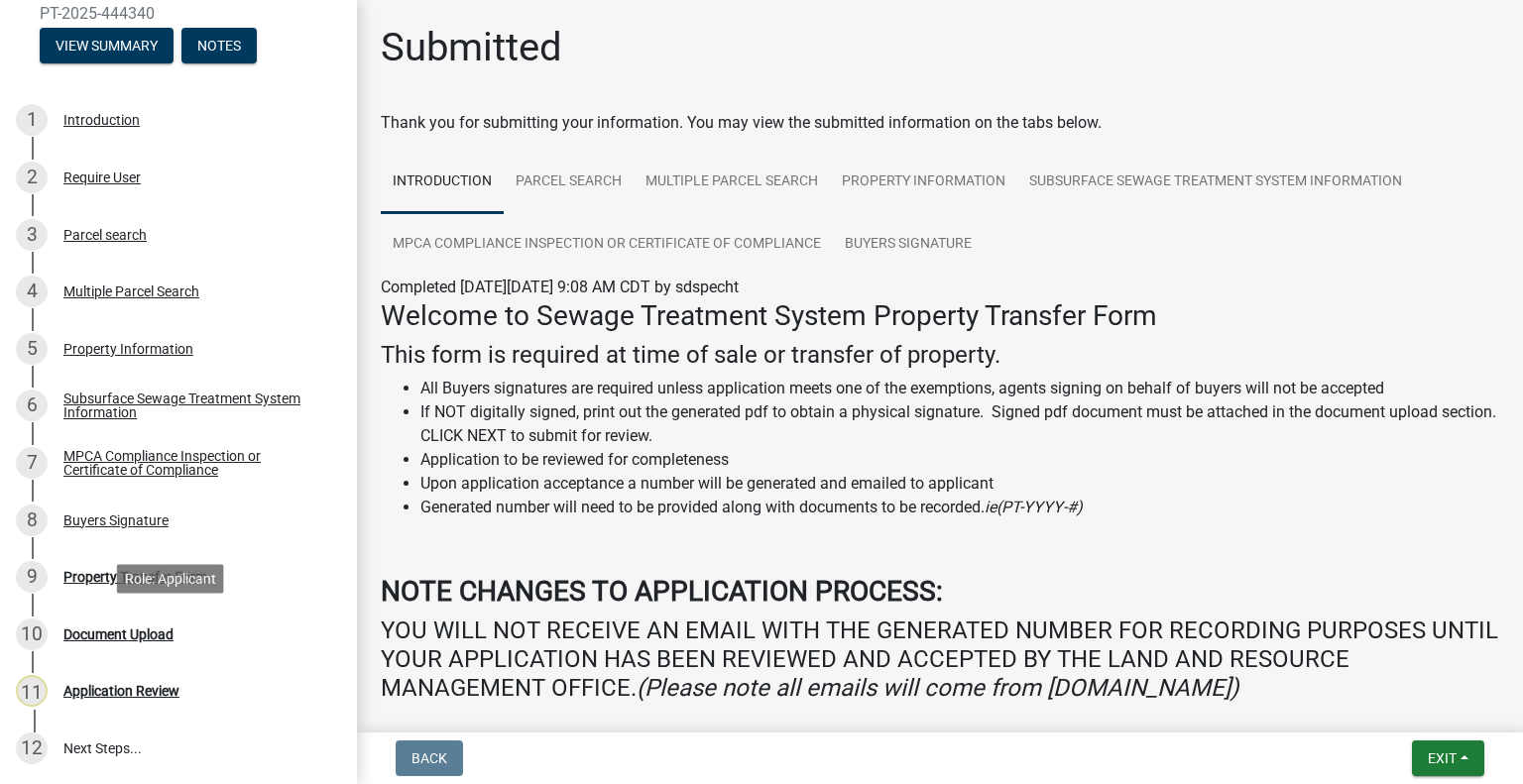 click on "Document Upload" at bounding box center [118, 634] 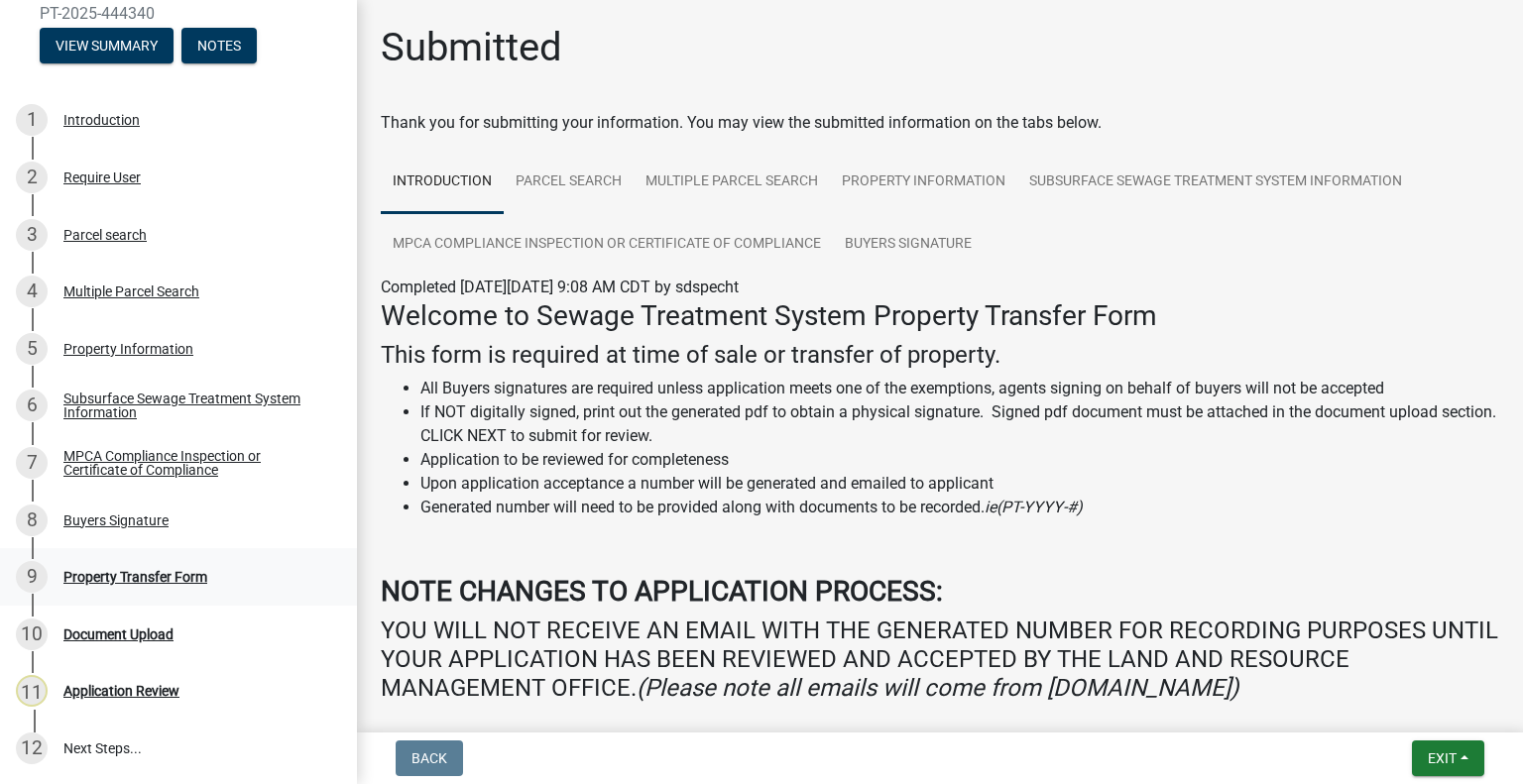 click on "Property Transfer Form" at bounding box center [135, 577] 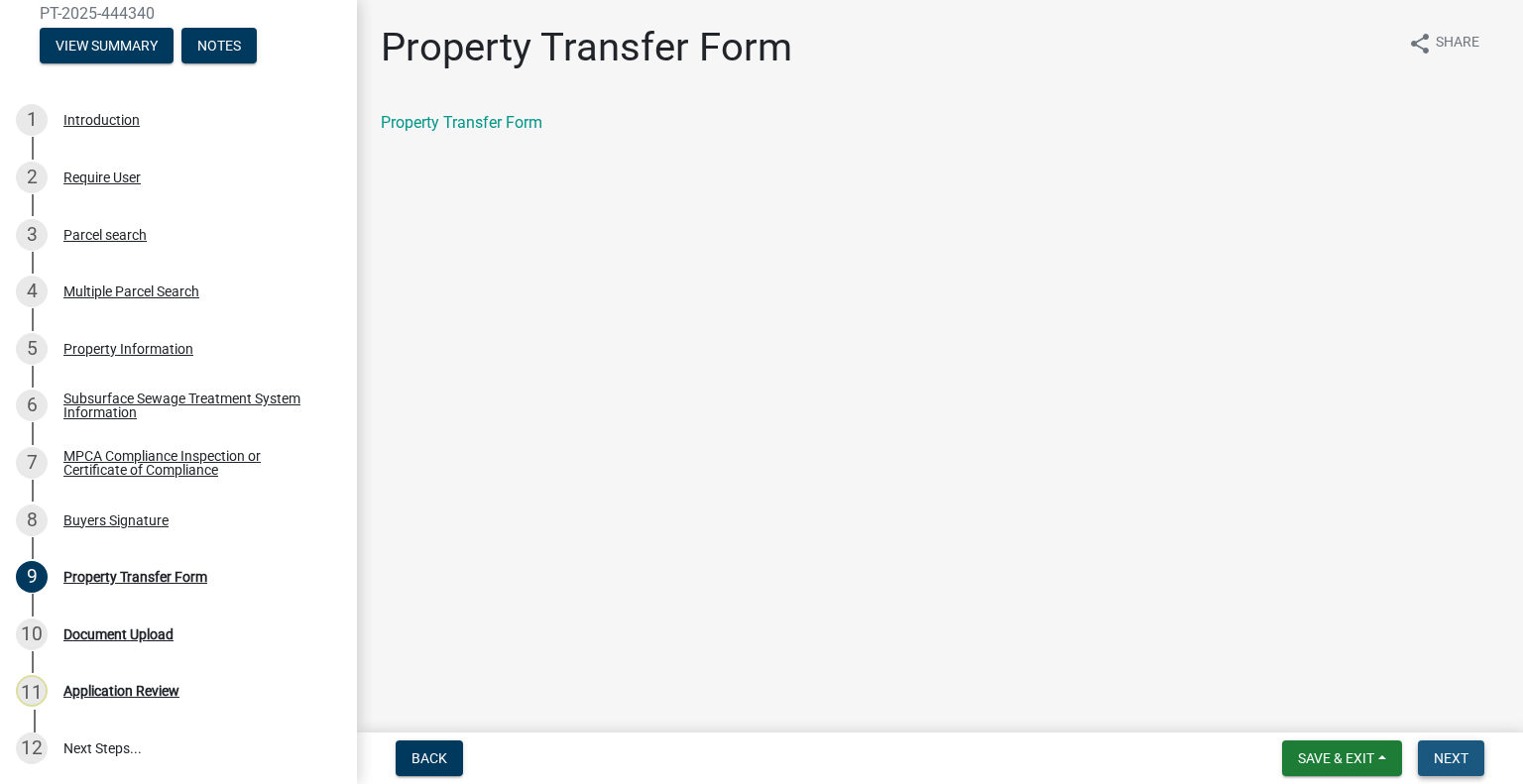 click on "Next" at bounding box center [1451, 758] 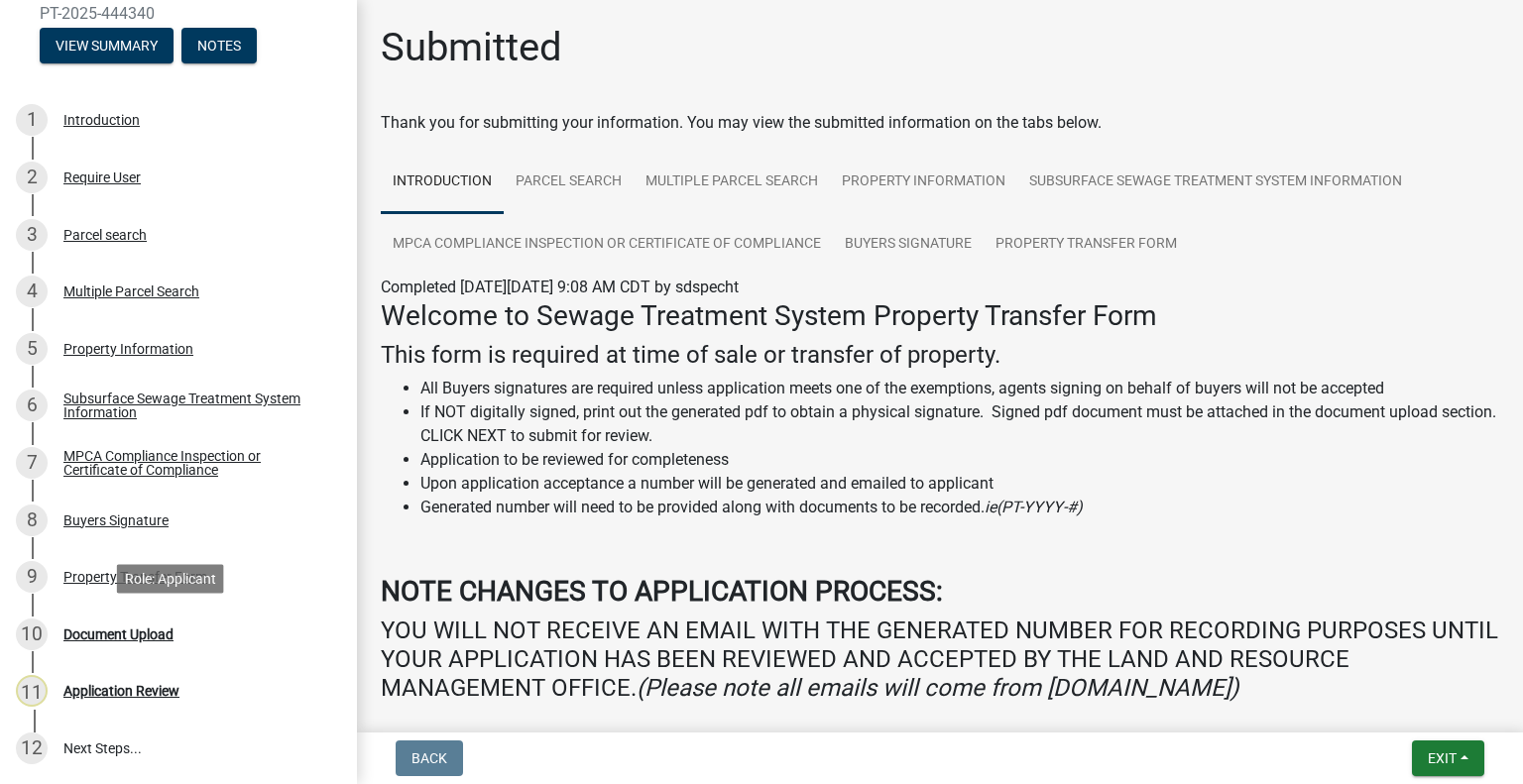 click on "Document Upload" at bounding box center [118, 634] 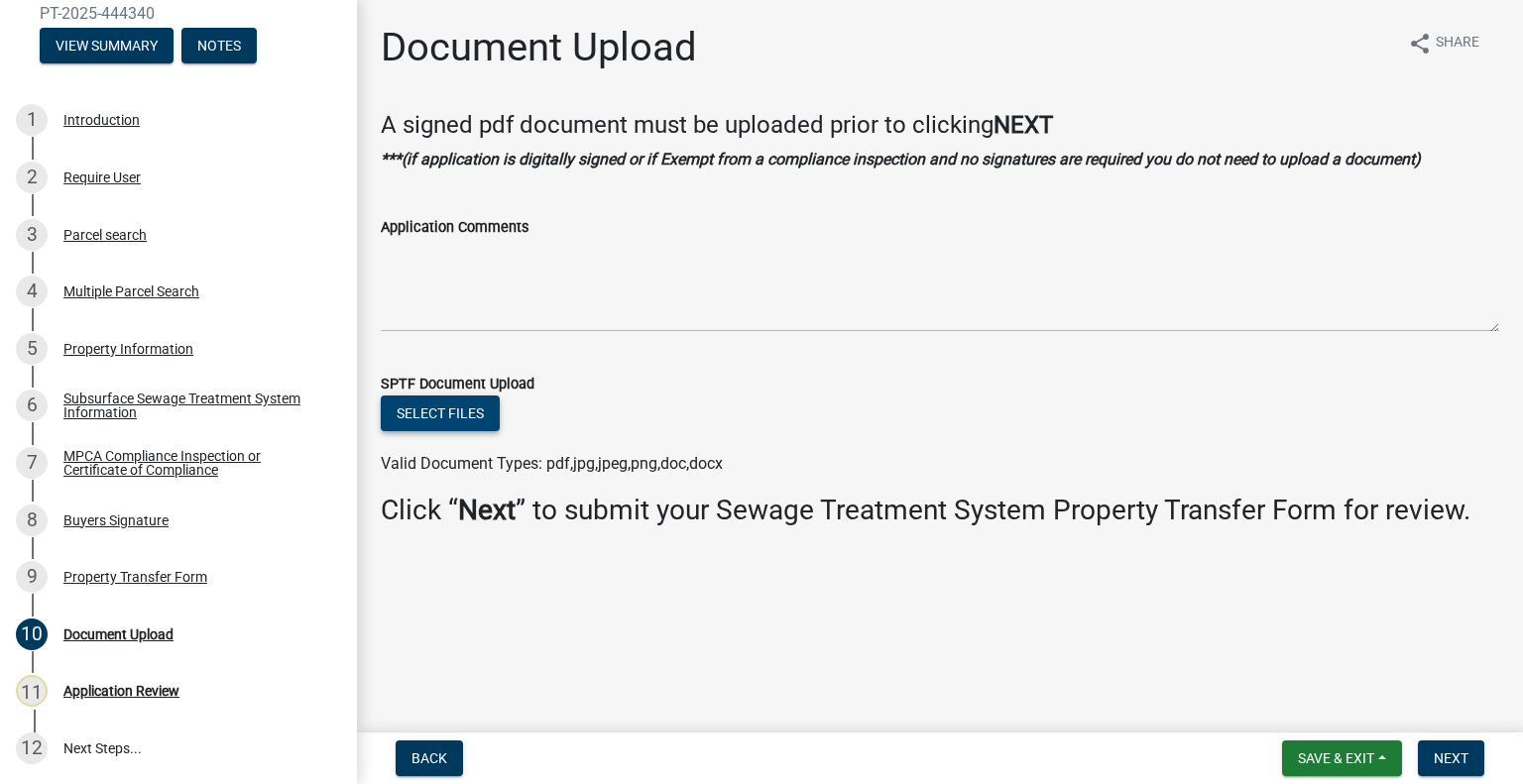 click on "Select files" 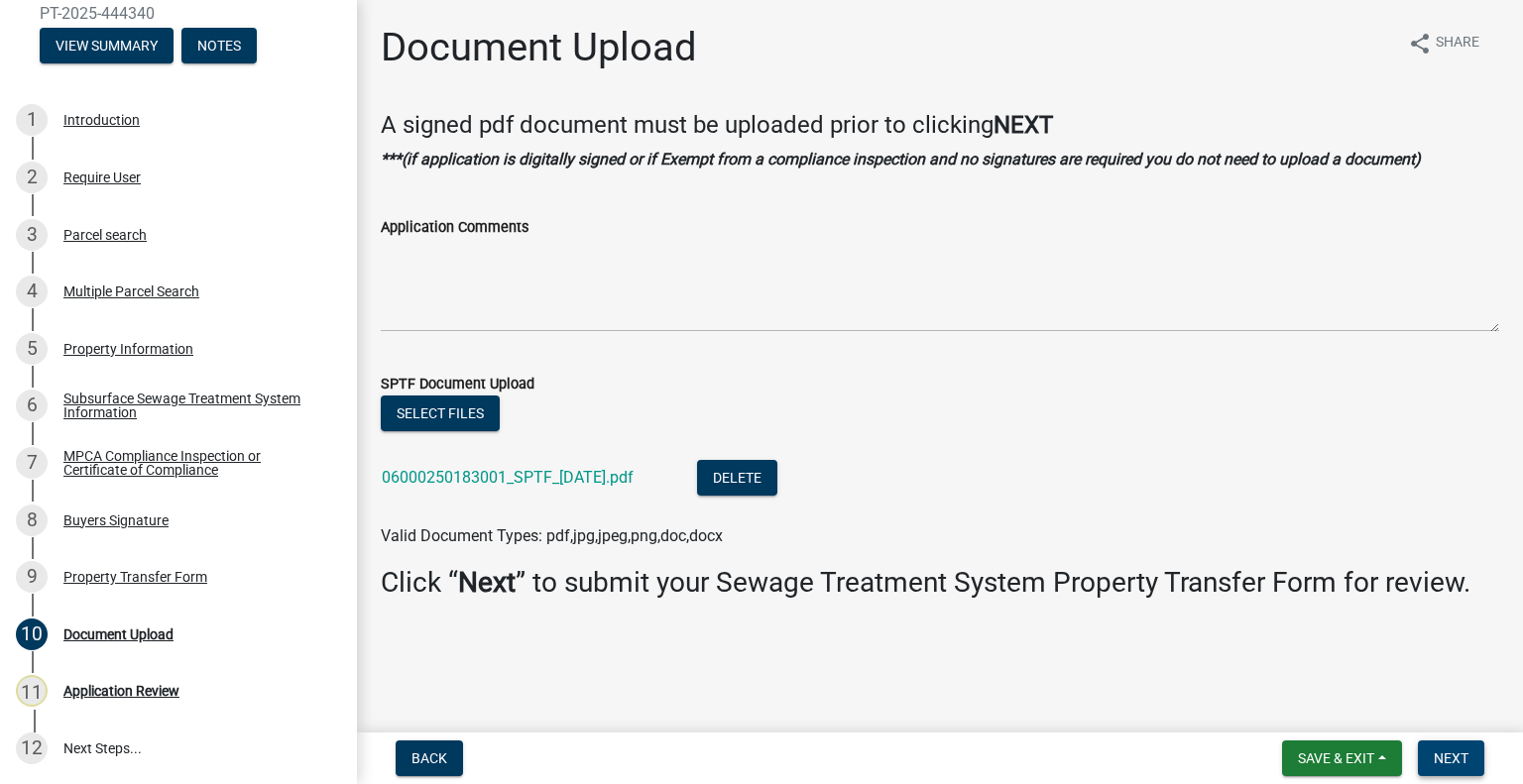 click on "Next" at bounding box center [1451, 758] 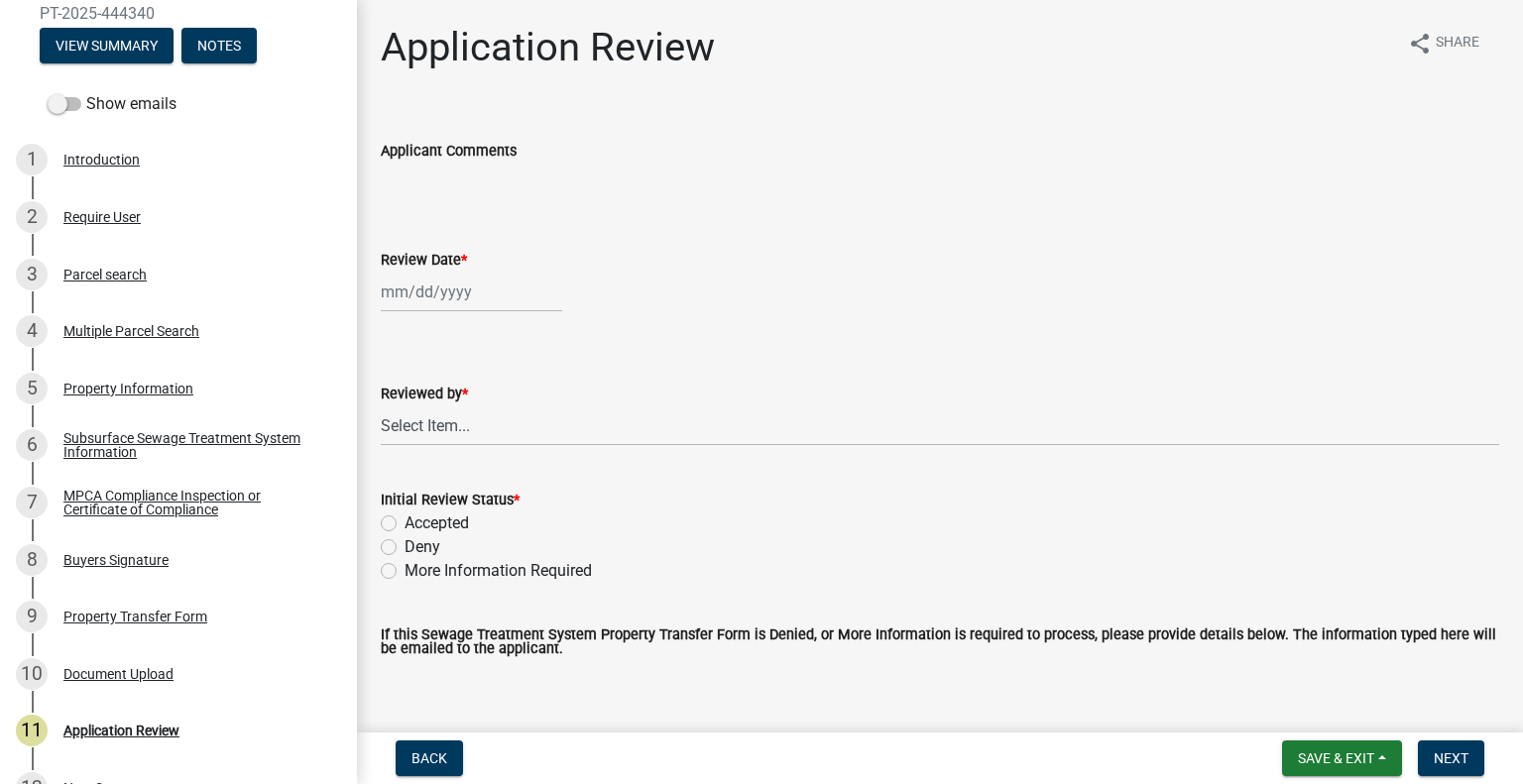 select on "7" 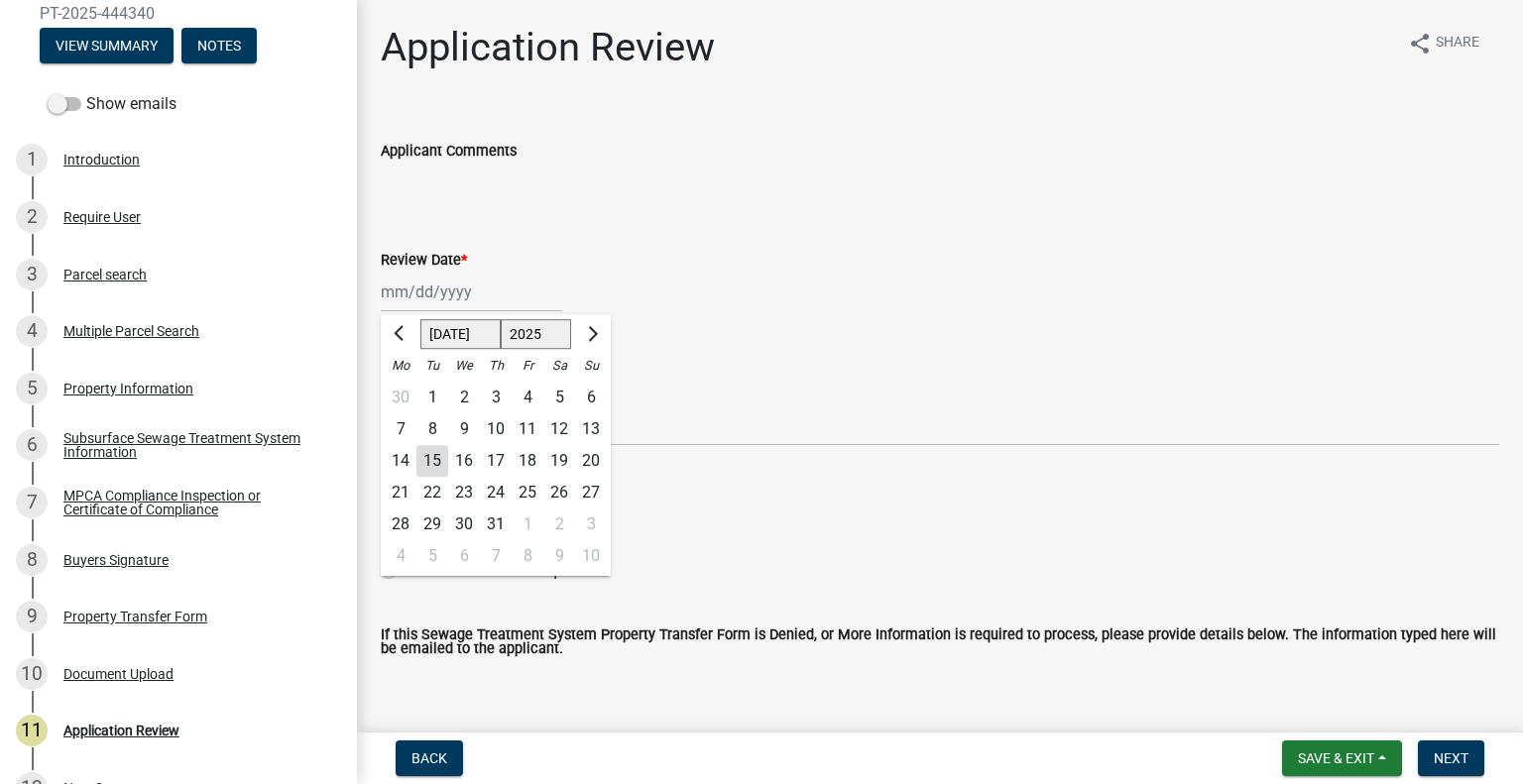 click on "Jan Feb Mar Apr May Jun Jul Aug Sep Oct Nov Dec 1525 1526 1527 1528 1529 1530 1531 1532 1533 1534 1535 1536 1537 1538 1539 1540 1541 1542 1543 1544 1545 1546 1547 1548 1549 1550 1551 1552 1553 1554 1555 1556 1557 1558 1559 1560 1561 1562 1563 1564 1565 1566 1567 1568 1569 1570 1571 1572 1573 1574 1575 1576 1577 1578 1579 1580 1581 1582 1583 1584 1585 1586 1587 1588 1589 1590 1591 1592 1593 1594 1595 1596 1597 1598 1599 1600 1601 1602 1603 1604 1605 1606 1607 1608 1609 1610 1611 1612 1613 1614 1615 1616 1617 1618 1619 1620 1621 1622 1623 1624 1625 1626 1627 1628 1629 1630 1631 1632 1633 1634 1635 1636 1637 1638 1639 1640 1641 1642 1643 1644 1645 1646 1647 1648 1649 1650 1651 1652 1653 1654 1655 1656 1657 1658 1659 1660 1661 1662 1663 1664 1665 1666 1667 1668 1669 1670 1671 1672 1673 1674 1675 1676 1677 1678 1679 1680 1681 1682 1683 1684 1685 1686 1687 1688 1689 1690 1691 1692 1693 1694 1695 1696 1697 1698 1699 1700 1701 1702 1703 1704 1705 1706 1707 1708 1709 1710 1711 1712 1713 1714 1715 1716 1717 1718 1719 1" 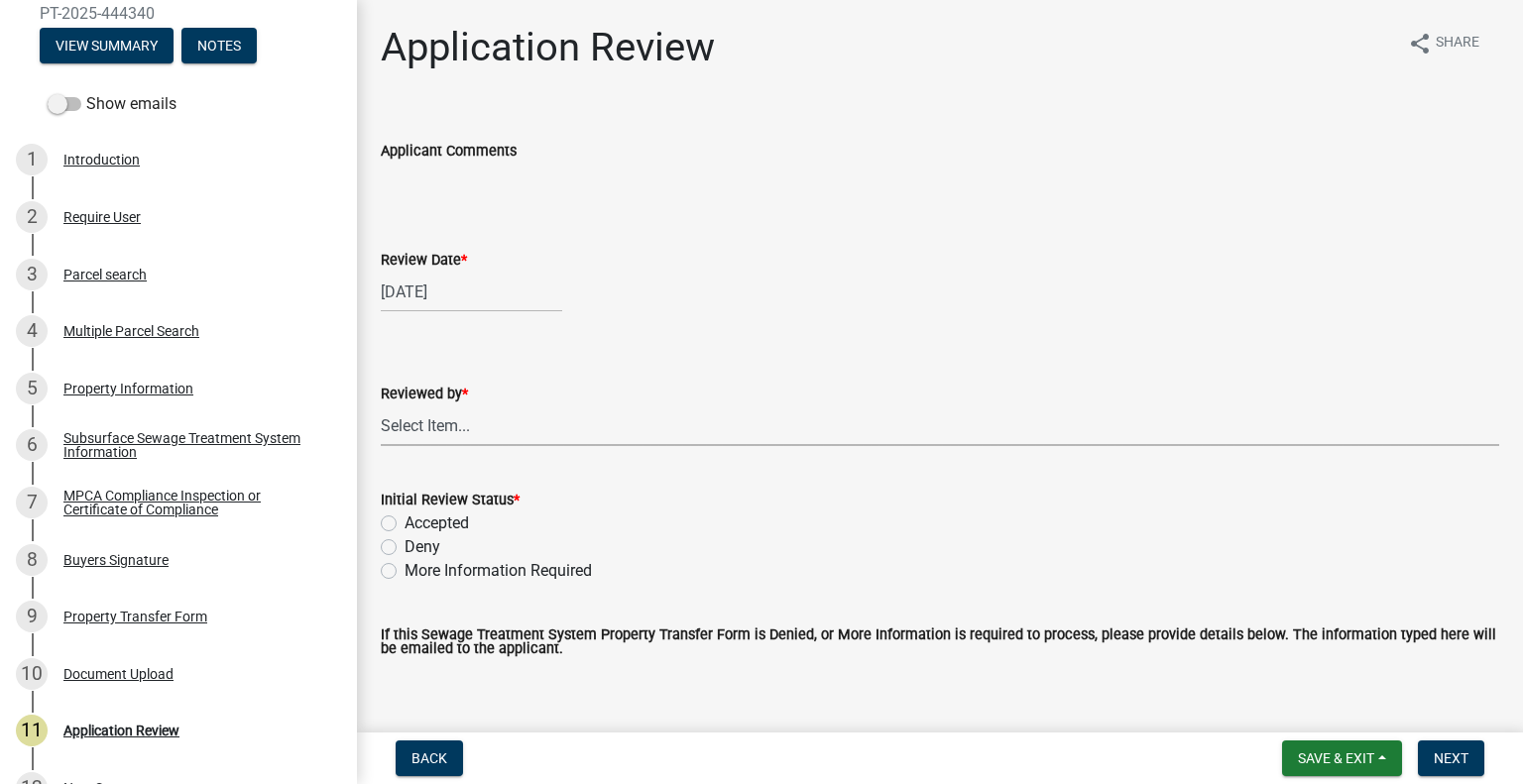 drag, startPoint x: 452, startPoint y: 440, endPoint x: 460, endPoint y: 427, distance: 15.264338 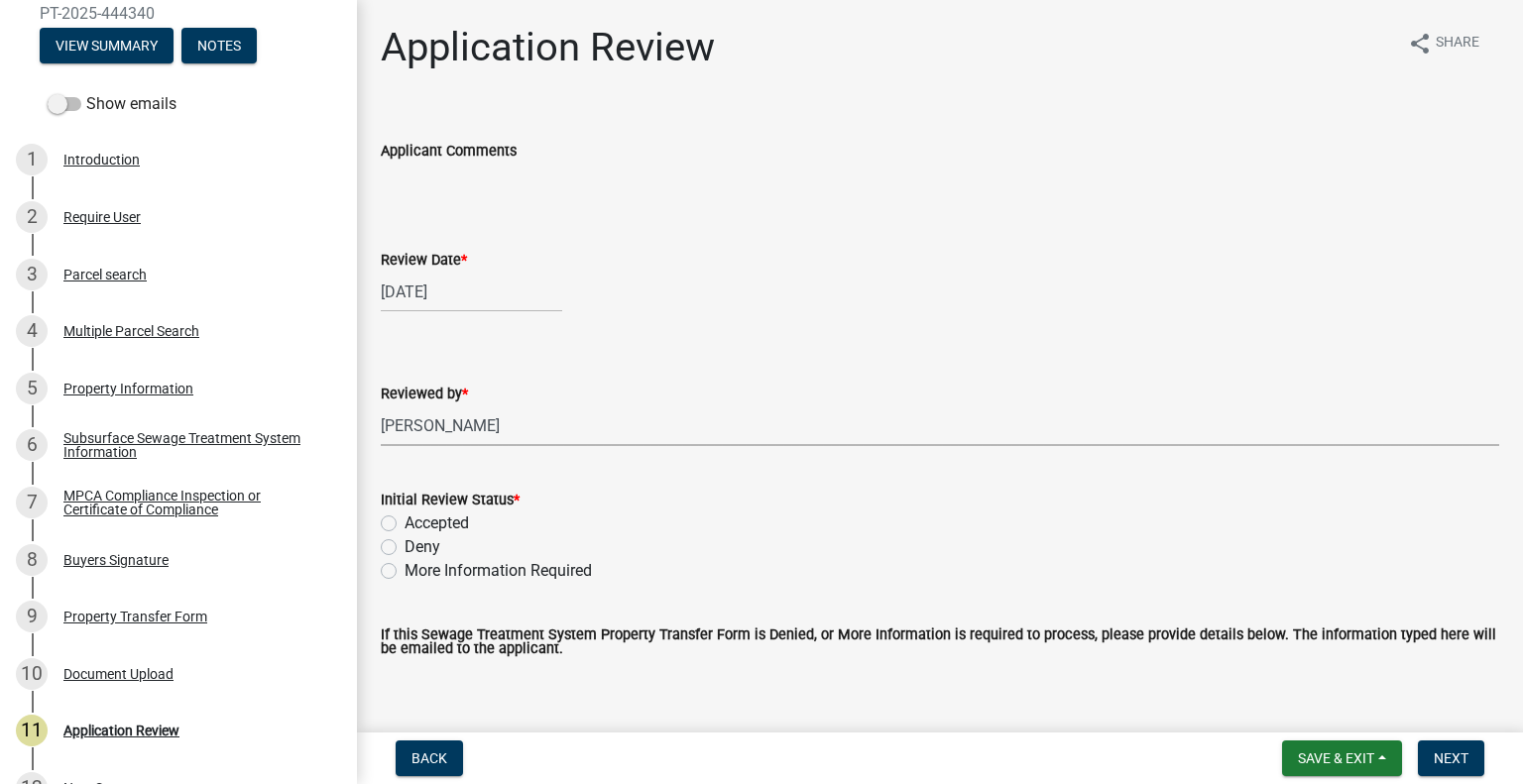 click on "Select Item...   Alexis Newark   Amy Busko   Andrea Perales   Brittany Tollefson   Christopher LeClair   Courtney Roth   Elizabeth Plaster   Emma Swenson   Eric Babolian   Kyle Westergard   Lindsey Hanson   Michelle Jevne   Noah Brenden   Sheila Dahl" at bounding box center (940, 425) 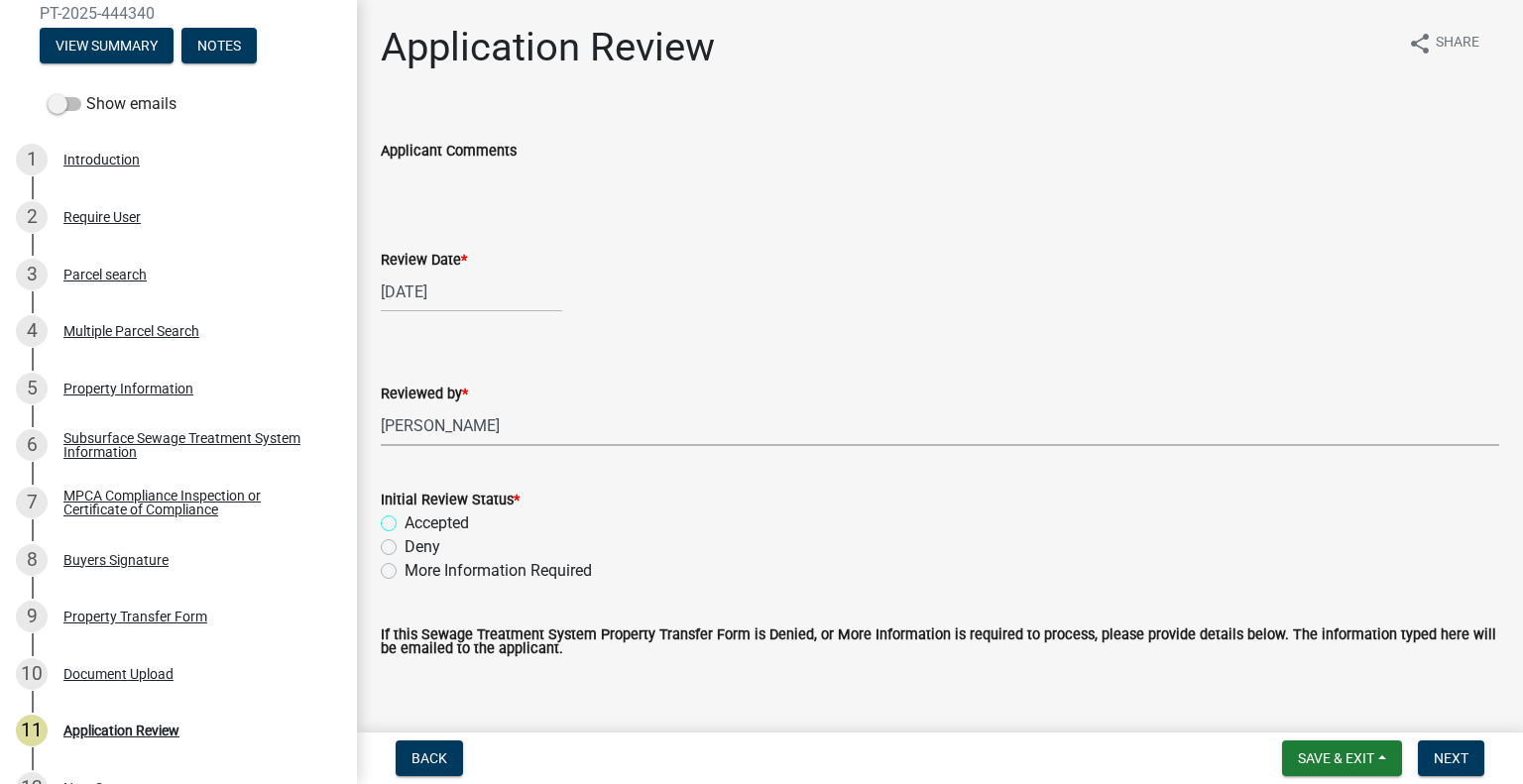 click on "Accepted" at bounding box center [410, 517] 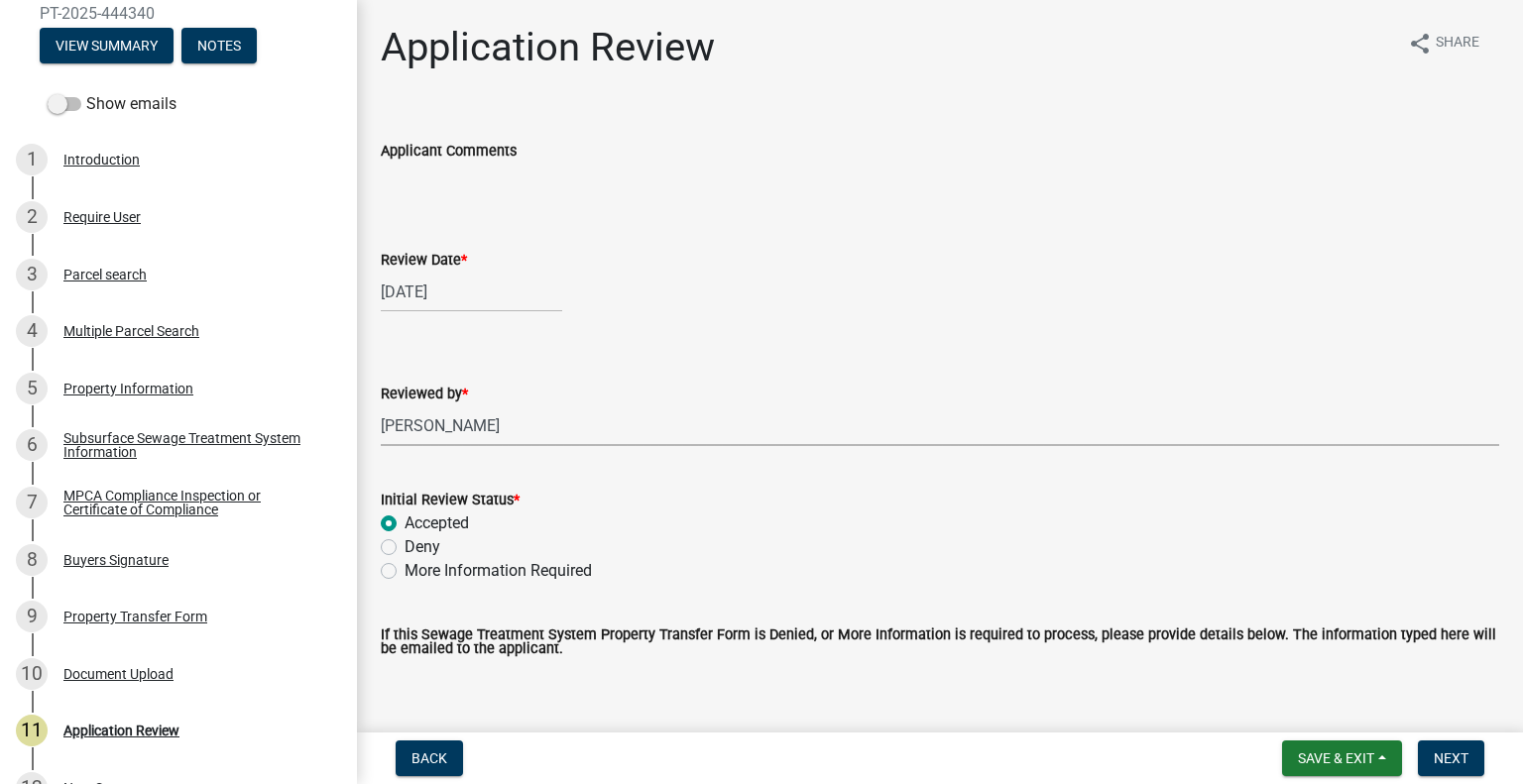 radio on "true" 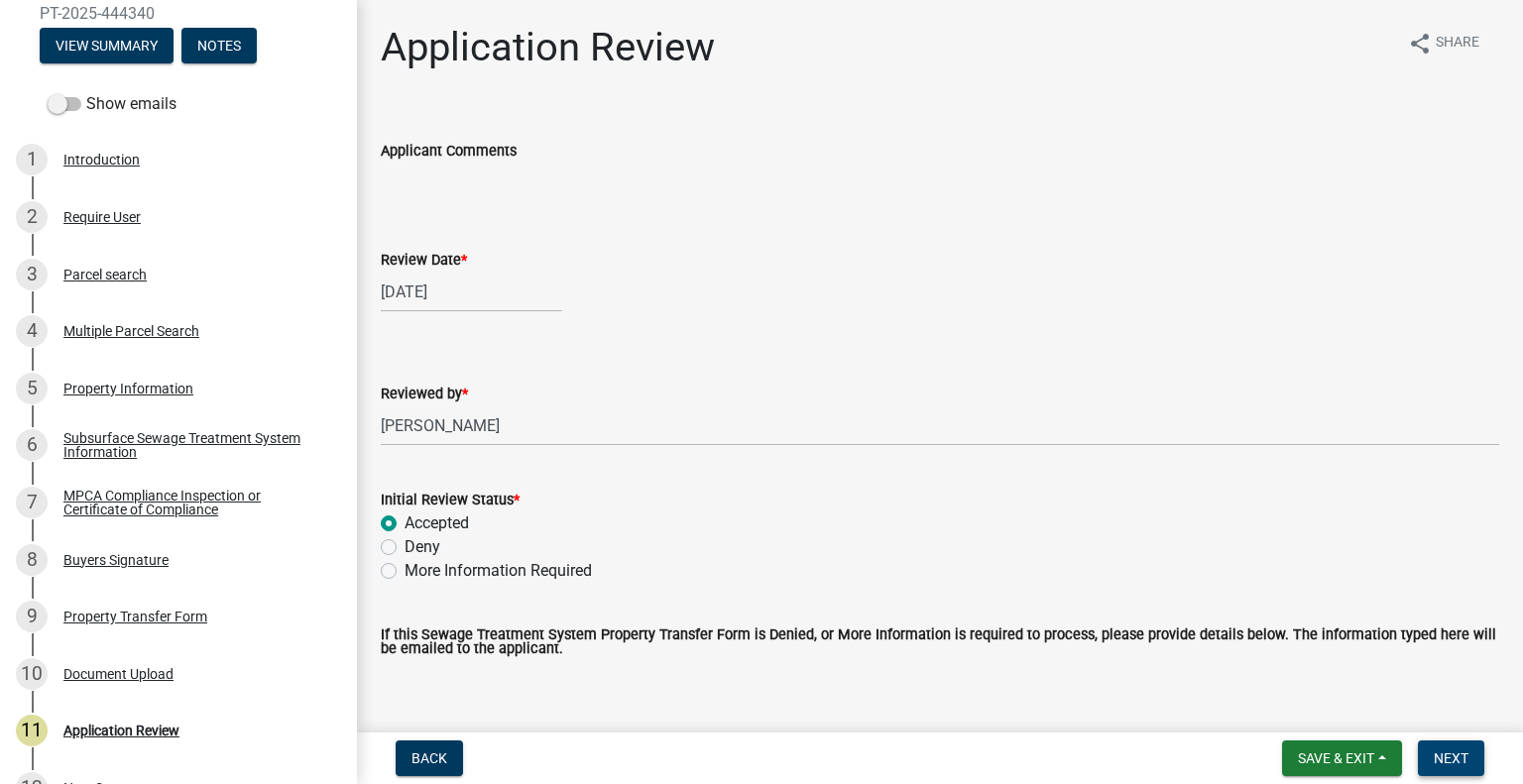 click on "Next" at bounding box center (1451, 758) 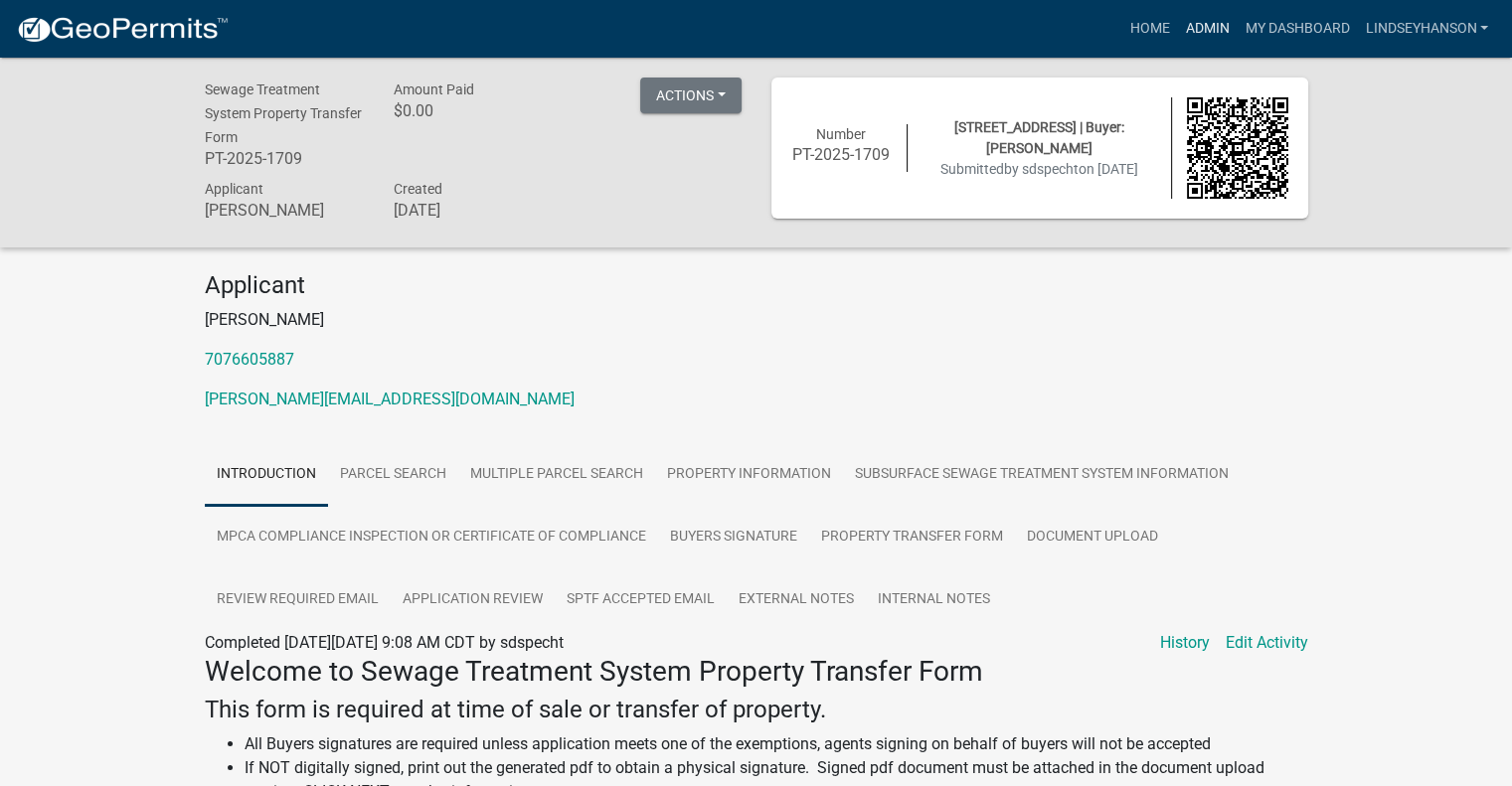 click on "Admin" at bounding box center [1207, 29] 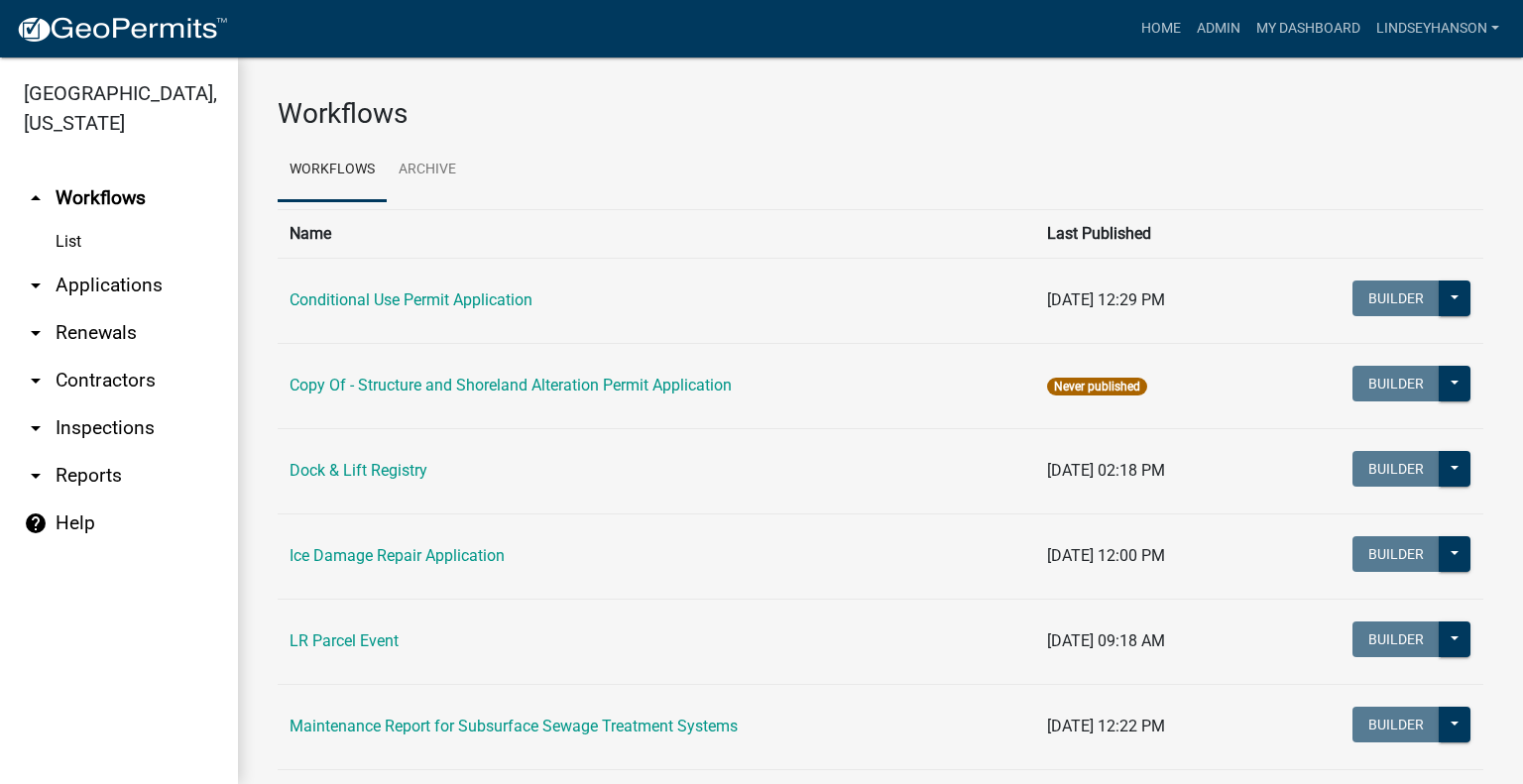 click on "arrow_drop_down   Applications" at bounding box center [119, 285] 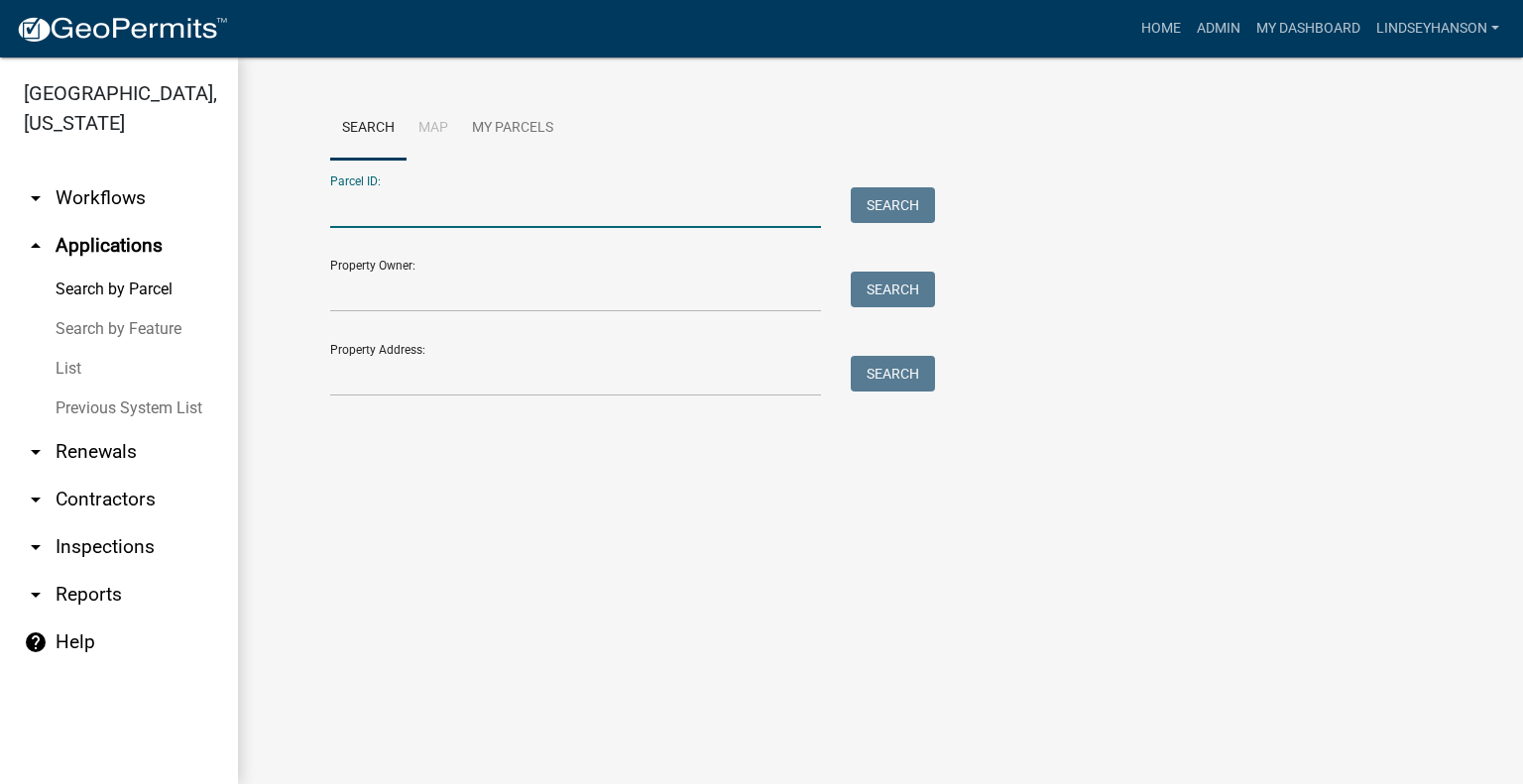 click on "Parcel ID:" at bounding box center [575, 207] 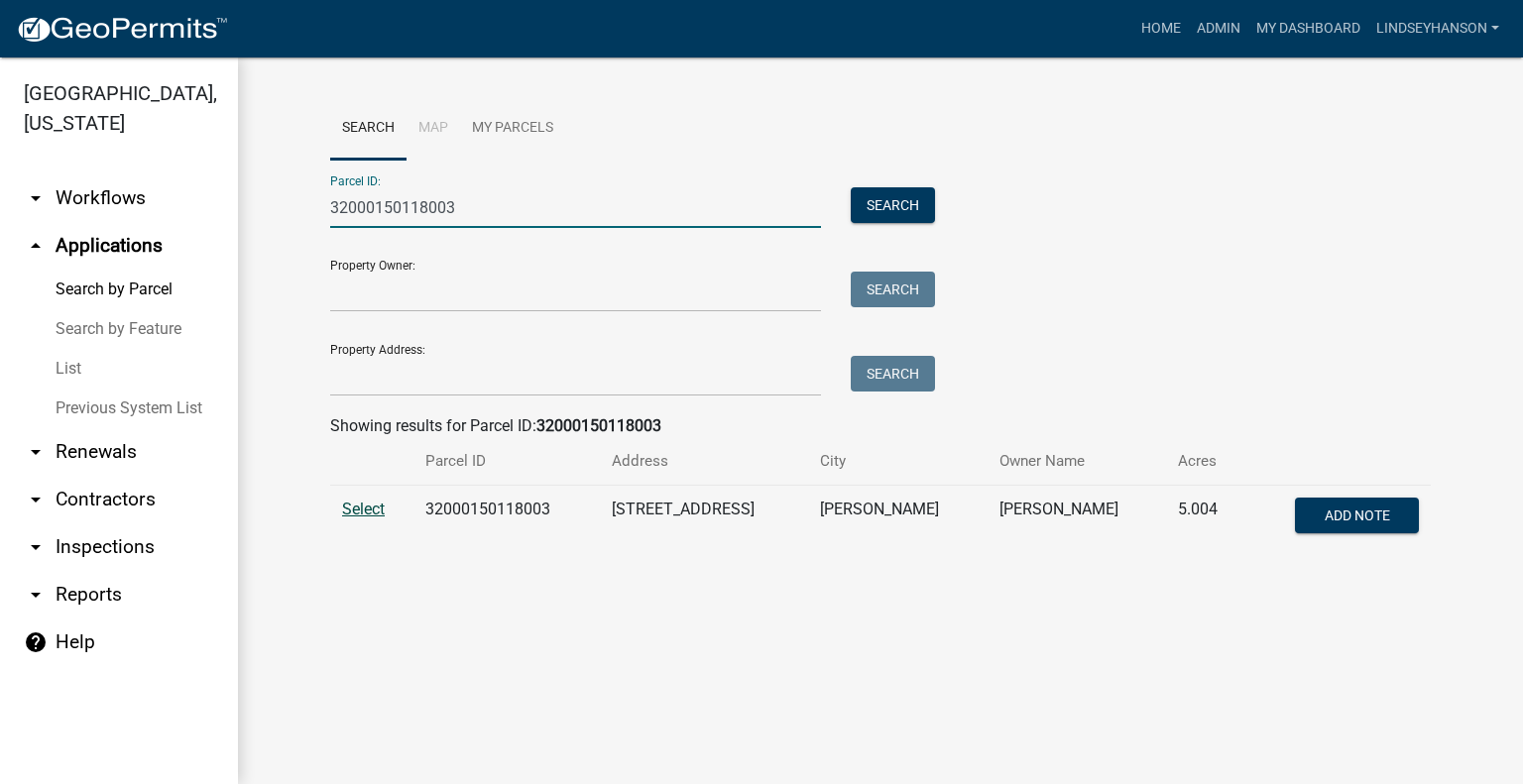 type on "32000150118003" 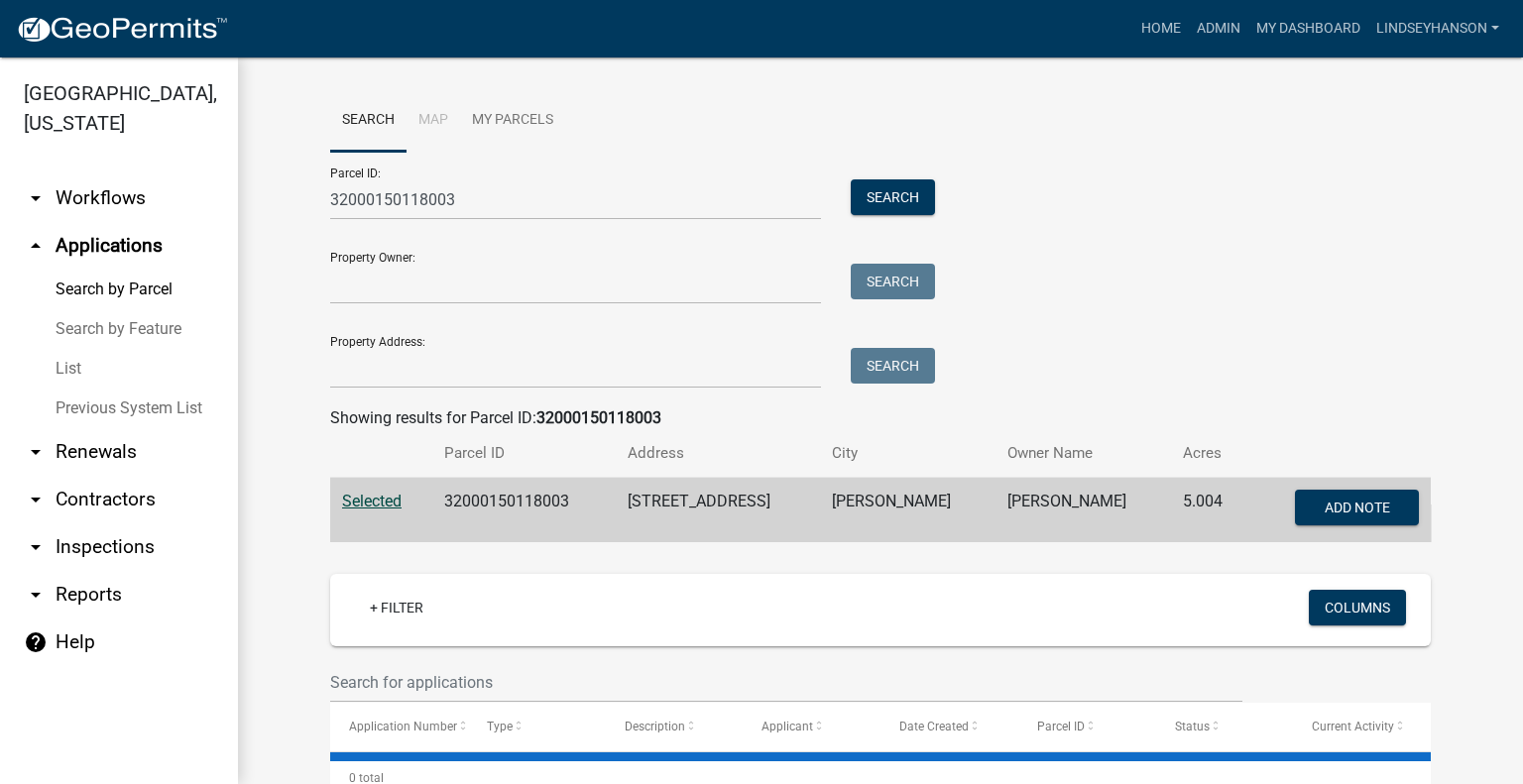 scroll, scrollTop: 0, scrollLeft: 0, axis: both 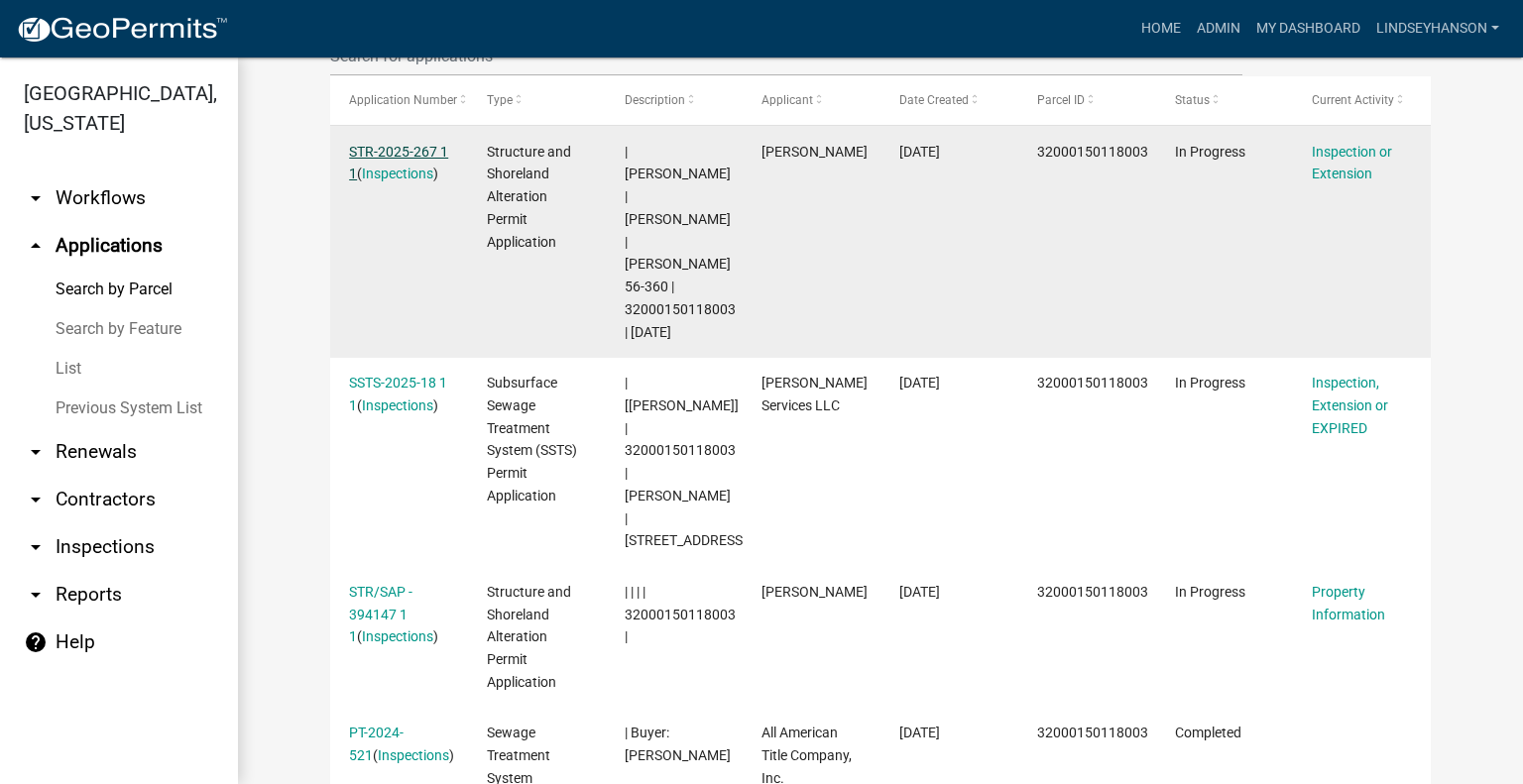 click on "STR-2025-267 1 1" 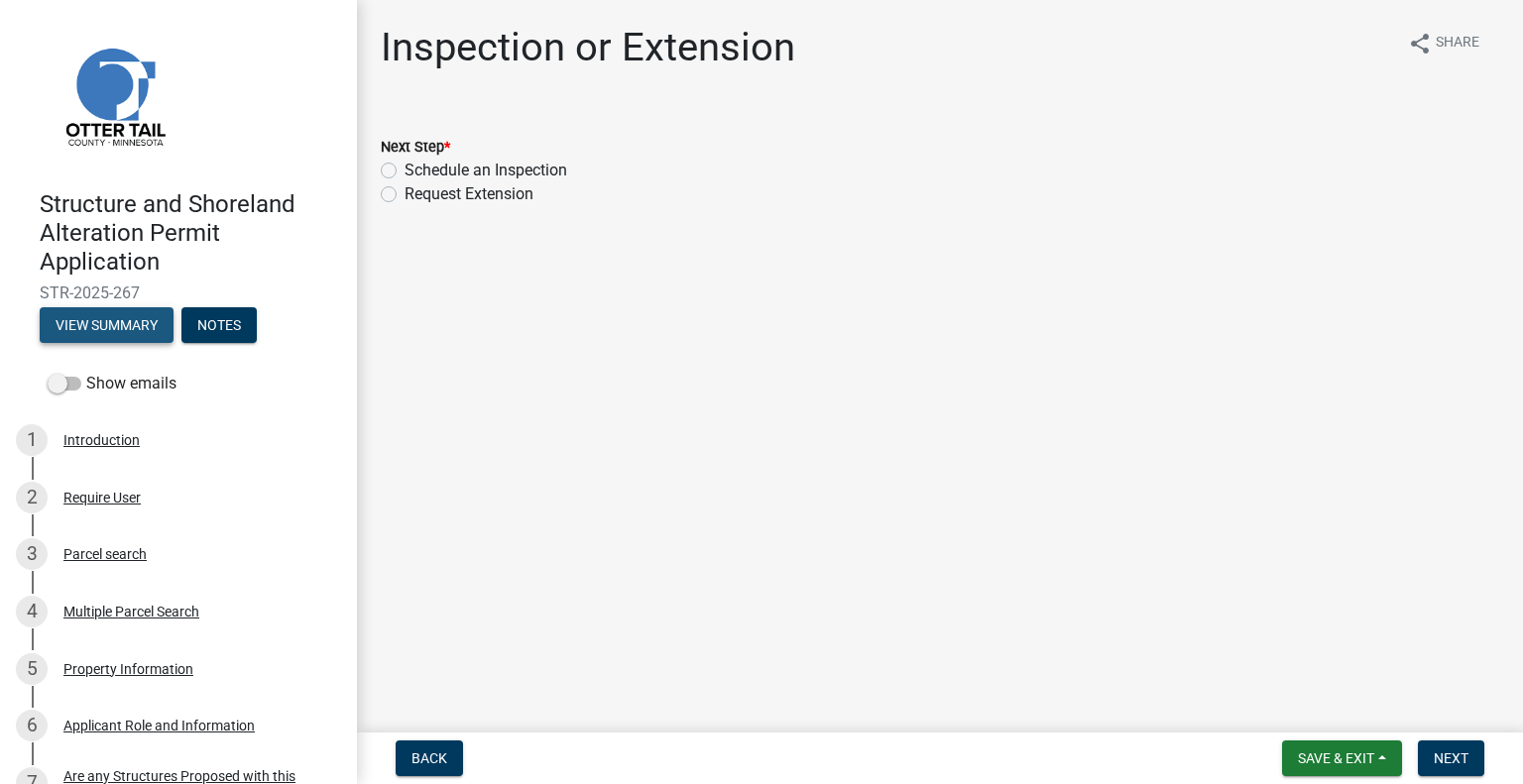 click on "View Summary" at bounding box center (106, 325) 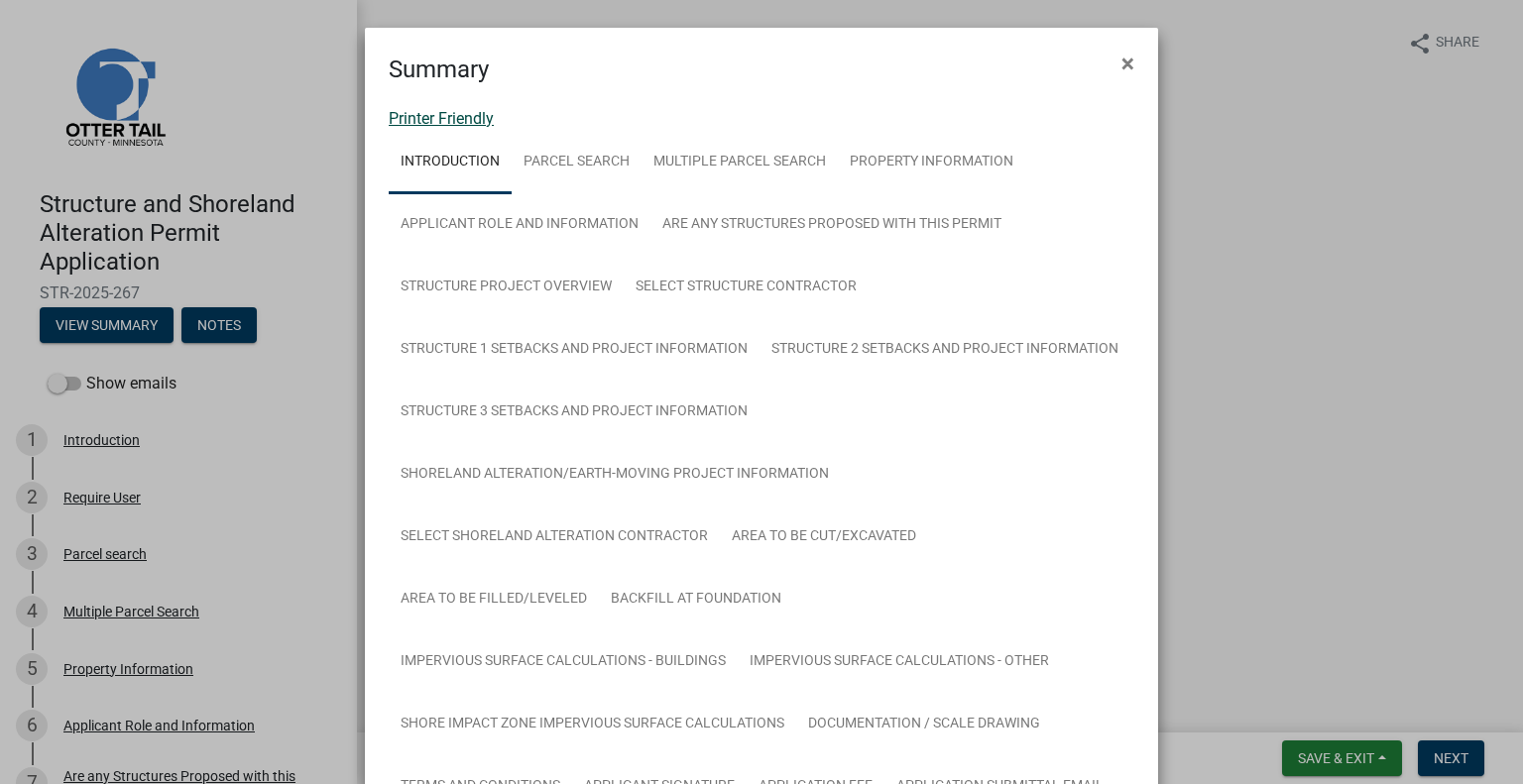 click on "Printer Friendly" 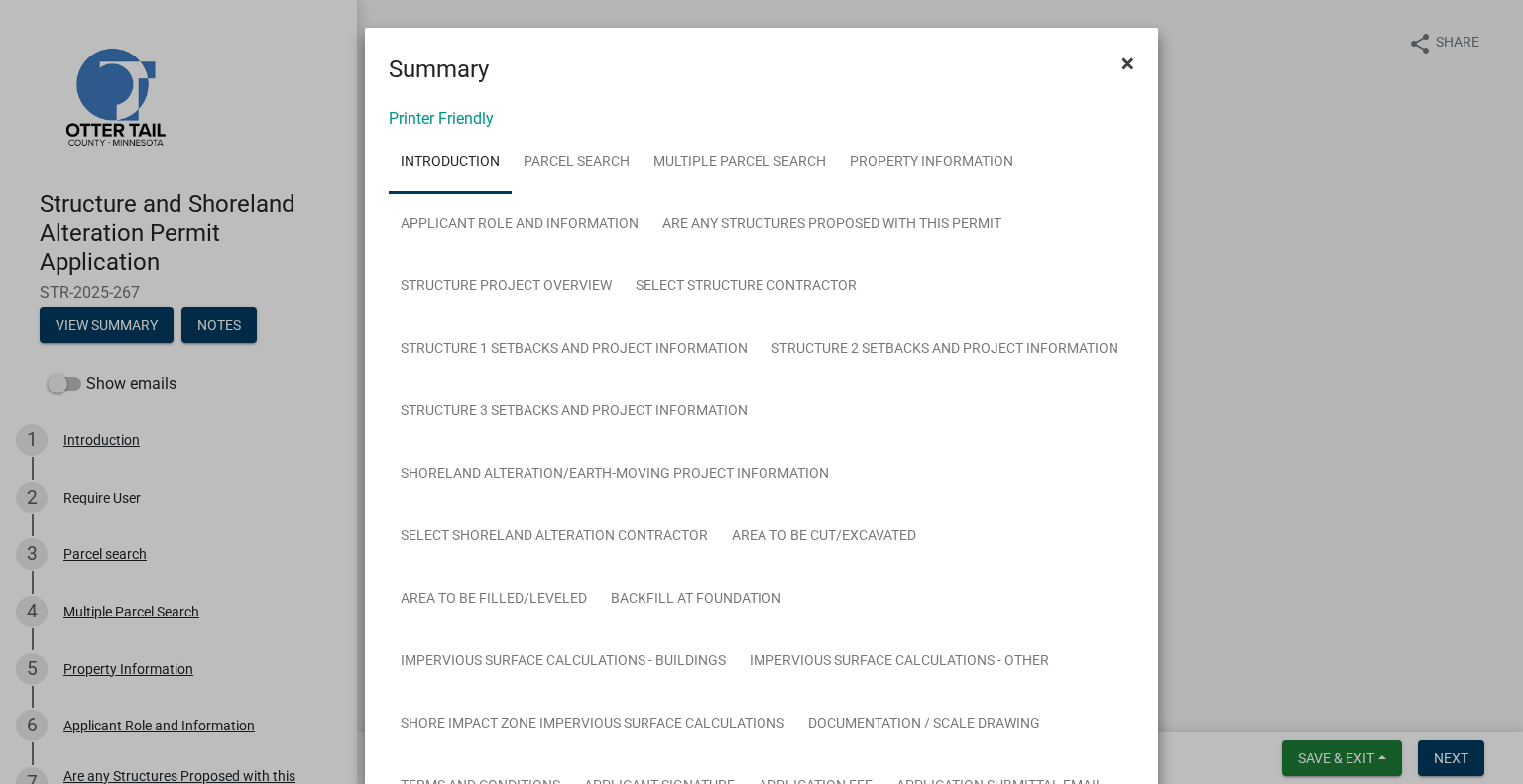 click on "×" 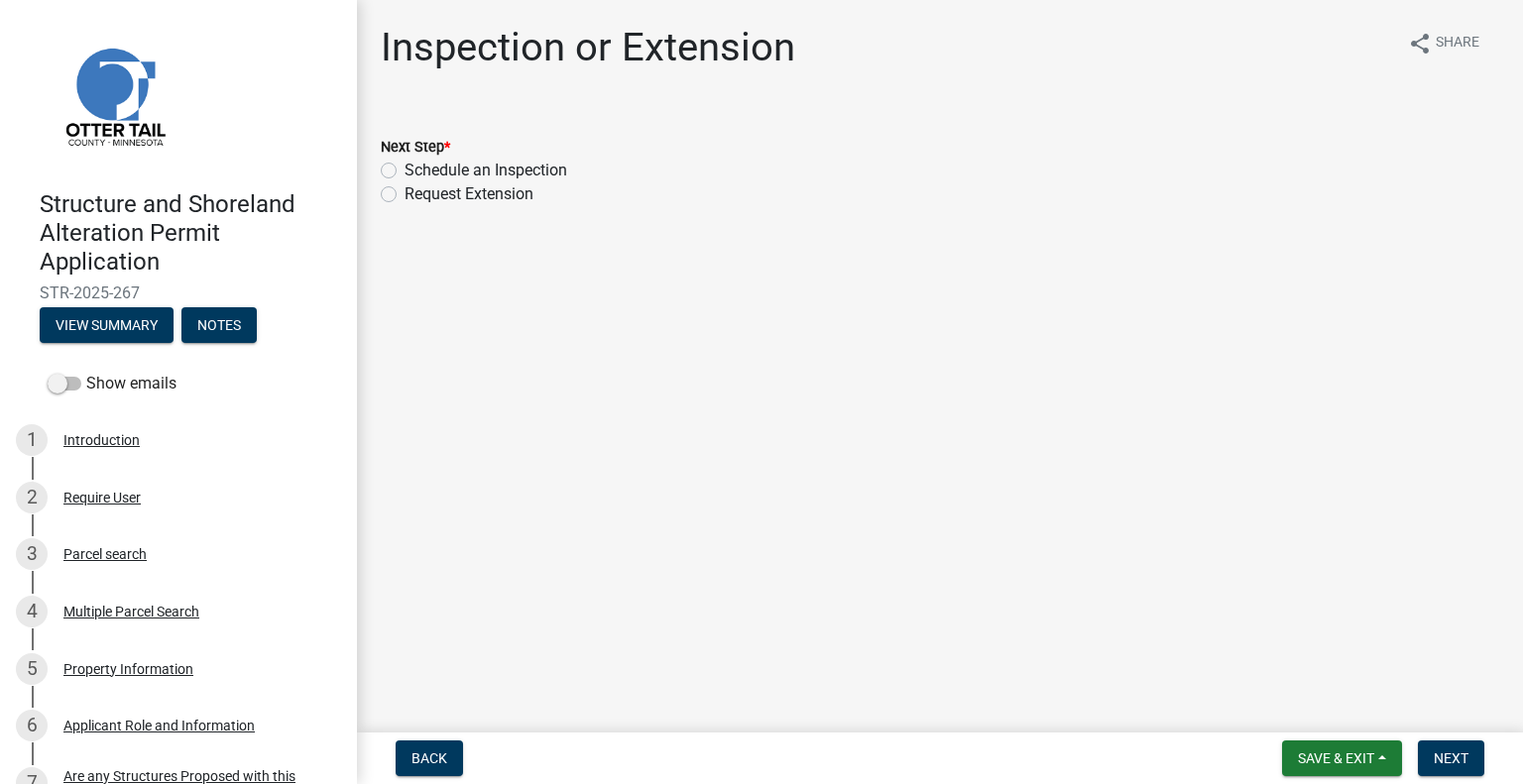 click on "Back  Save & Exit  Save  Save & Exit   Next" at bounding box center [940, 758] 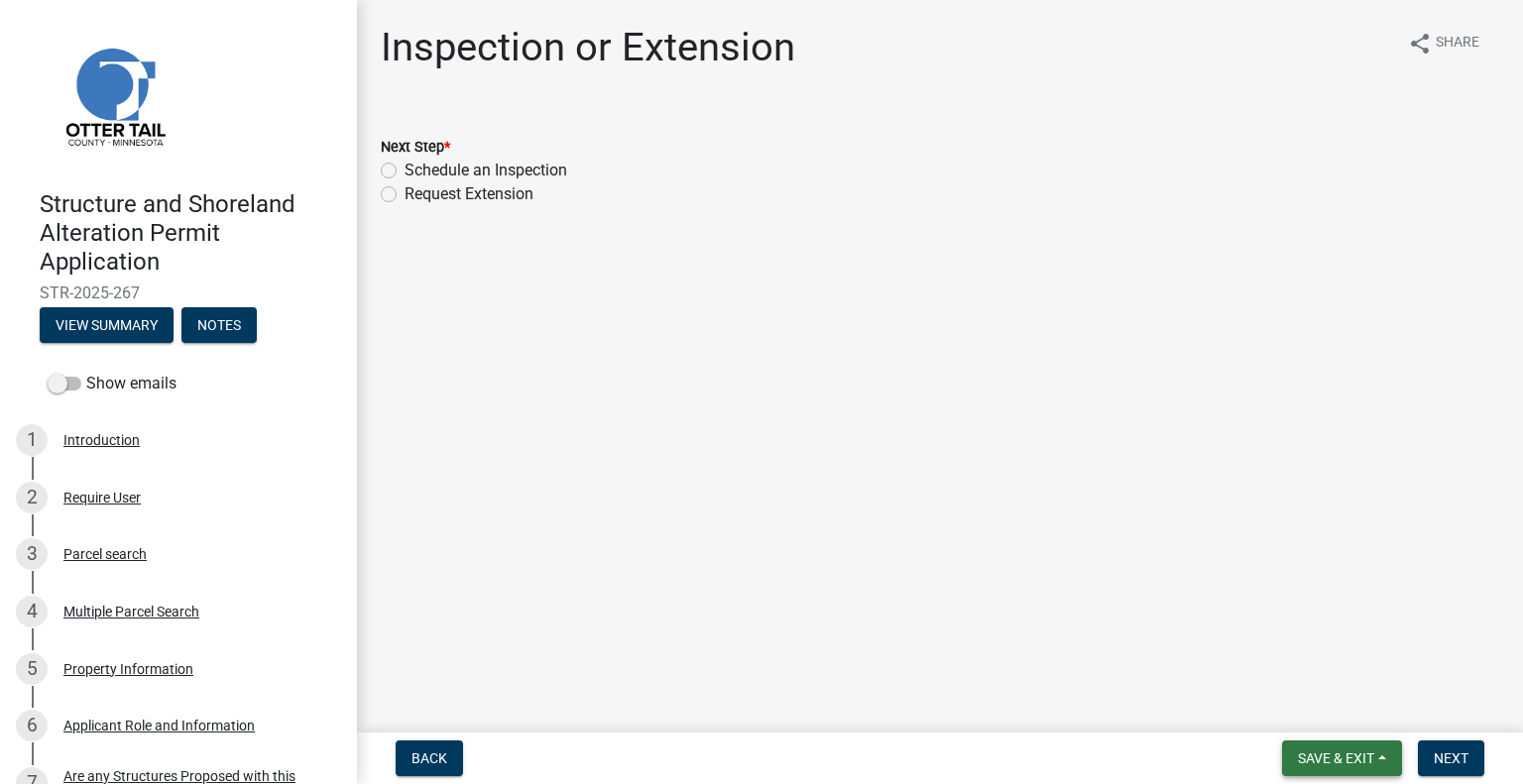 click on "Save & Exit" at bounding box center (1342, 758) 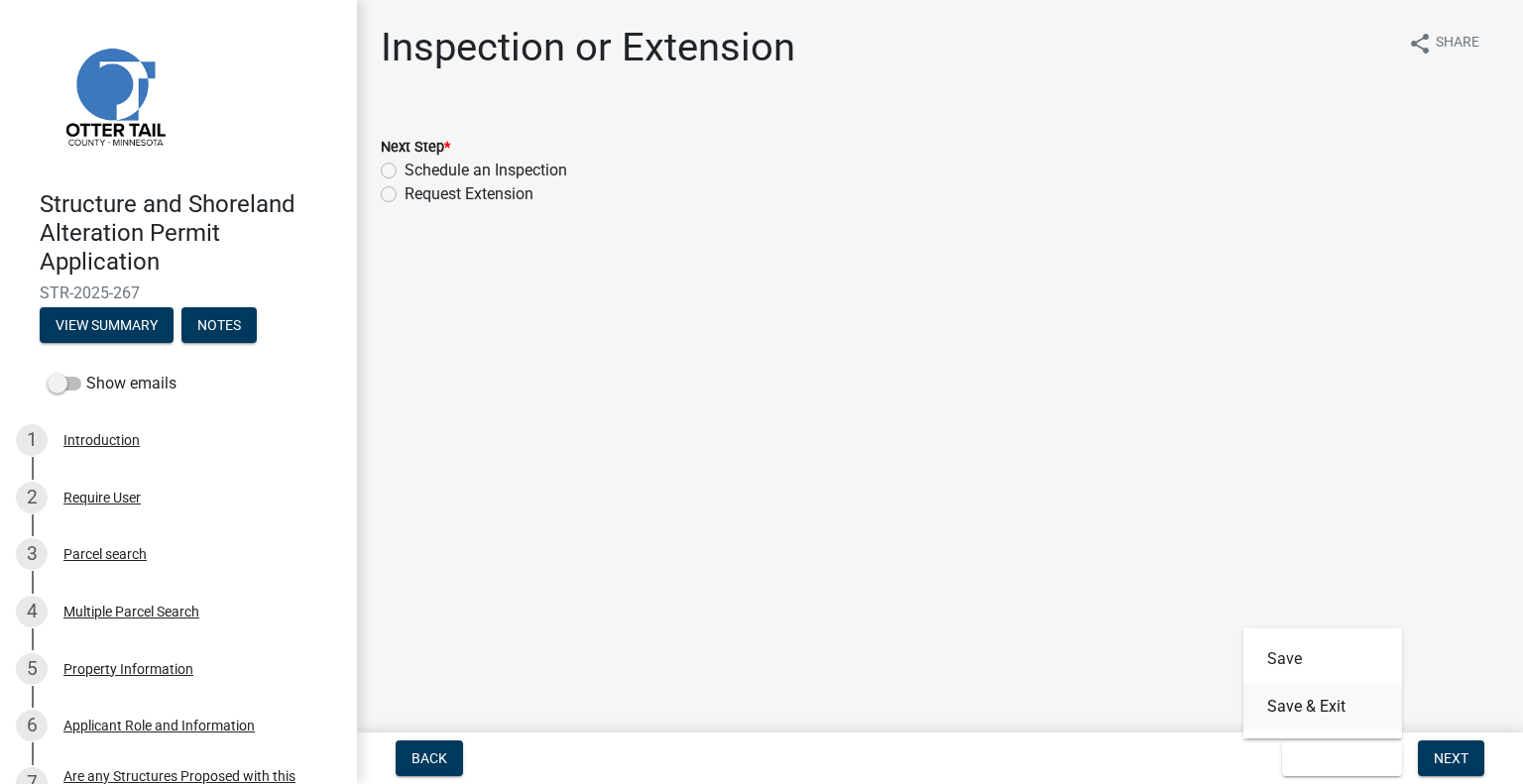 click on "Save & Exit" at bounding box center (1323, 707) 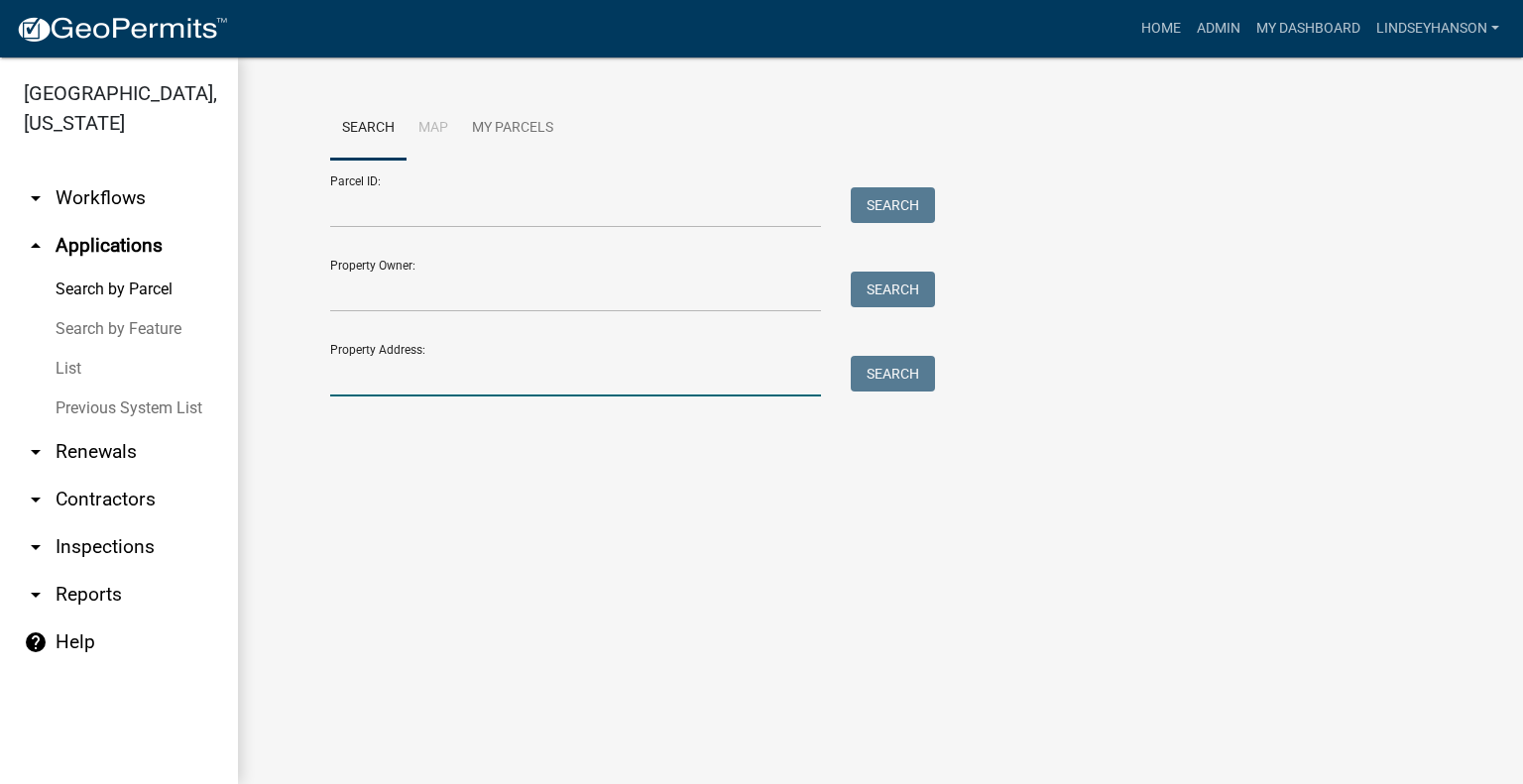 click on "Property Address:" at bounding box center [575, 376] 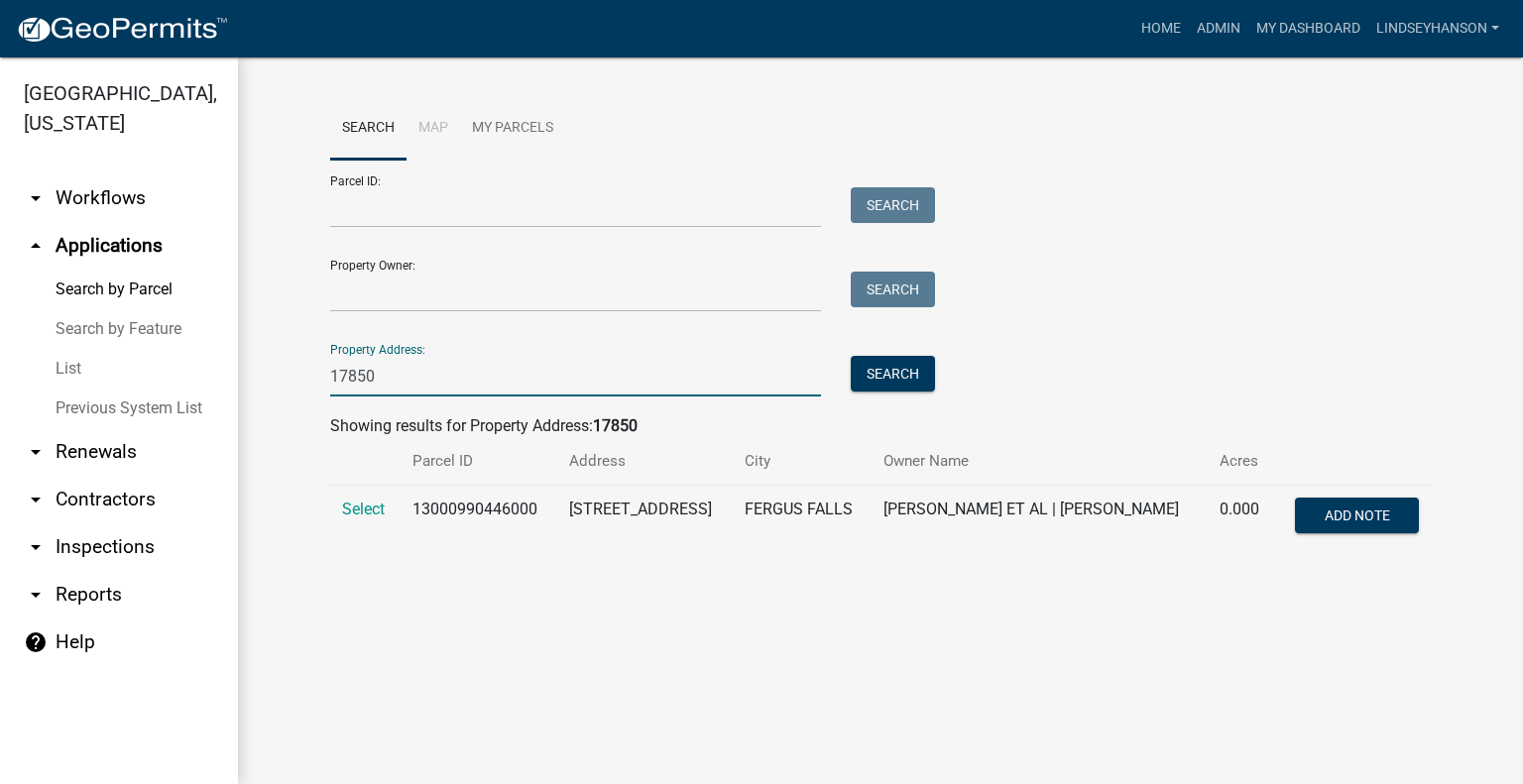 type on "17850" 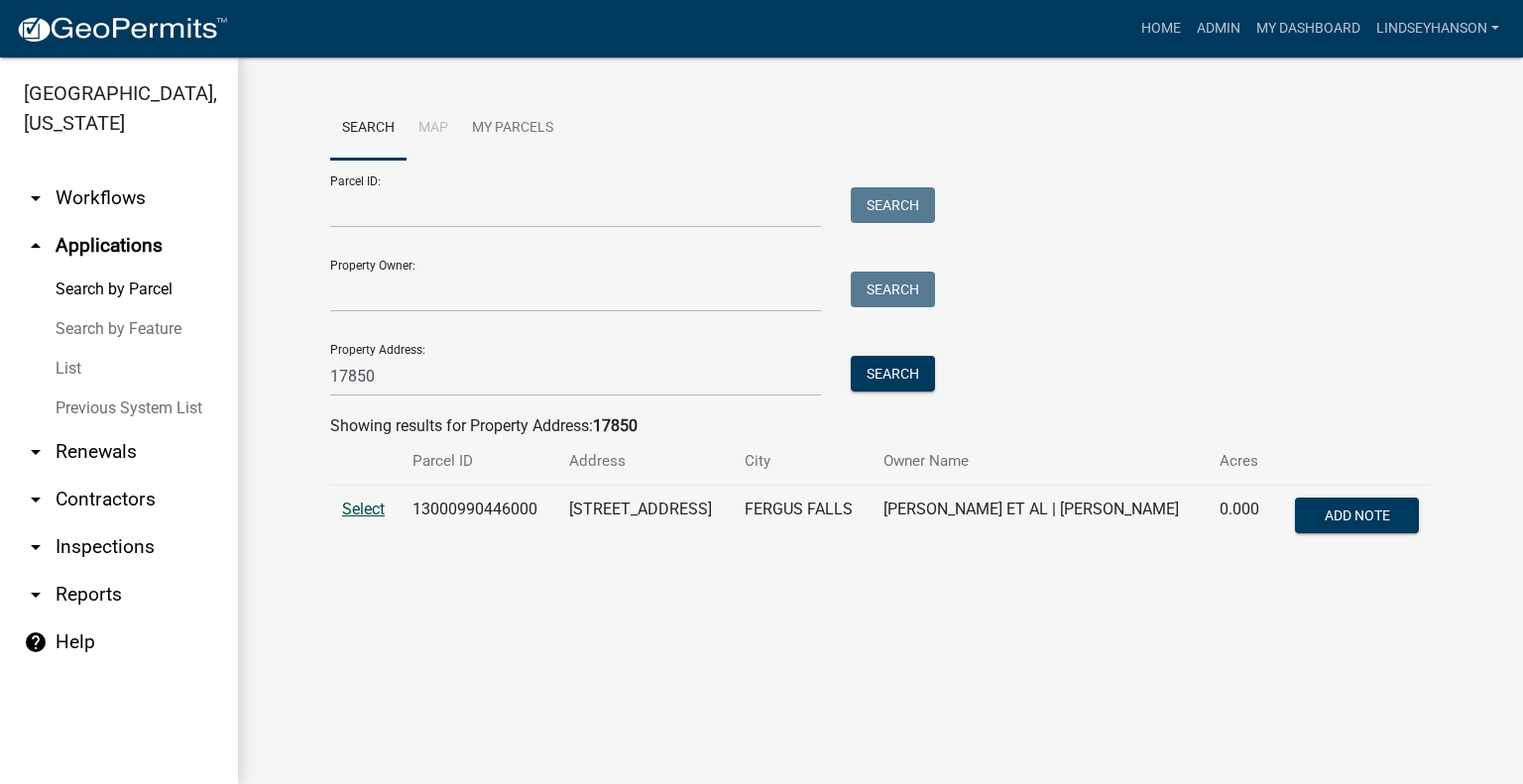 click on "Select" at bounding box center (363, 508) 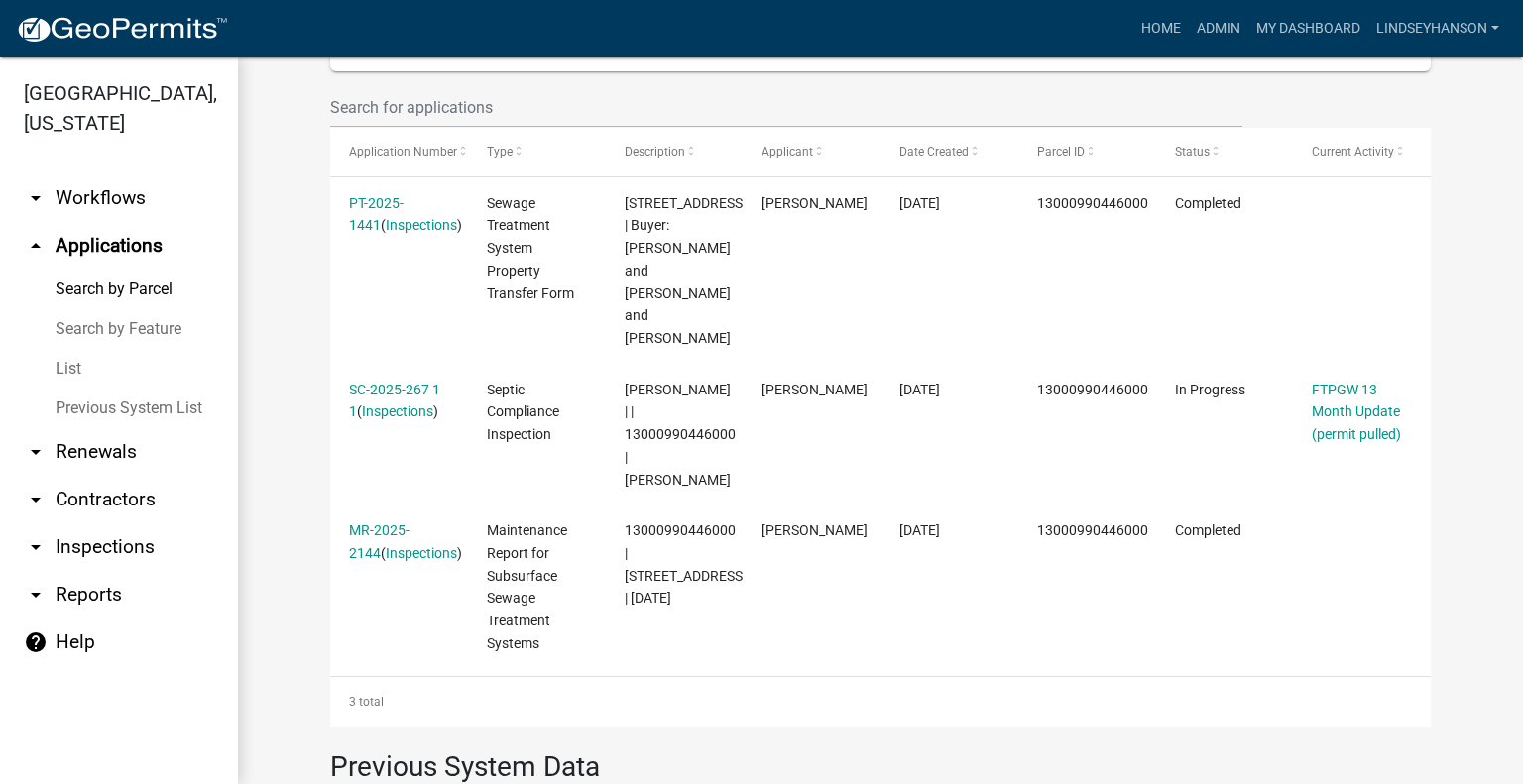 scroll, scrollTop: 614, scrollLeft: 0, axis: vertical 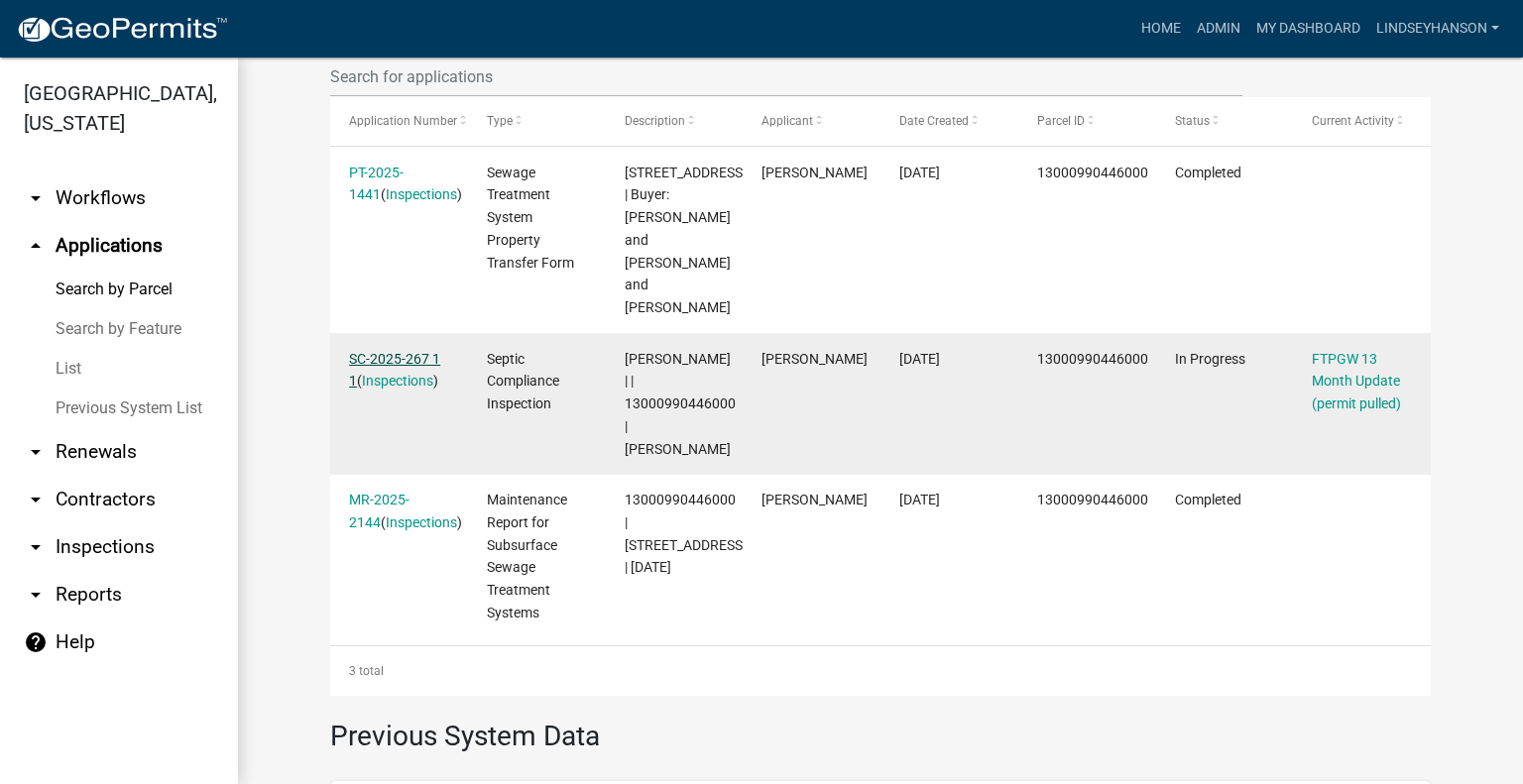 click on "SC-2025-267 1 1" 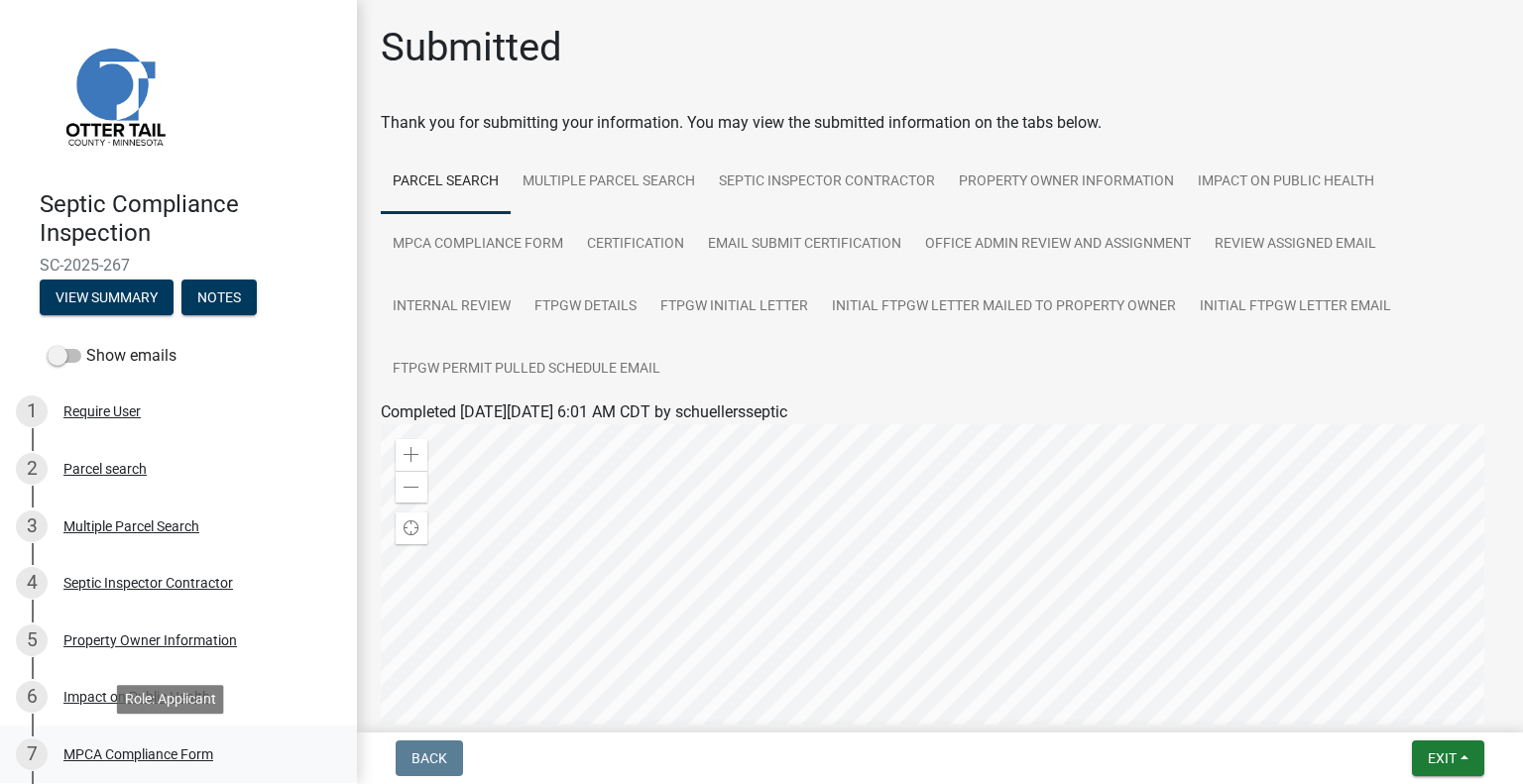 click on "MPCA Compliance Form" at bounding box center [138, 754] 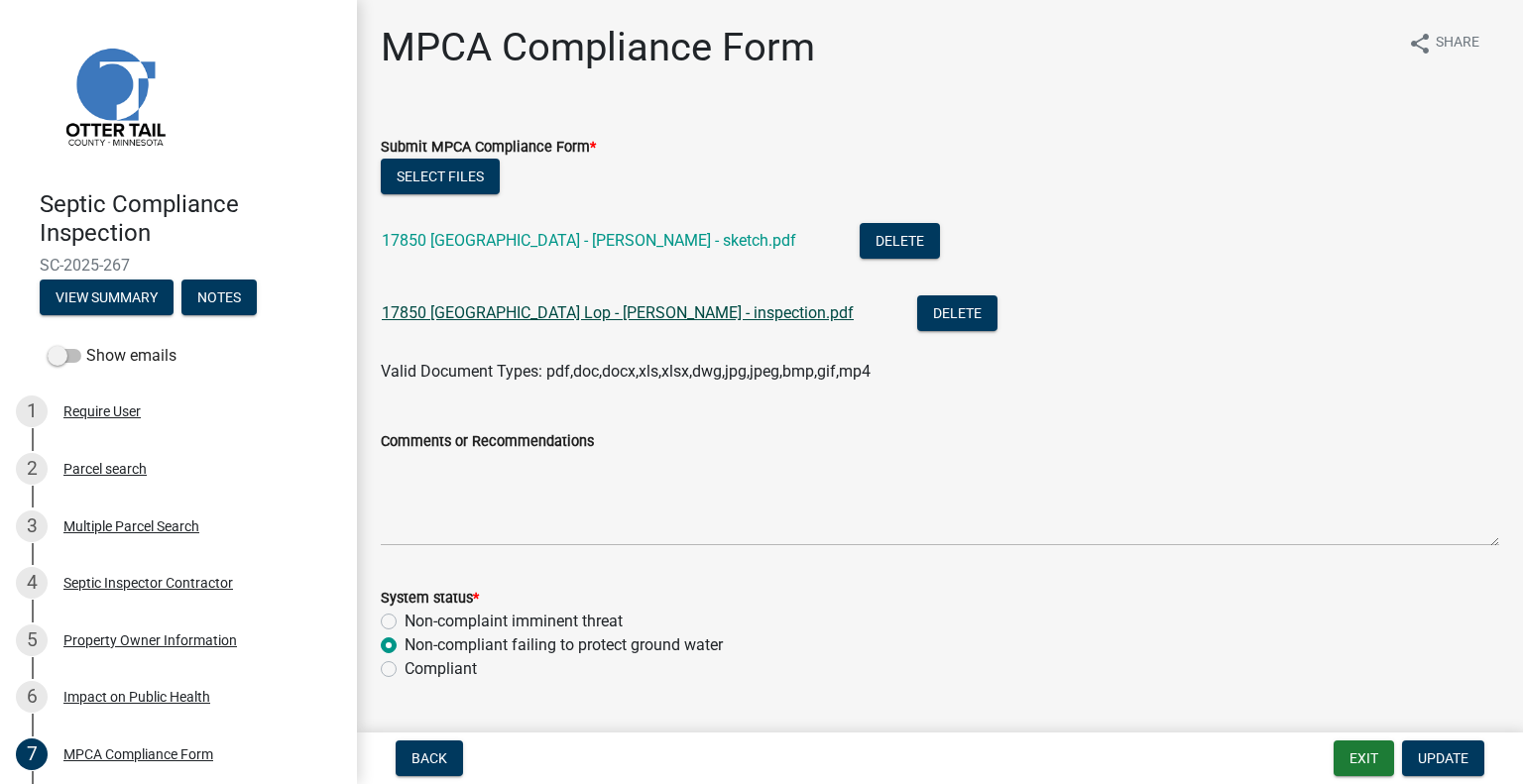 click on "17850 Cedar Park Lop - Kimball - inspection.pdf" 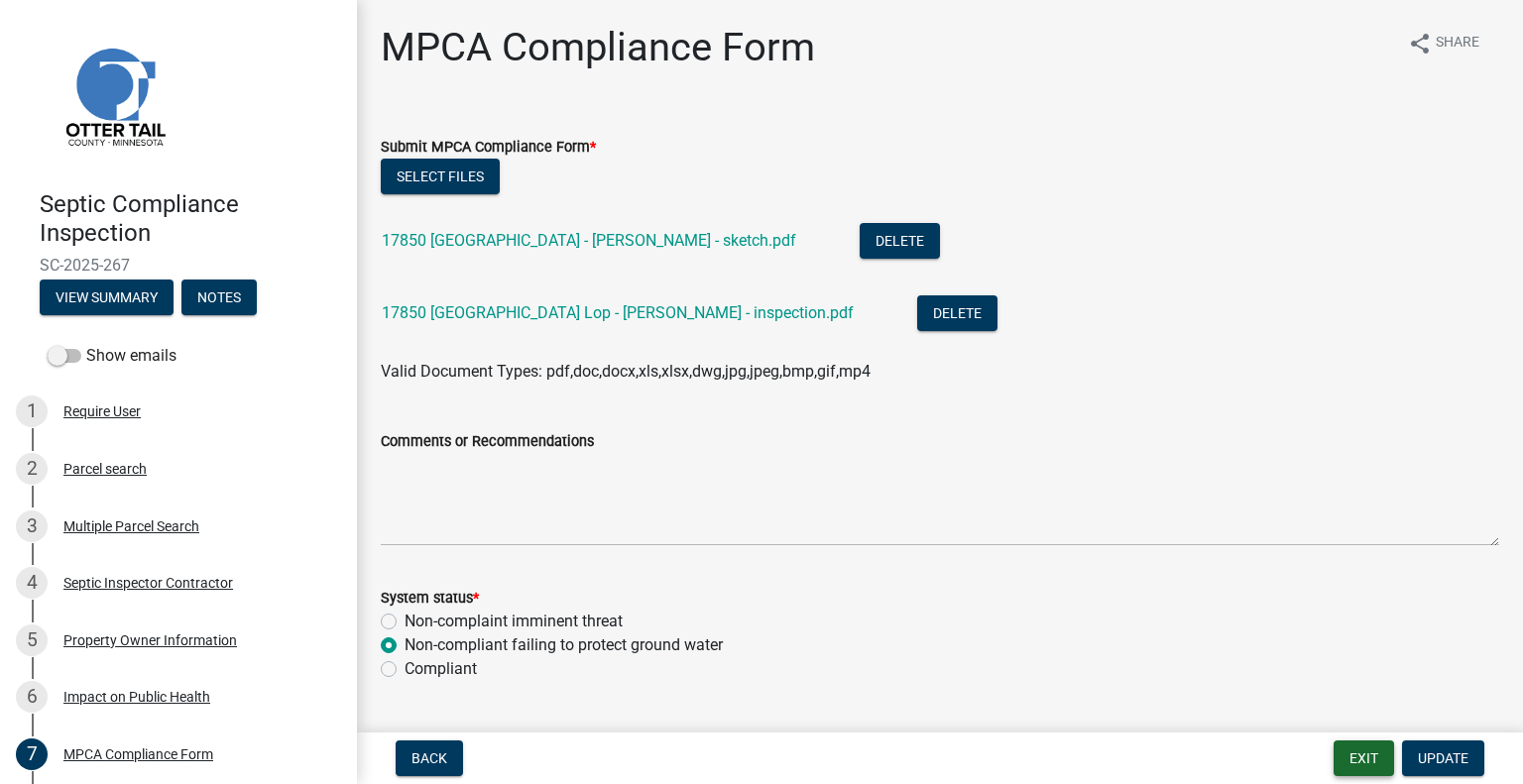 click on "Exit" at bounding box center (1363, 758) 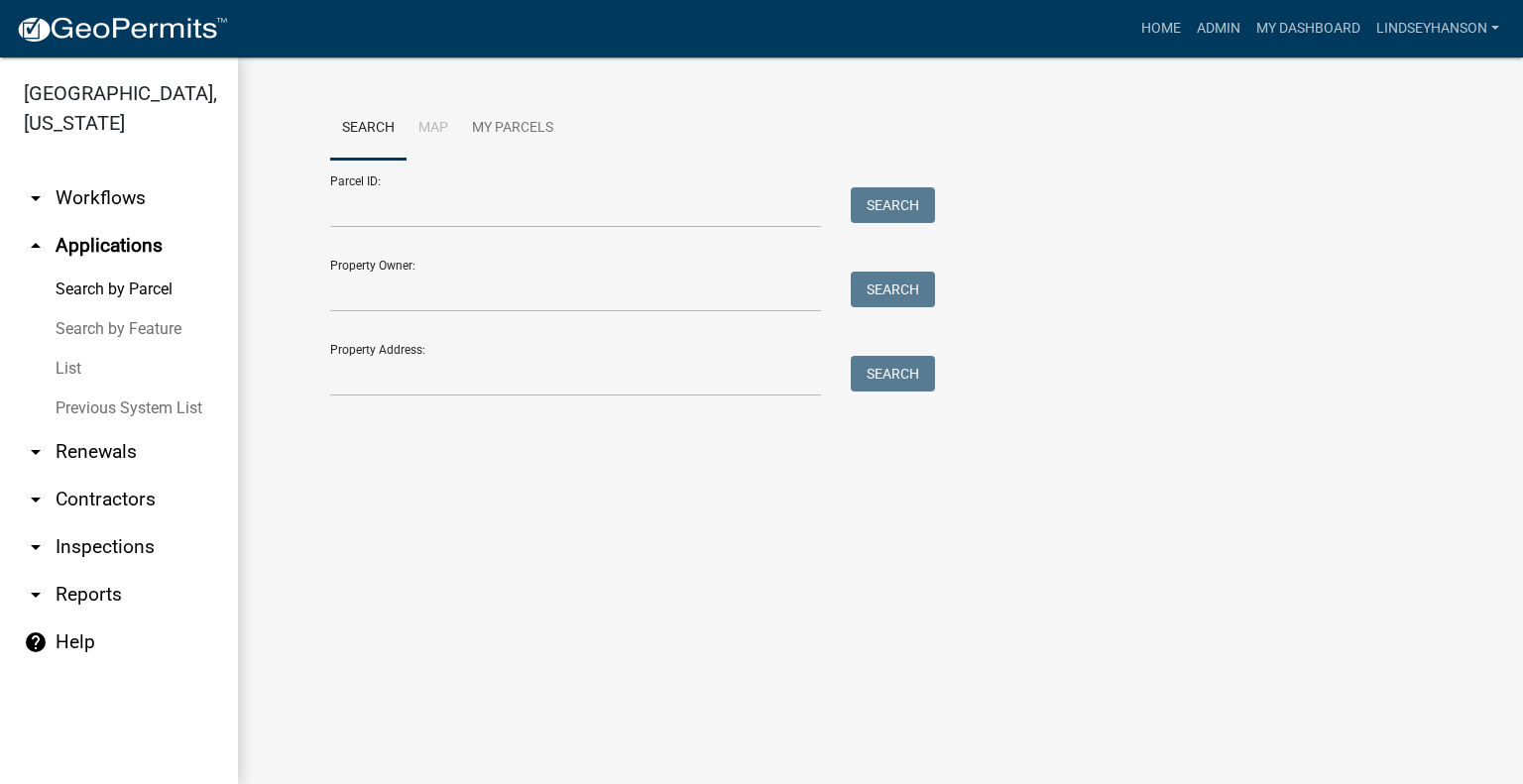 click on "arrow_drop_down   Workflows" at bounding box center (119, 198) 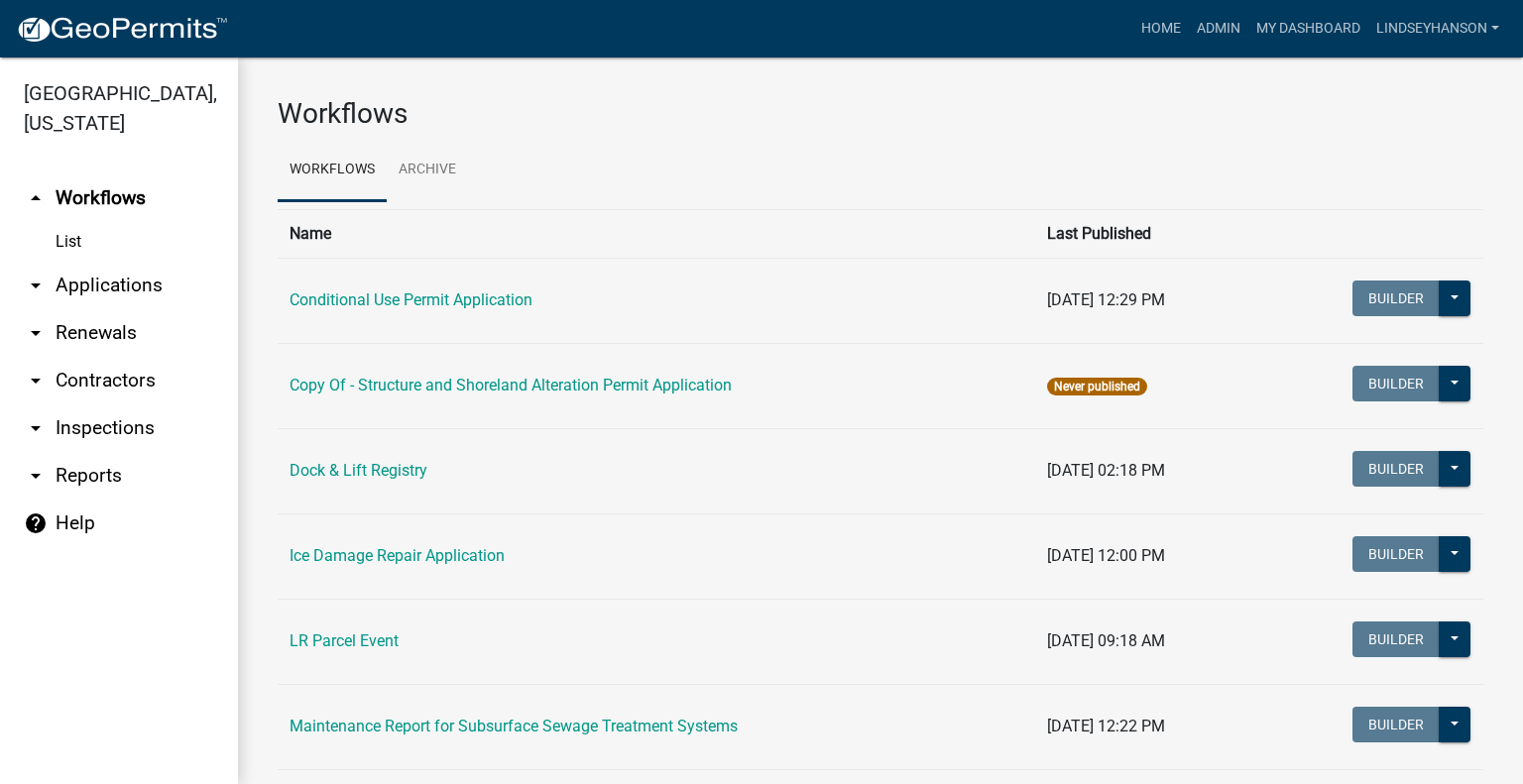 click on "arrow_drop_down   Applications" at bounding box center [119, 285] 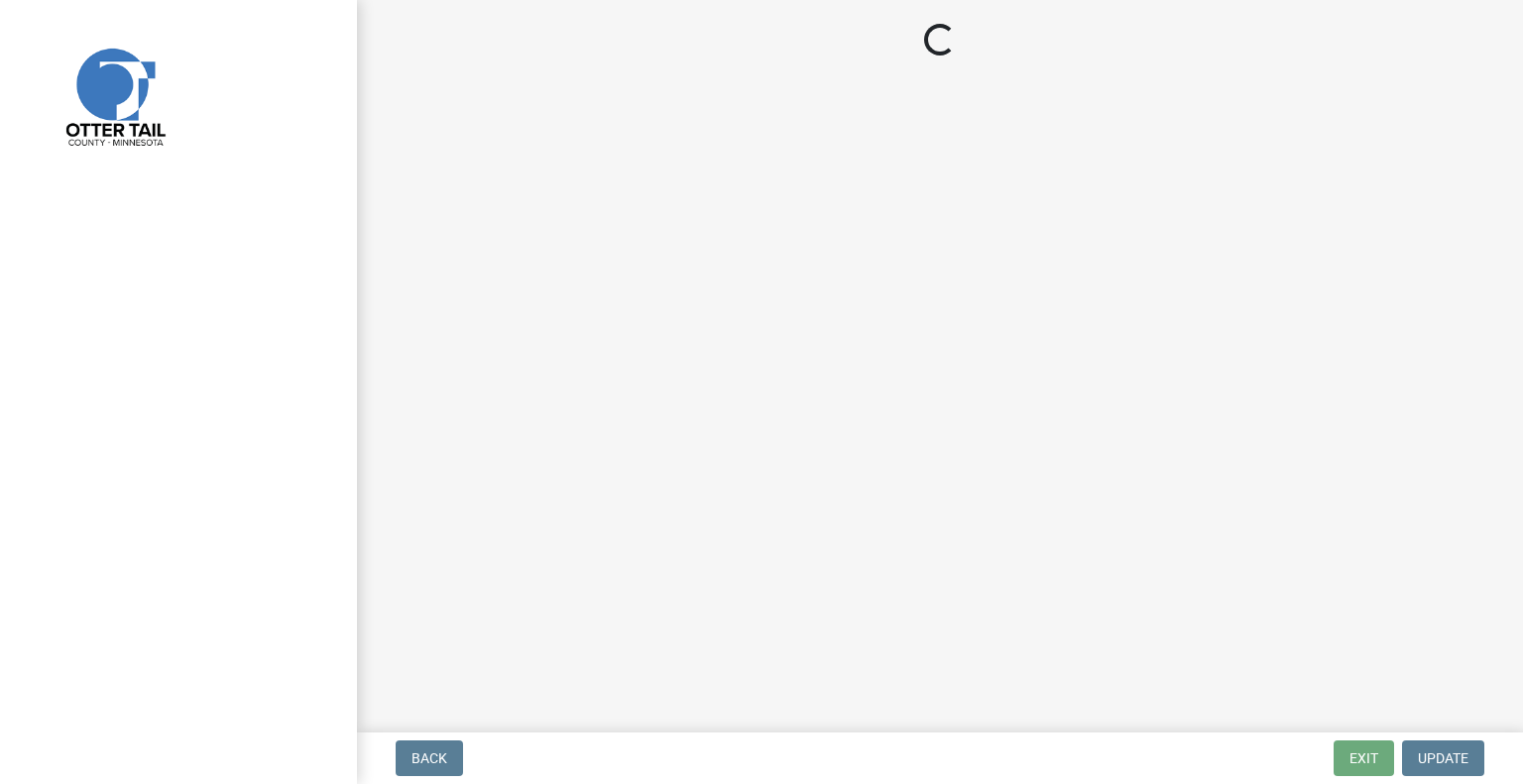 scroll, scrollTop: 0, scrollLeft: 0, axis: both 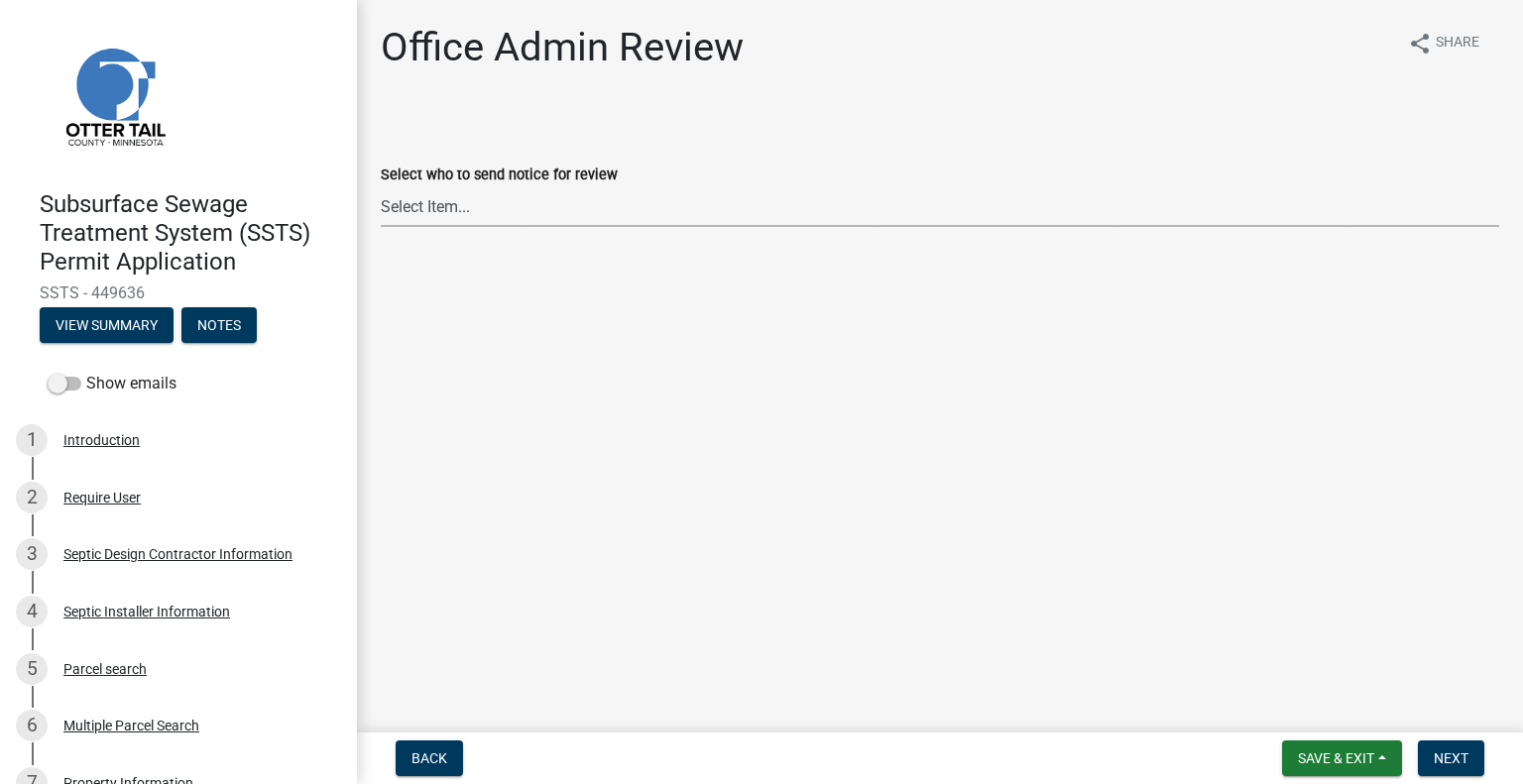 click on "Select Item...   [PERSON_NAME] ([EMAIL_ADDRESS][DOMAIN_NAME])   [PERSON_NAME] ([EMAIL_ADDRESS][DOMAIN_NAME])   [PERSON_NAME] ([EMAIL_ADDRESS][DOMAIN_NAME])   [PERSON_NAME] ([EMAIL_ADDRESS][DOMAIN_NAME])   [PERSON_NAME] ([EMAIL_ADDRESS][DOMAIN_NAME])   [PERSON_NAME] ([EMAIL_ADDRESS][DOMAIN_NAME])   [PERSON_NAME] ([EMAIL_ADDRESS][DOMAIN_NAME])   [PERSON_NAME] ([EMAIL_ADDRESS][DOMAIN_NAME])   [PERSON_NAME] ([EMAIL_ADDRESS][DOMAIN_NAME])   [PERSON_NAME] ([EMAIL_ADDRESS][DOMAIN_NAME])   [PERSON_NAME] ([EMAIL_ADDRESS][DOMAIN_NAME])   [PERSON_NAME] ([EMAIL_ADDRESS][DOMAIN_NAME])   [PERSON_NAME] ([PERSON_NAME][EMAIL_ADDRESS][DOMAIN_NAME])   [PERSON_NAME] ([EMAIL_ADDRESS][DOMAIN_NAME])" at bounding box center (940, 206) 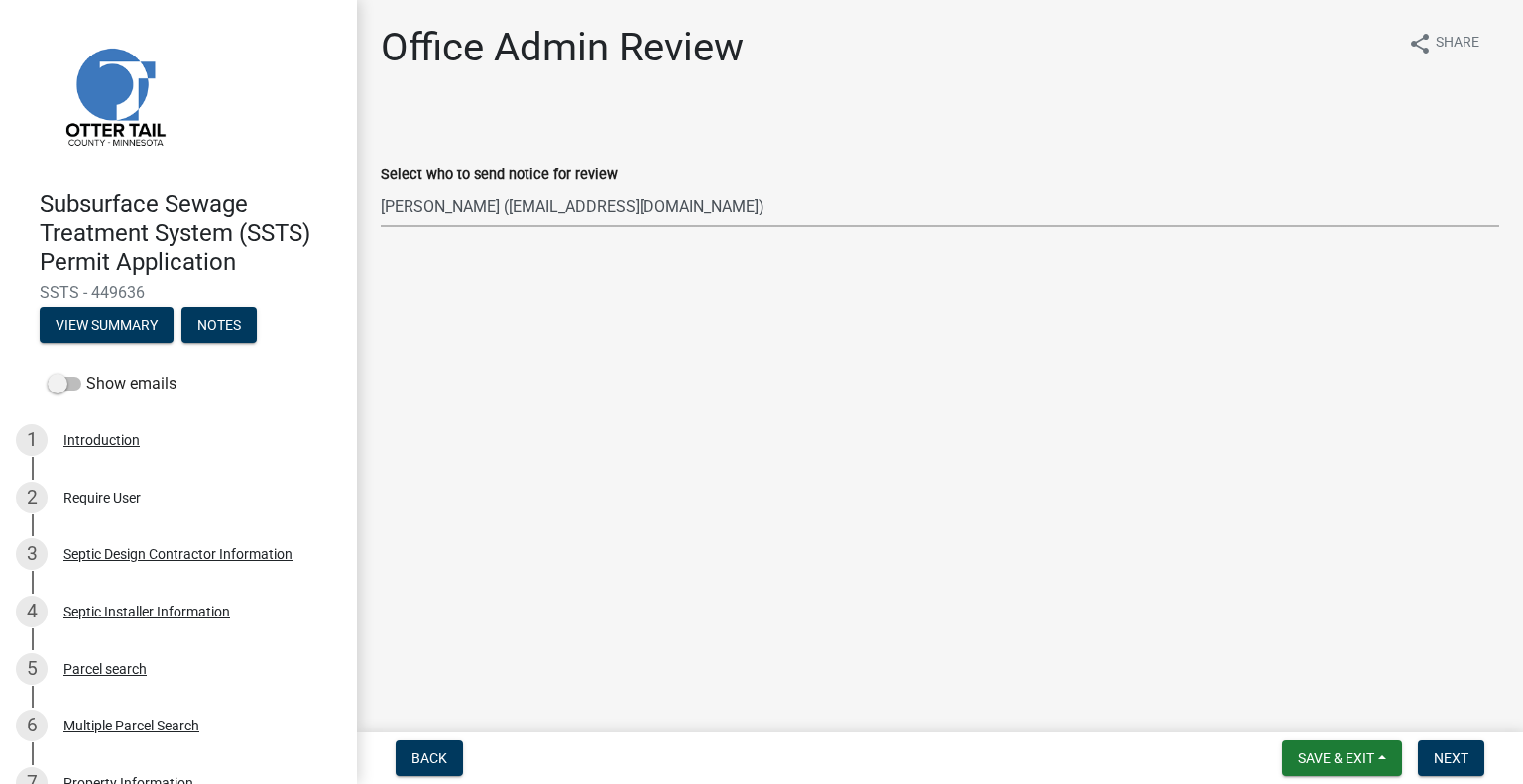 click on "Select Item...   [PERSON_NAME] ([EMAIL_ADDRESS][DOMAIN_NAME])   [PERSON_NAME] ([EMAIL_ADDRESS][DOMAIN_NAME])   [PERSON_NAME] ([EMAIL_ADDRESS][DOMAIN_NAME])   [PERSON_NAME] ([EMAIL_ADDRESS][DOMAIN_NAME])   [PERSON_NAME] ([EMAIL_ADDRESS][DOMAIN_NAME])   [PERSON_NAME] ([EMAIL_ADDRESS][DOMAIN_NAME])   [PERSON_NAME] ([EMAIL_ADDRESS][DOMAIN_NAME])   [PERSON_NAME] ([EMAIL_ADDRESS][DOMAIN_NAME])   [PERSON_NAME] ([EMAIL_ADDRESS][DOMAIN_NAME])   [PERSON_NAME] ([EMAIL_ADDRESS][DOMAIN_NAME])   [PERSON_NAME] ([EMAIL_ADDRESS][DOMAIN_NAME])   [PERSON_NAME] ([EMAIL_ADDRESS][DOMAIN_NAME])   [PERSON_NAME] ([PERSON_NAME][EMAIL_ADDRESS][DOMAIN_NAME])   [PERSON_NAME] ([EMAIL_ADDRESS][DOMAIN_NAME])" at bounding box center (940, 206) 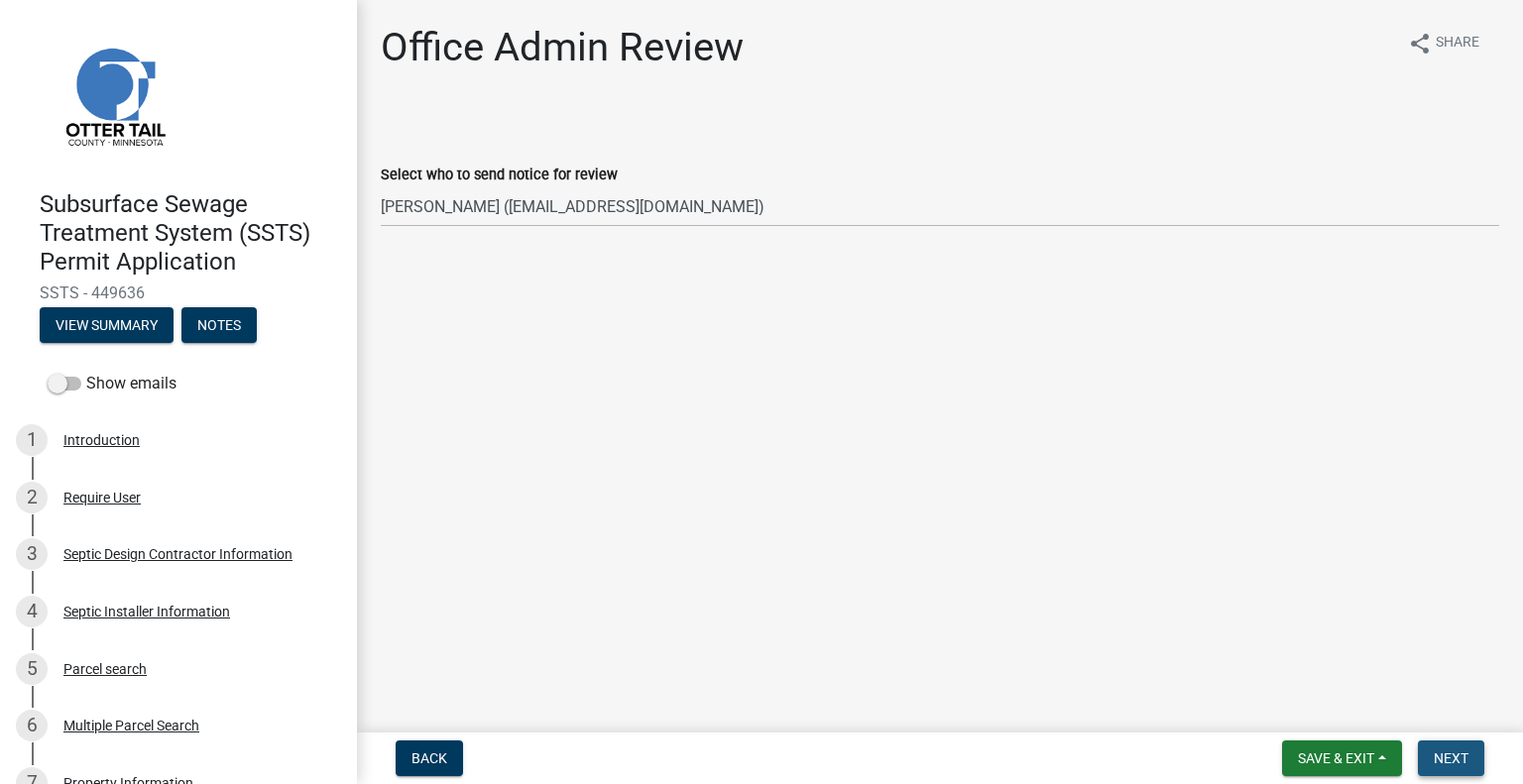 click on "Next" at bounding box center [1451, 758] 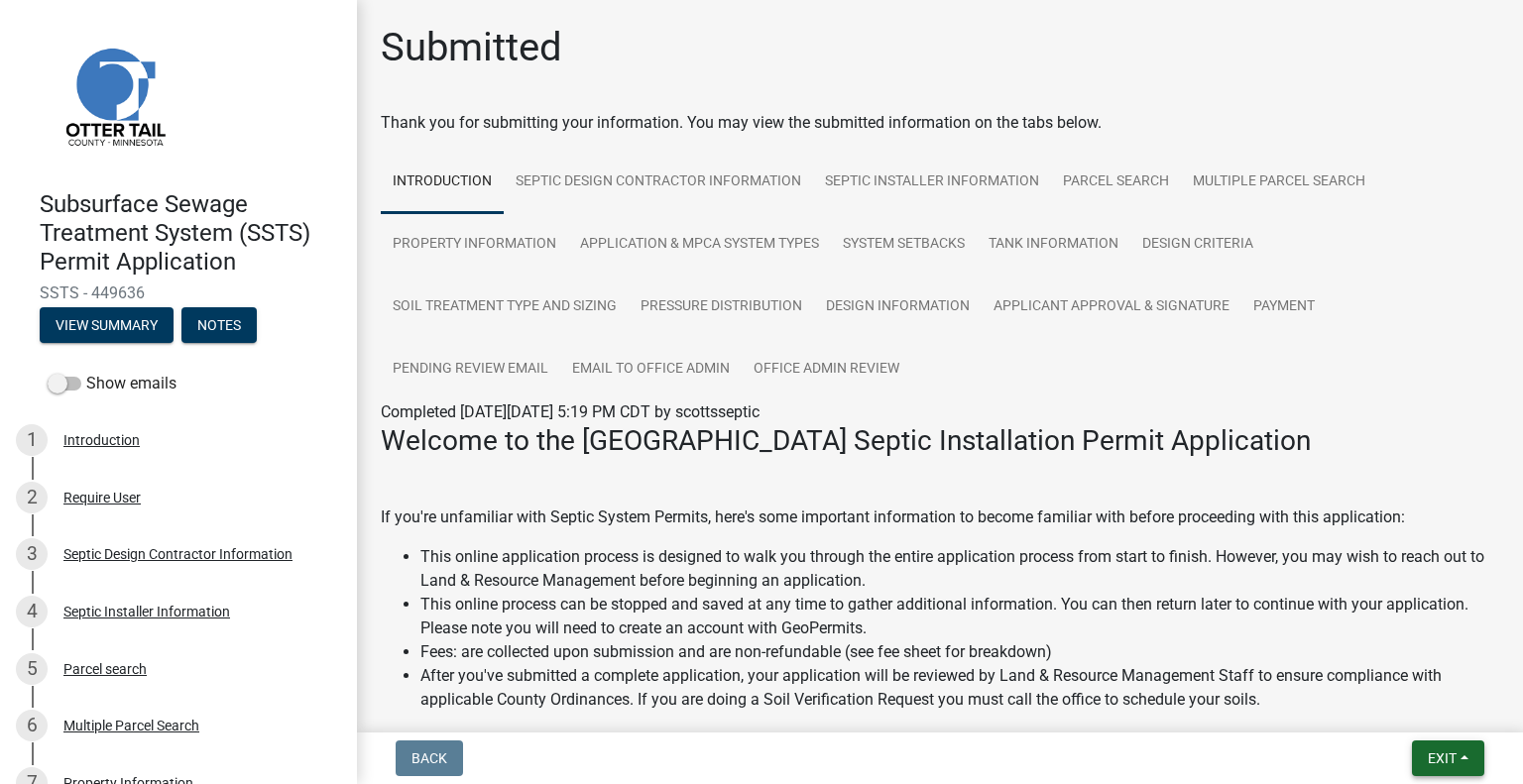 click on "Exit" at bounding box center (1448, 758) 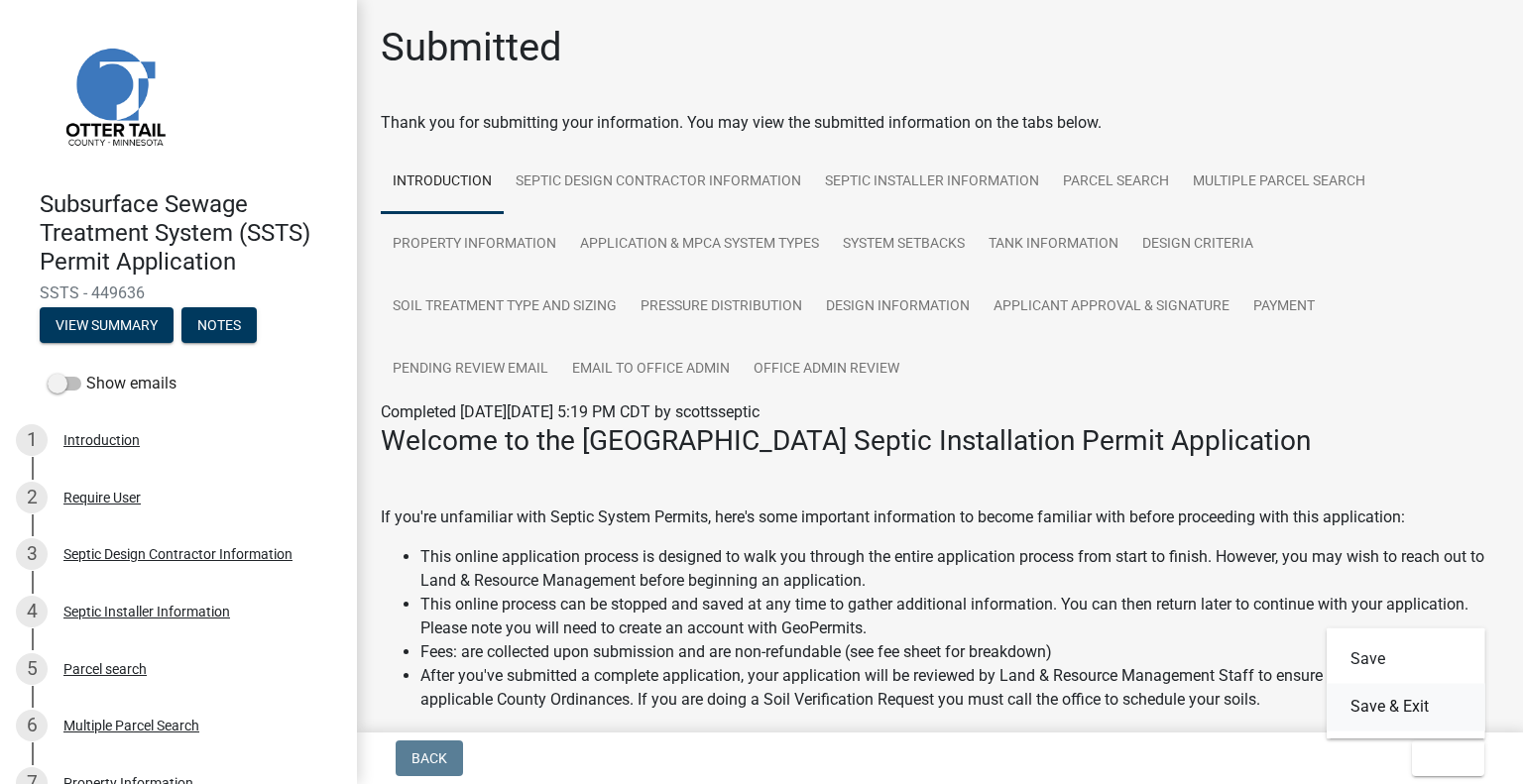 click on "Save & Exit" at bounding box center (1406, 707) 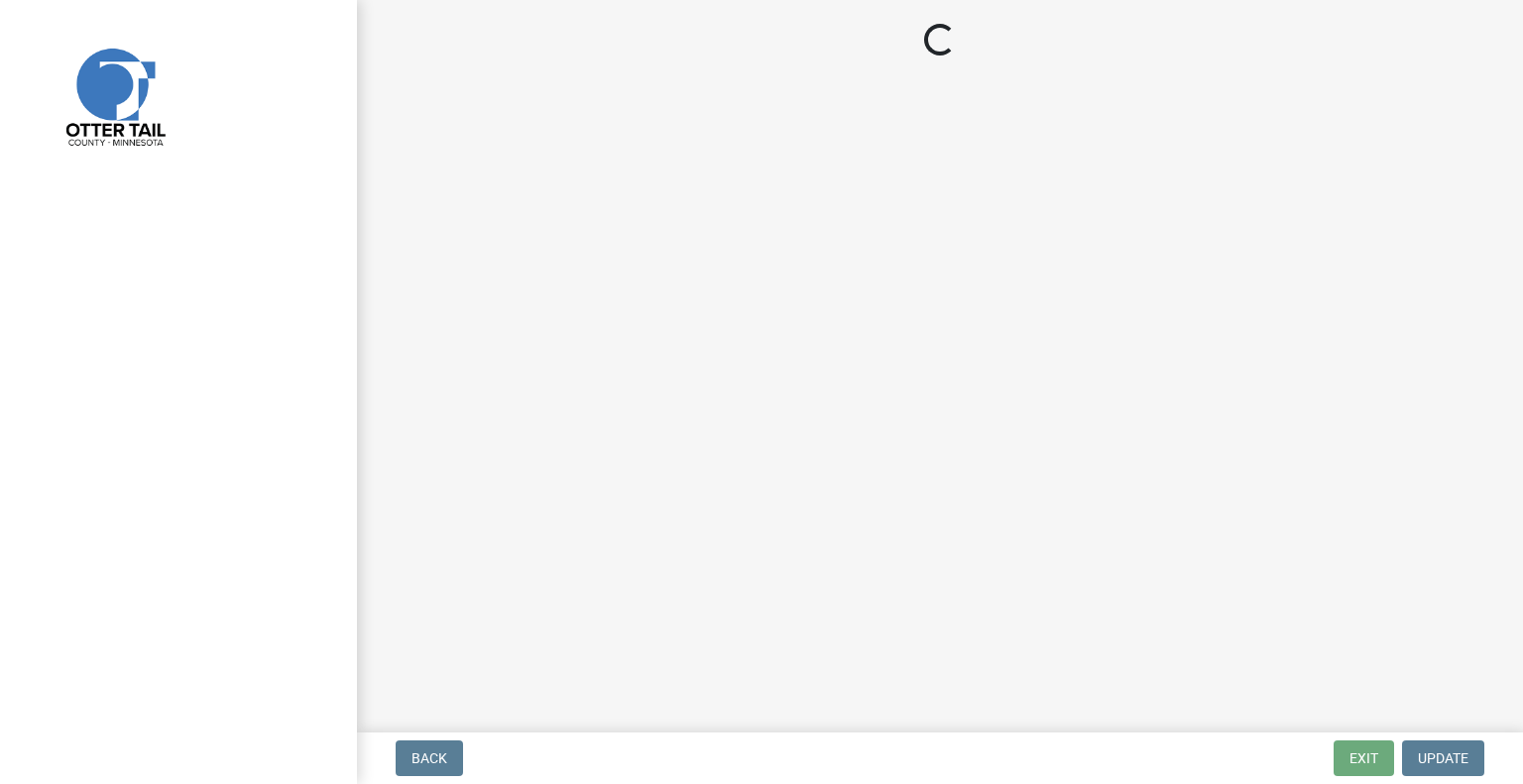 scroll, scrollTop: 0, scrollLeft: 0, axis: both 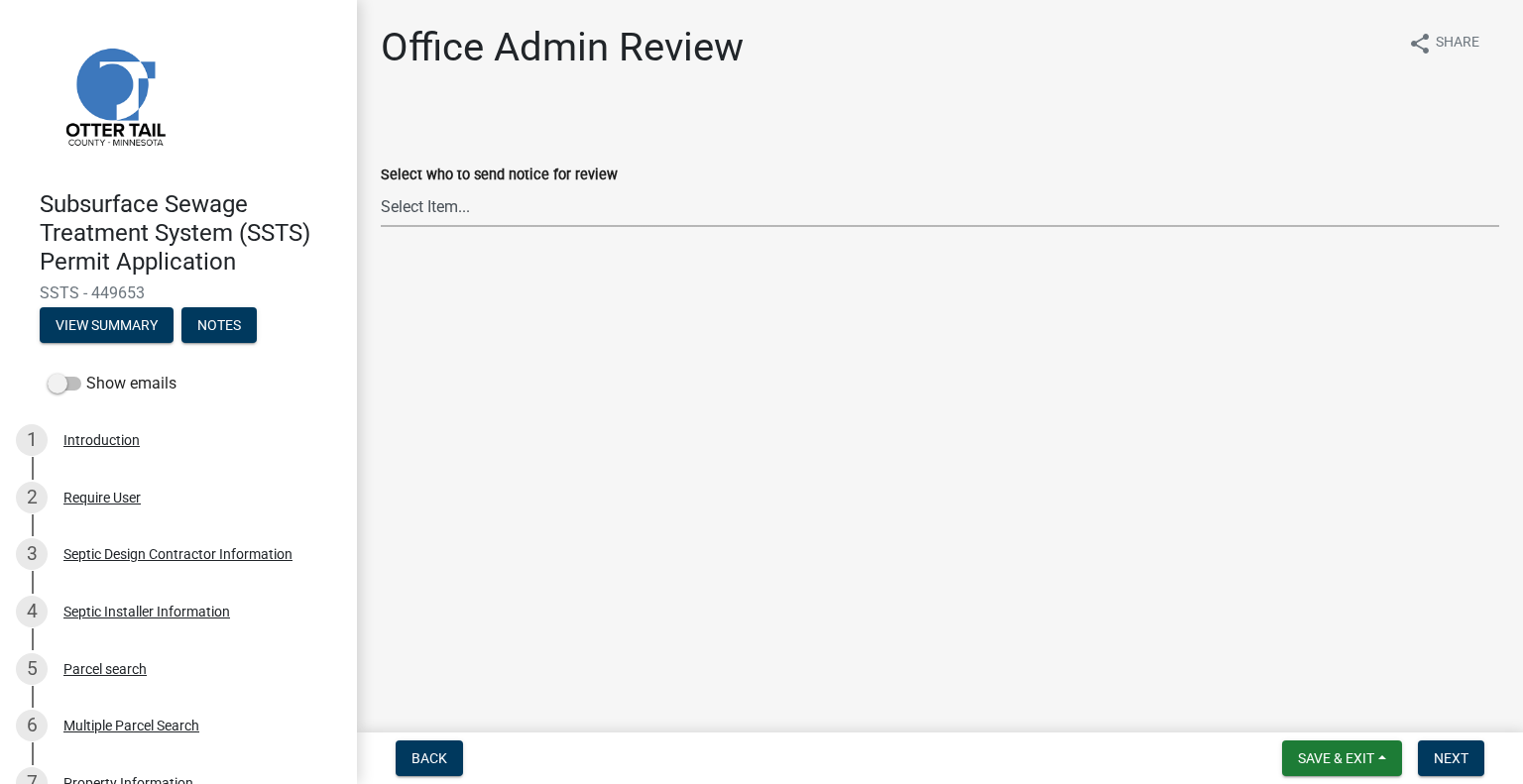 click on "Select Item...   [PERSON_NAME] ([EMAIL_ADDRESS][DOMAIN_NAME])   [PERSON_NAME] ([EMAIL_ADDRESS][DOMAIN_NAME])   [PERSON_NAME] ([EMAIL_ADDRESS][DOMAIN_NAME])   [PERSON_NAME] ([EMAIL_ADDRESS][DOMAIN_NAME])   [PERSON_NAME] ([EMAIL_ADDRESS][DOMAIN_NAME])   [PERSON_NAME] ([EMAIL_ADDRESS][DOMAIN_NAME])   [PERSON_NAME] ([EMAIL_ADDRESS][DOMAIN_NAME])   [PERSON_NAME] ([EMAIL_ADDRESS][DOMAIN_NAME])   [PERSON_NAME] ([EMAIL_ADDRESS][DOMAIN_NAME])   [PERSON_NAME] ([EMAIL_ADDRESS][DOMAIN_NAME])   [PERSON_NAME] ([EMAIL_ADDRESS][DOMAIN_NAME])   [PERSON_NAME] ([EMAIL_ADDRESS][DOMAIN_NAME])   [PERSON_NAME] ([PERSON_NAME][EMAIL_ADDRESS][DOMAIN_NAME])   [PERSON_NAME] ([EMAIL_ADDRESS][DOMAIN_NAME])" at bounding box center [940, 206] 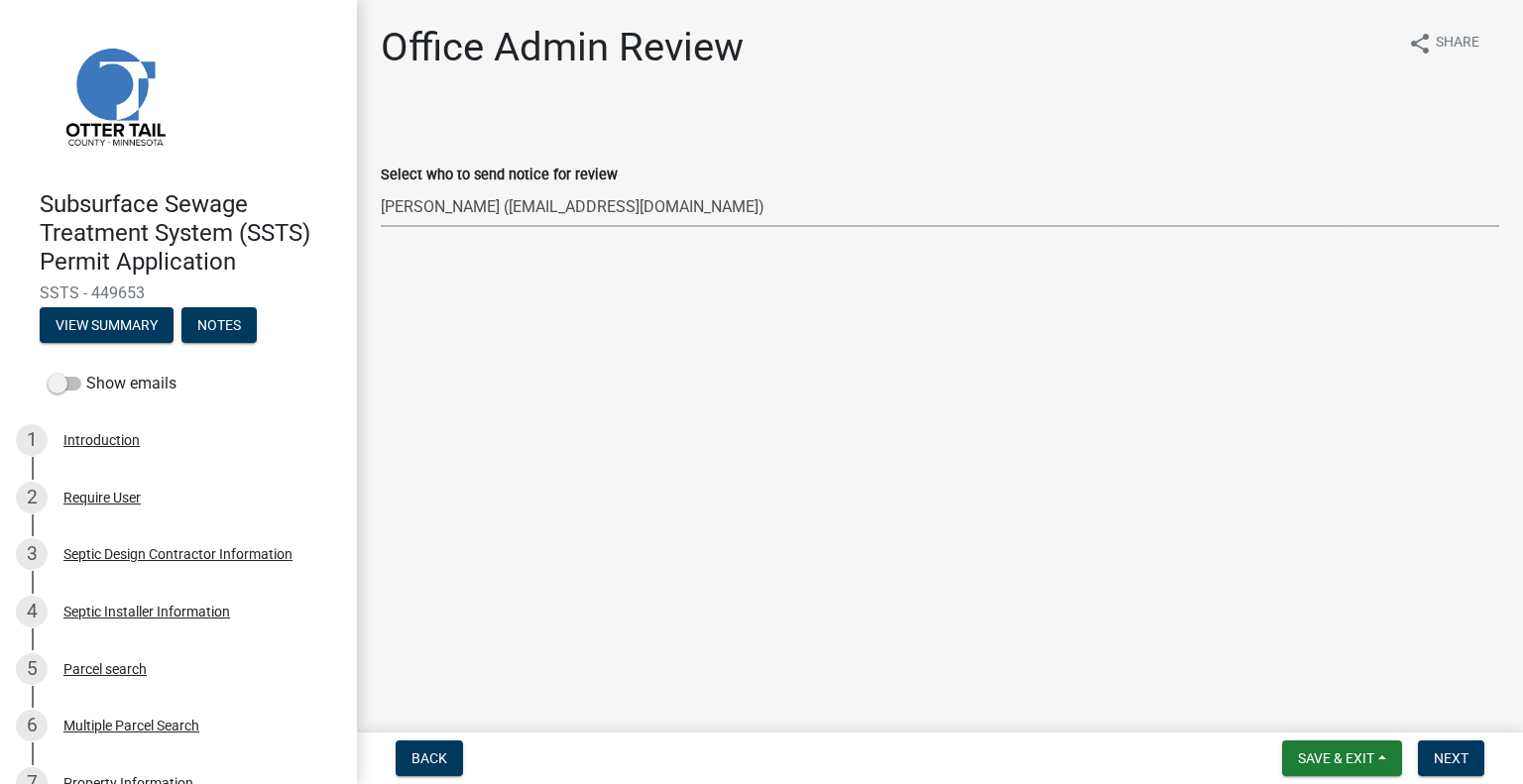 click on "Select Item...   [PERSON_NAME] ([EMAIL_ADDRESS][DOMAIN_NAME])   [PERSON_NAME] ([EMAIL_ADDRESS][DOMAIN_NAME])   [PERSON_NAME] ([EMAIL_ADDRESS][DOMAIN_NAME])   [PERSON_NAME] ([EMAIL_ADDRESS][DOMAIN_NAME])   [PERSON_NAME] ([EMAIL_ADDRESS][DOMAIN_NAME])   [PERSON_NAME] ([EMAIL_ADDRESS][DOMAIN_NAME])   [PERSON_NAME] ([EMAIL_ADDRESS][DOMAIN_NAME])   [PERSON_NAME] ([EMAIL_ADDRESS][DOMAIN_NAME])   [PERSON_NAME] ([EMAIL_ADDRESS][DOMAIN_NAME])   [PERSON_NAME] ([EMAIL_ADDRESS][DOMAIN_NAME])   [PERSON_NAME] ([EMAIL_ADDRESS][DOMAIN_NAME])   [PERSON_NAME] ([EMAIL_ADDRESS][DOMAIN_NAME])   [PERSON_NAME] ([PERSON_NAME][EMAIL_ADDRESS][DOMAIN_NAME])   [PERSON_NAME] ([EMAIL_ADDRESS][DOMAIN_NAME])" at bounding box center [940, 206] 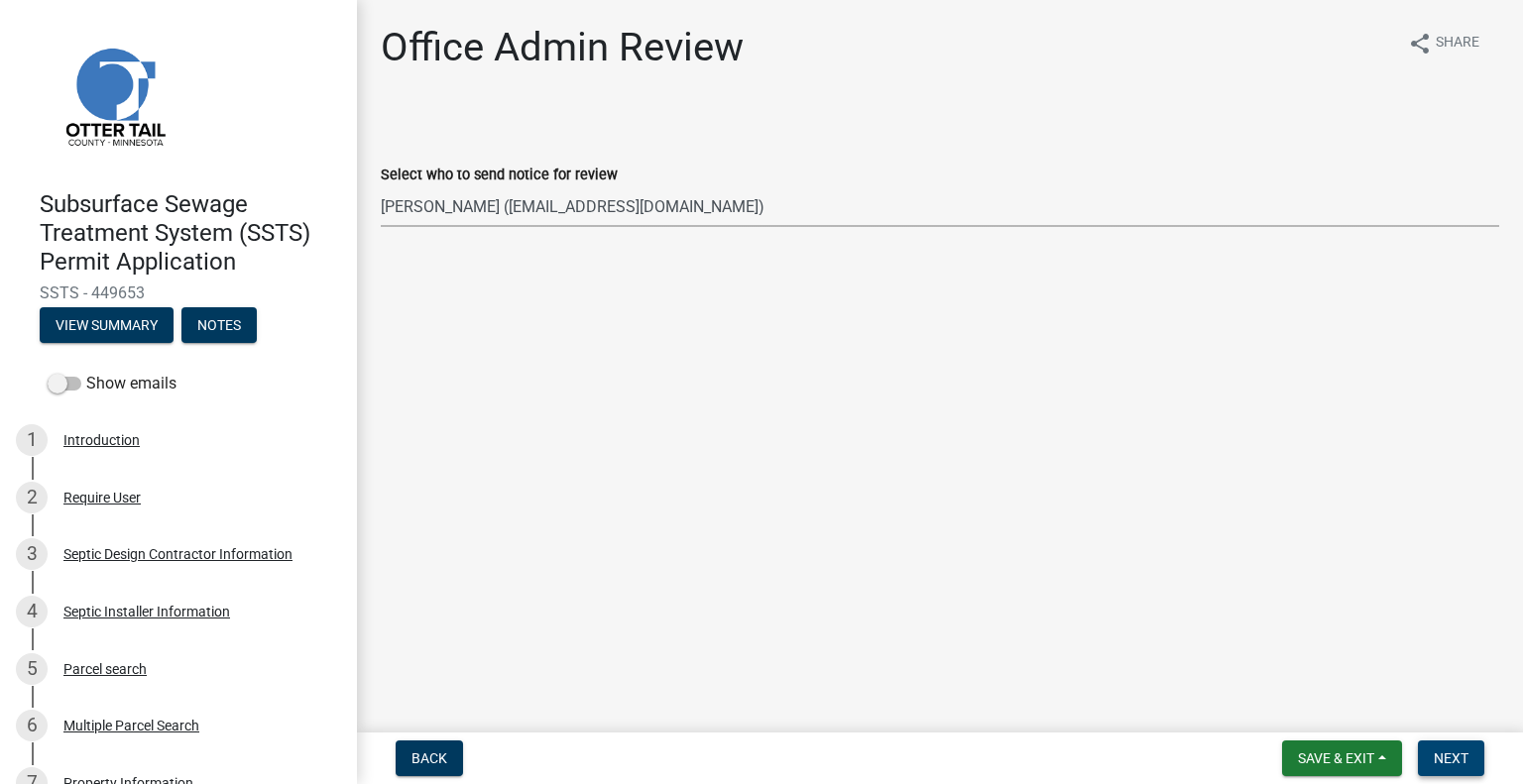 click on "Next" at bounding box center [1451, 758] 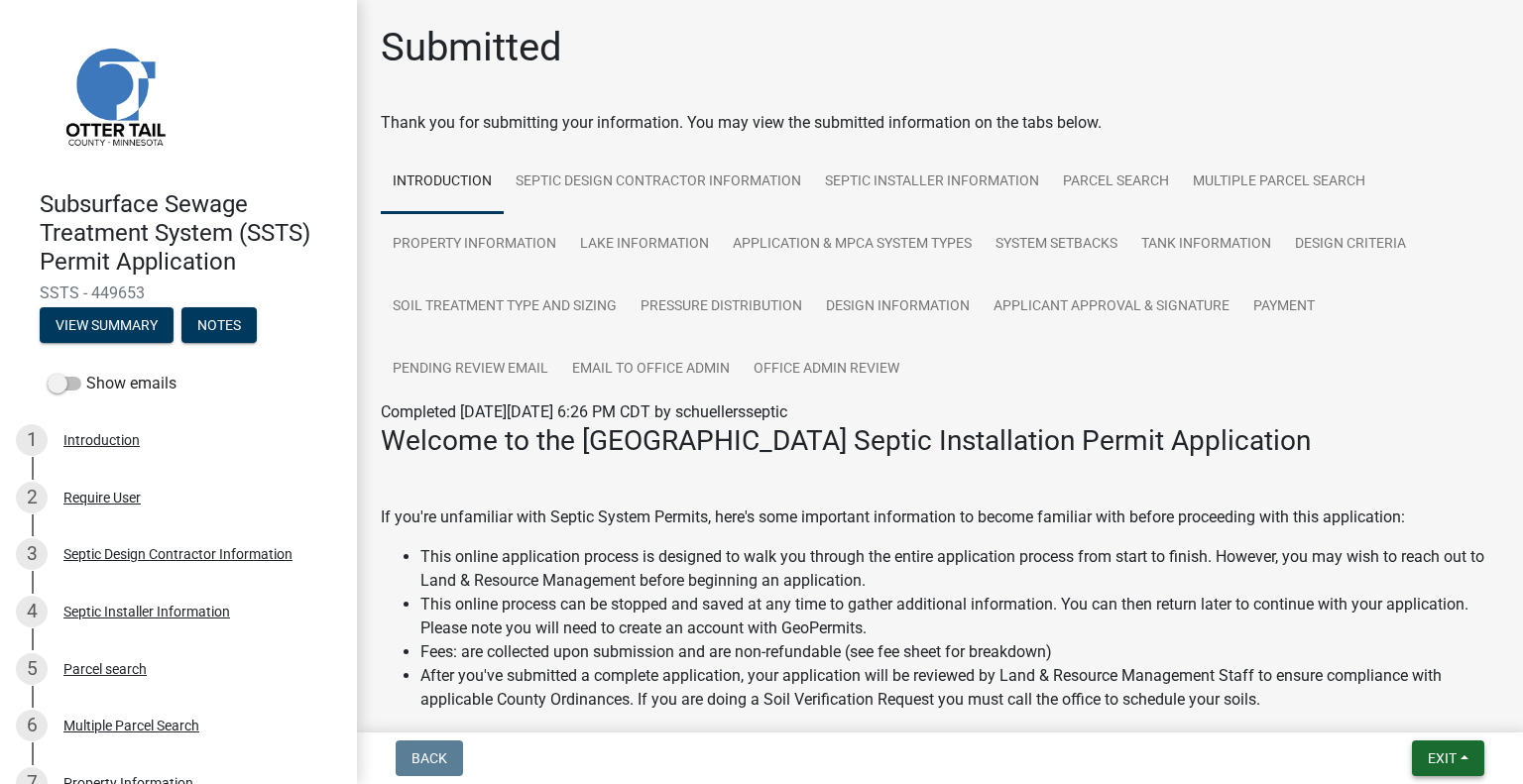 click on "Exit" at bounding box center [1448, 758] 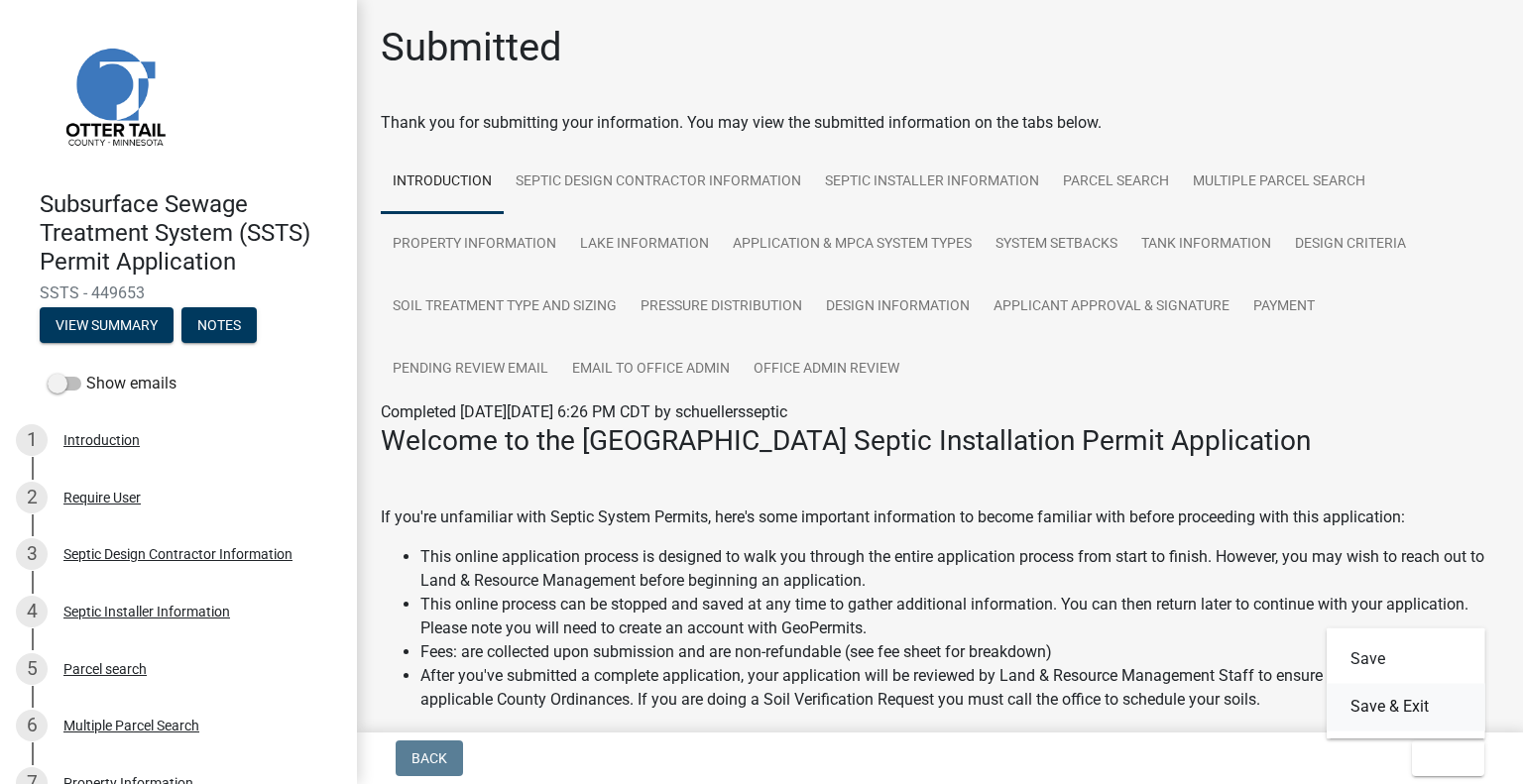 click on "Save & Exit" at bounding box center (1406, 707) 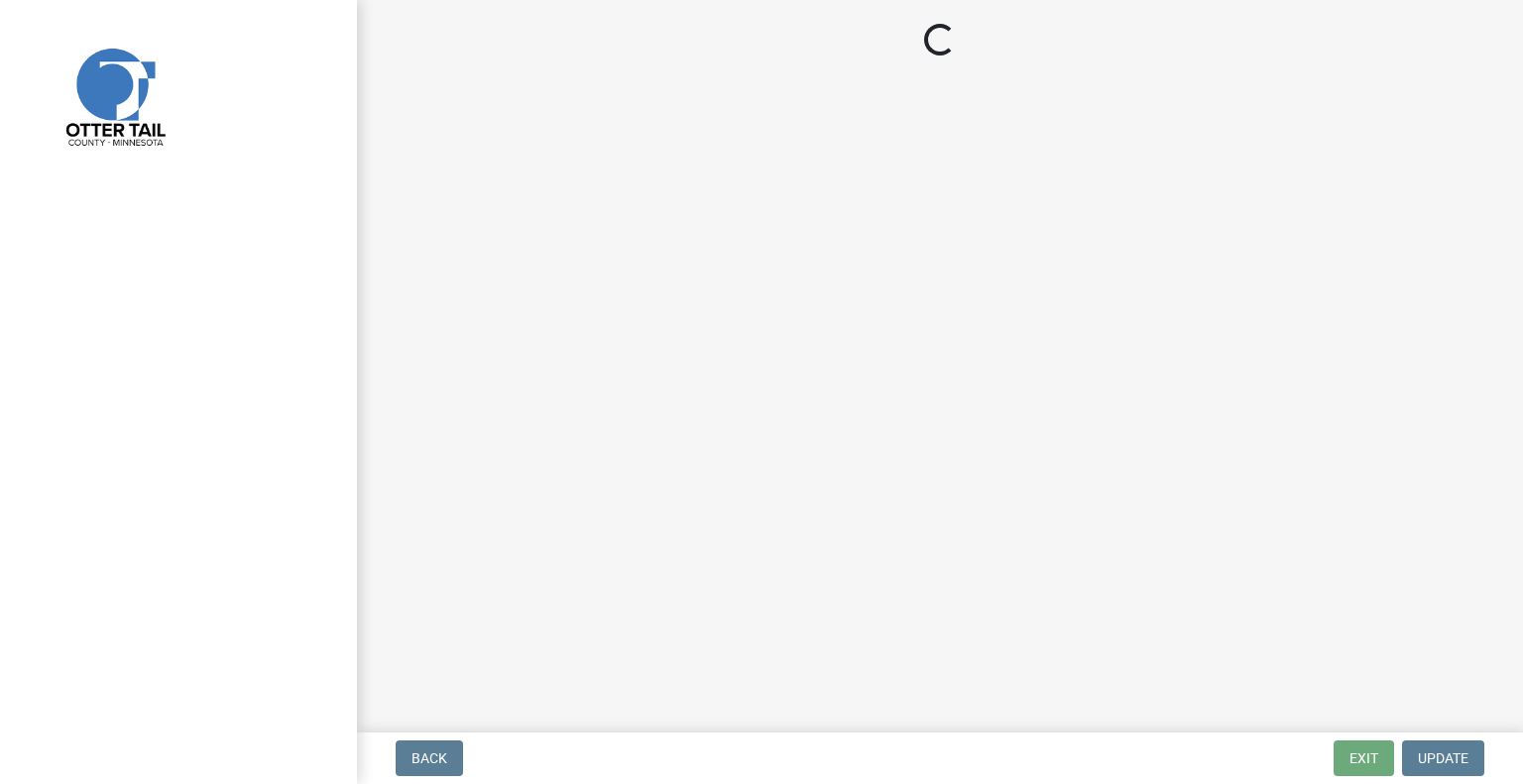 scroll, scrollTop: 0, scrollLeft: 0, axis: both 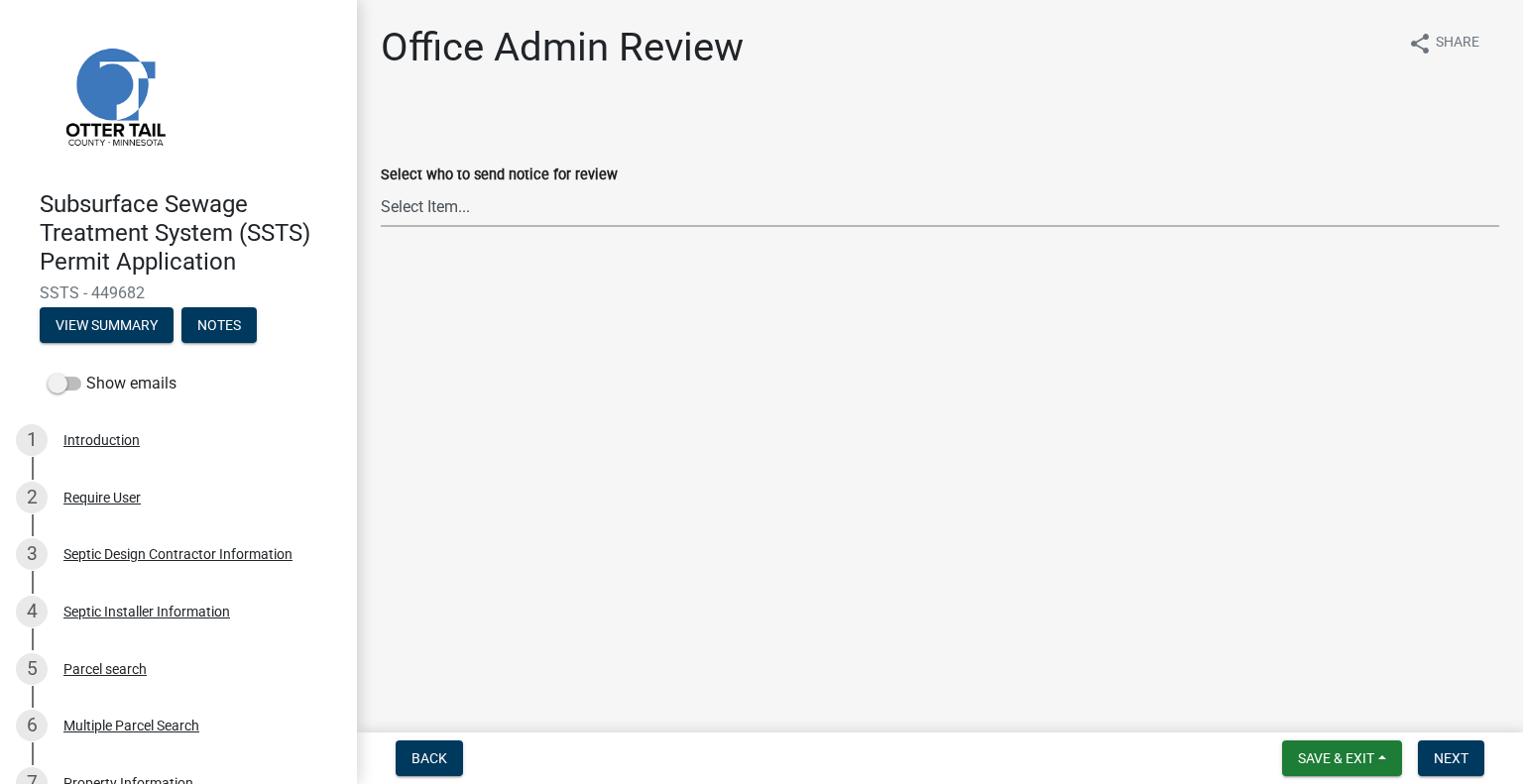 click on "Select Item...   [PERSON_NAME] ([EMAIL_ADDRESS][DOMAIN_NAME])   [PERSON_NAME] ([EMAIL_ADDRESS][DOMAIN_NAME])   [PERSON_NAME] ([EMAIL_ADDRESS][DOMAIN_NAME])   [PERSON_NAME] ([EMAIL_ADDRESS][DOMAIN_NAME])   [PERSON_NAME] ([EMAIL_ADDRESS][DOMAIN_NAME])   [PERSON_NAME] ([EMAIL_ADDRESS][DOMAIN_NAME])   [PERSON_NAME] ([EMAIL_ADDRESS][DOMAIN_NAME])   [PERSON_NAME] ([EMAIL_ADDRESS][DOMAIN_NAME])   [PERSON_NAME] ([EMAIL_ADDRESS][DOMAIN_NAME])   [PERSON_NAME] ([EMAIL_ADDRESS][DOMAIN_NAME])   [PERSON_NAME] ([EMAIL_ADDRESS][DOMAIN_NAME])   [PERSON_NAME] ([EMAIL_ADDRESS][DOMAIN_NAME])   [PERSON_NAME] ([PERSON_NAME][EMAIL_ADDRESS][DOMAIN_NAME])   [PERSON_NAME] ([EMAIL_ADDRESS][DOMAIN_NAME])" at bounding box center (940, 206) 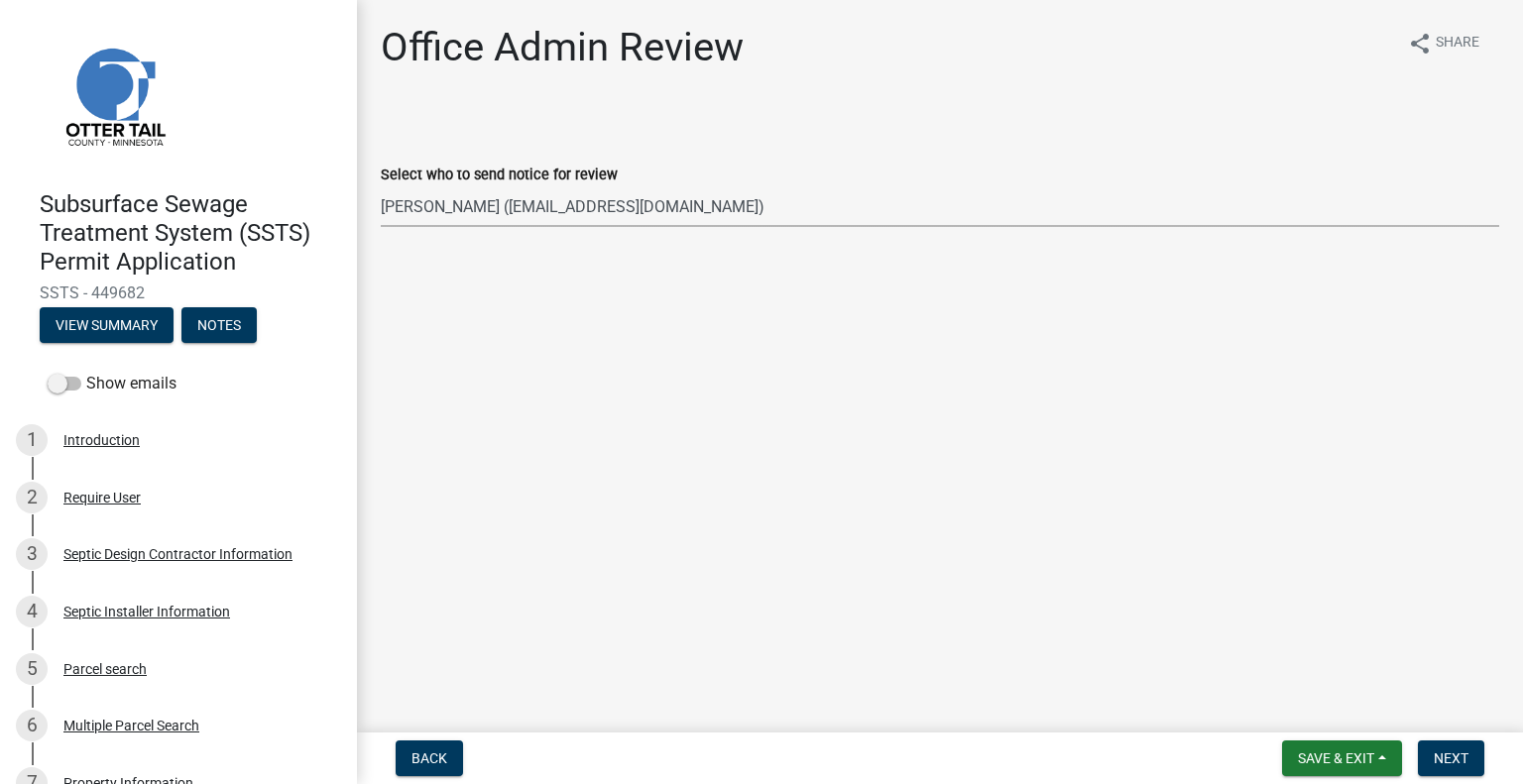click on "Select Item...   [PERSON_NAME] ([EMAIL_ADDRESS][DOMAIN_NAME])   [PERSON_NAME] ([EMAIL_ADDRESS][DOMAIN_NAME])   [PERSON_NAME] ([EMAIL_ADDRESS][DOMAIN_NAME])   [PERSON_NAME] ([EMAIL_ADDRESS][DOMAIN_NAME])   [PERSON_NAME] ([EMAIL_ADDRESS][DOMAIN_NAME])   [PERSON_NAME] ([EMAIL_ADDRESS][DOMAIN_NAME])   [PERSON_NAME] ([EMAIL_ADDRESS][DOMAIN_NAME])   [PERSON_NAME] ([EMAIL_ADDRESS][DOMAIN_NAME])   [PERSON_NAME] ([EMAIL_ADDRESS][DOMAIN_NAME])   [PERSON_NAME] ([EMAIL_ADDRESS][DOMAIN_NAME])   [PERSON_NAME] ([EMAIL_ADDRESS][DOMAIN_NAME])   [PERSON_NAME] ([EMAIL_ADDRESS][DOMAIN_NAME])   [PERSON_NAME] ([PERSON_NAME][EMAIL_ADDRESS][DOMAIN_NAME])   [PERSON_NAME] ([EMAIL_ADDRESS][DOMAIN_NAME])" at bounding box center [940, 206] 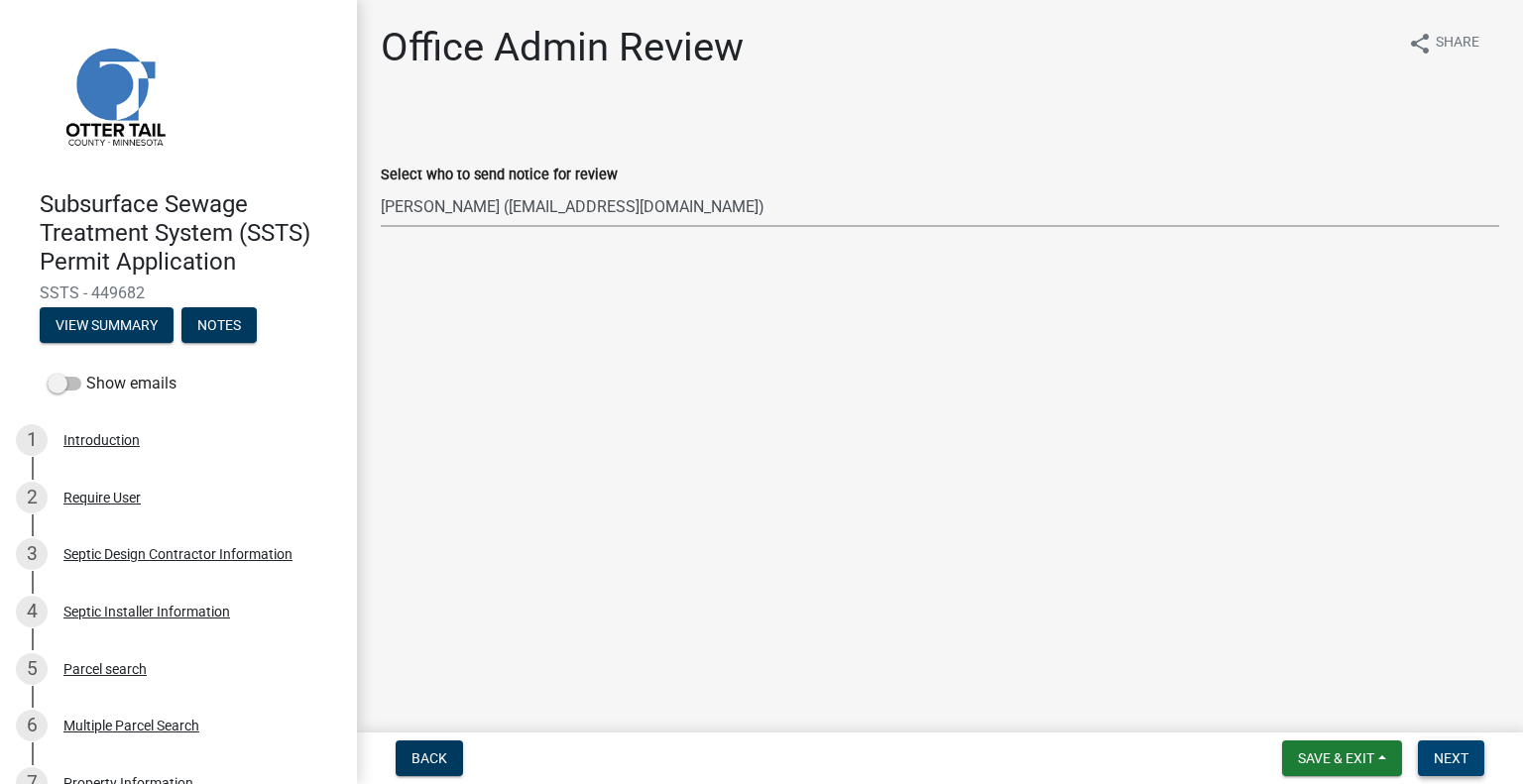 click on "Next" at bounding box center (1451, 758) 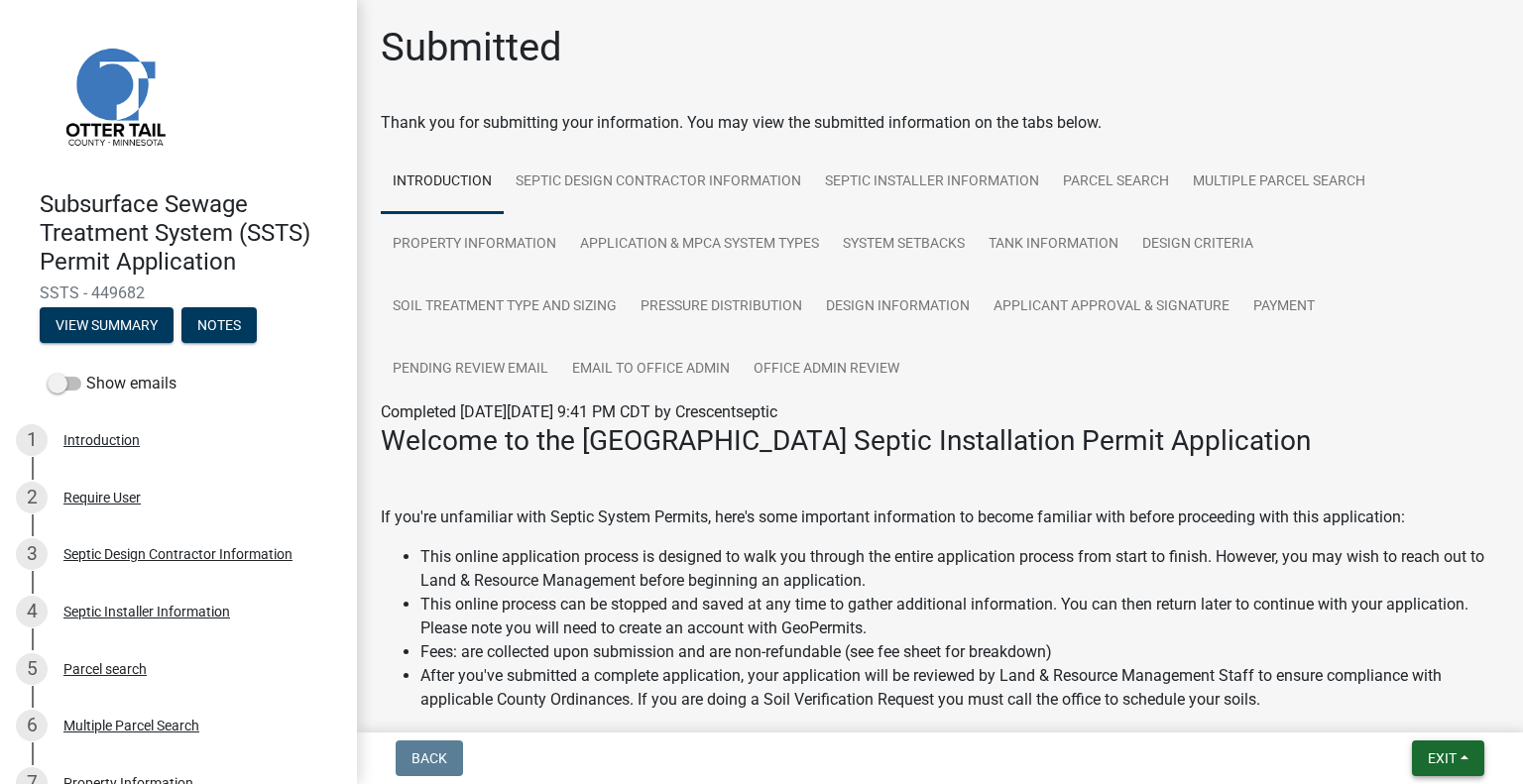 click on "Exit" at bounding box center [1448, 758] 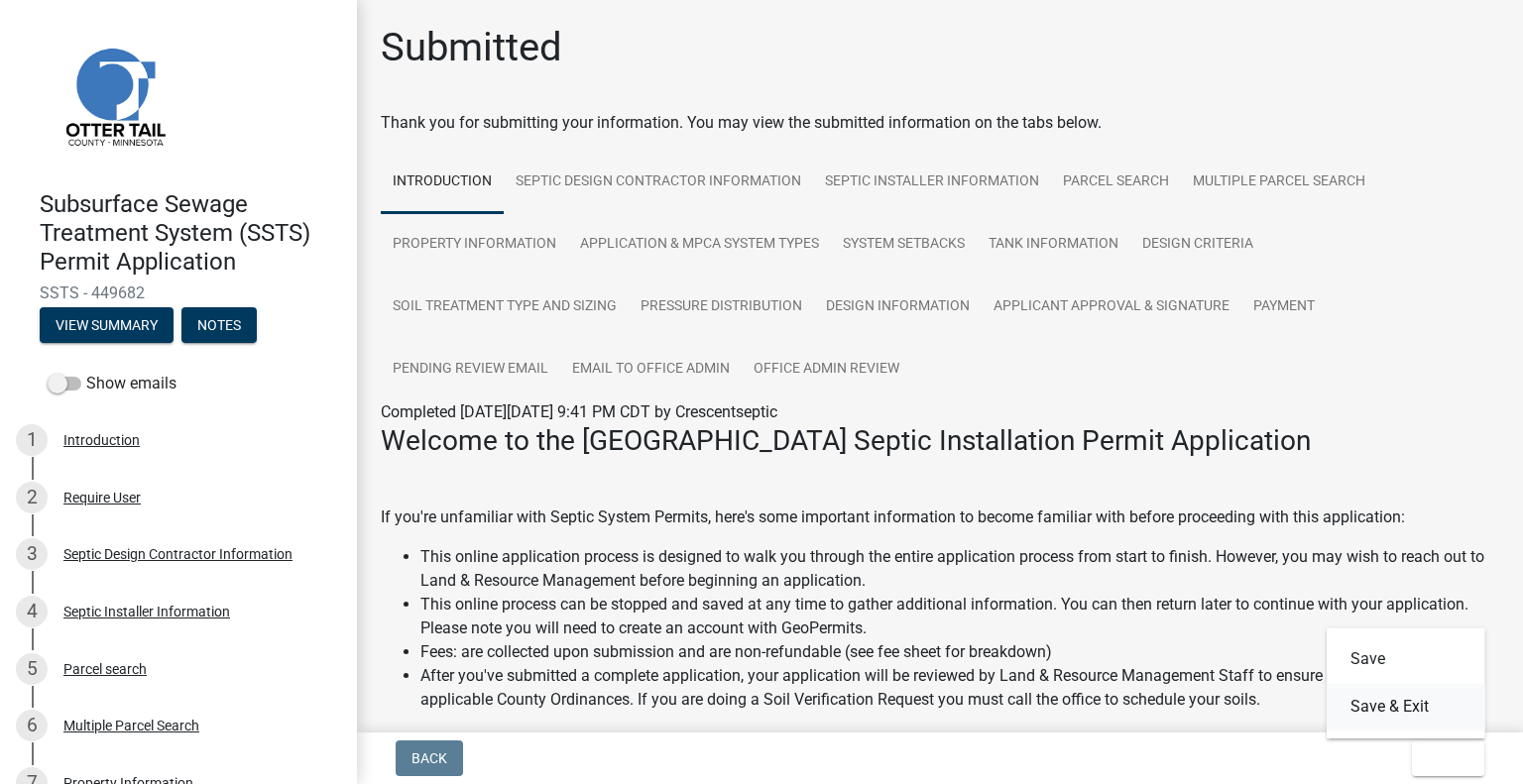click on "Save & Exit" at bounding box center [1406, 707] 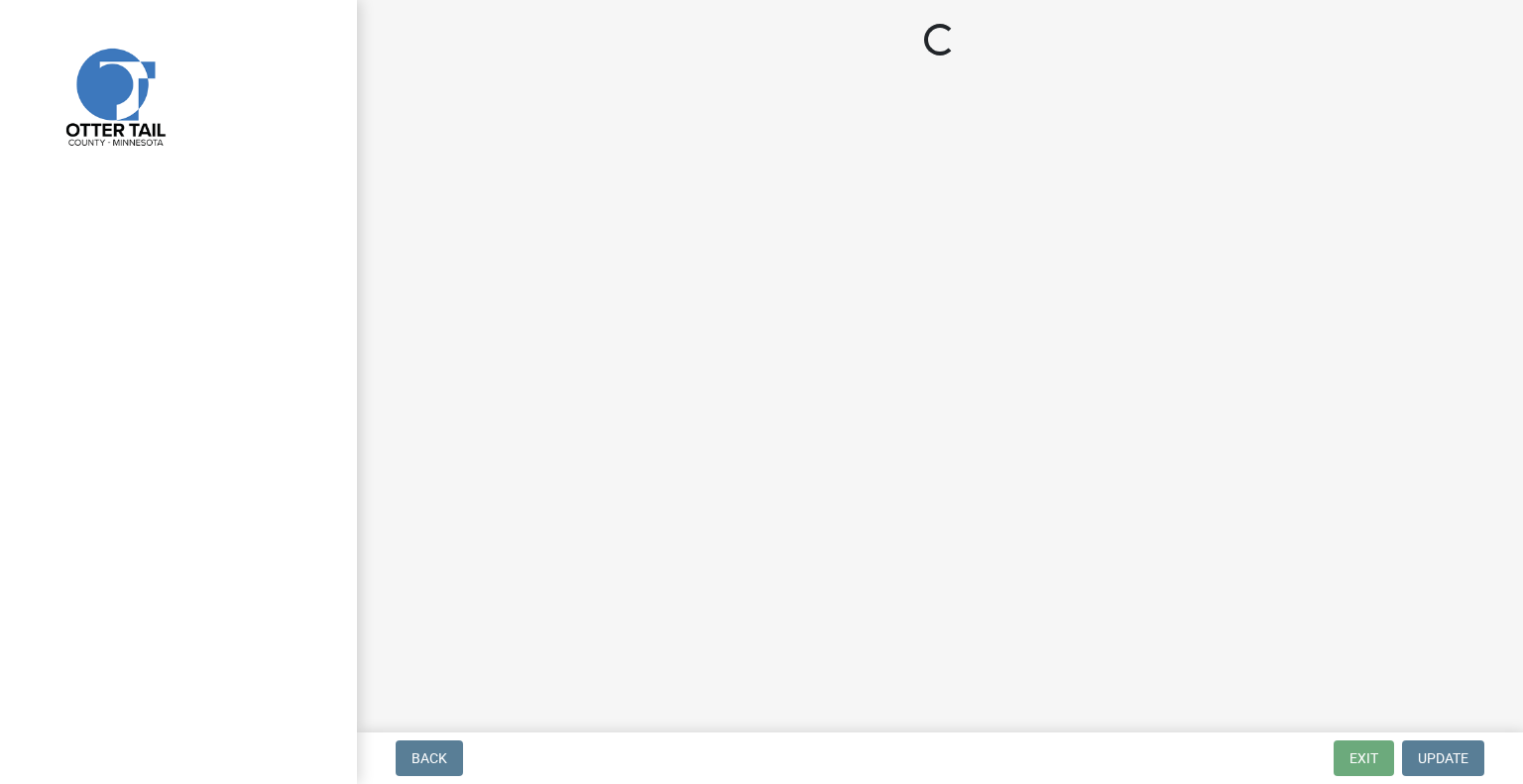 scroll, scrollTop: 0, scrollLeft: 0, axis: both 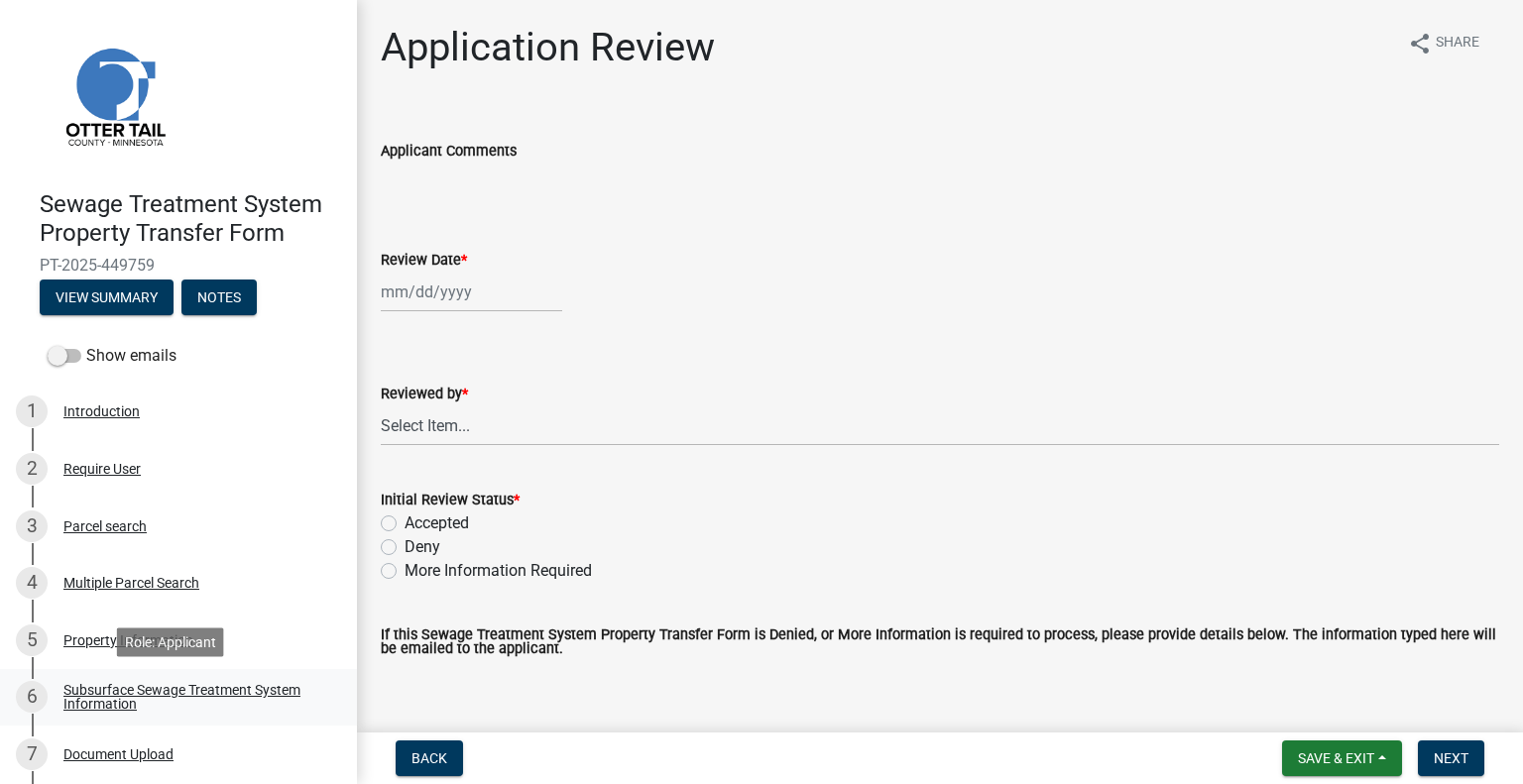 click on "Subsurface Sewage Treatment System Information" at bounding box center [194, 697] 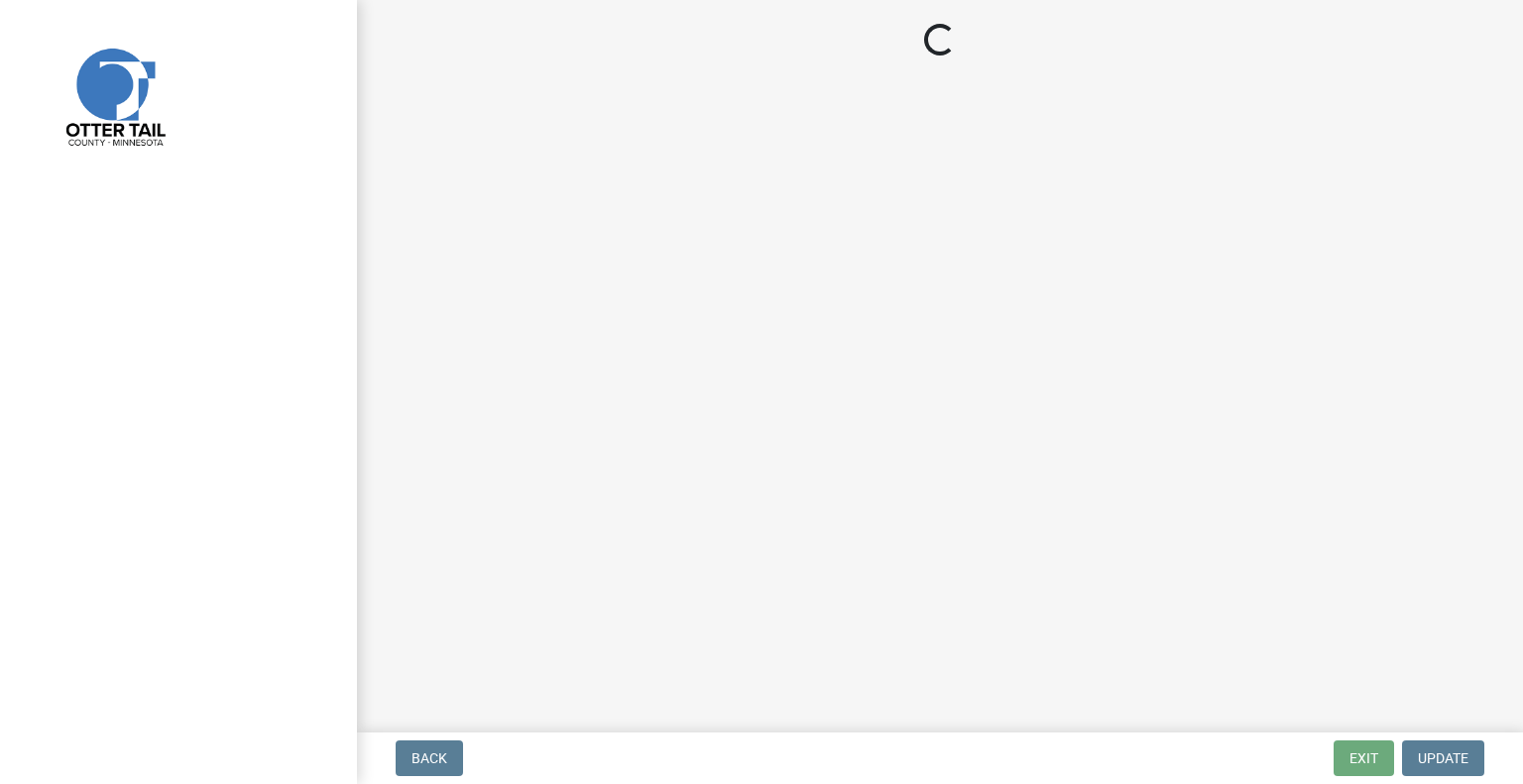 scroll, scrollTop: 0, scrollLeft: 0, axis: both 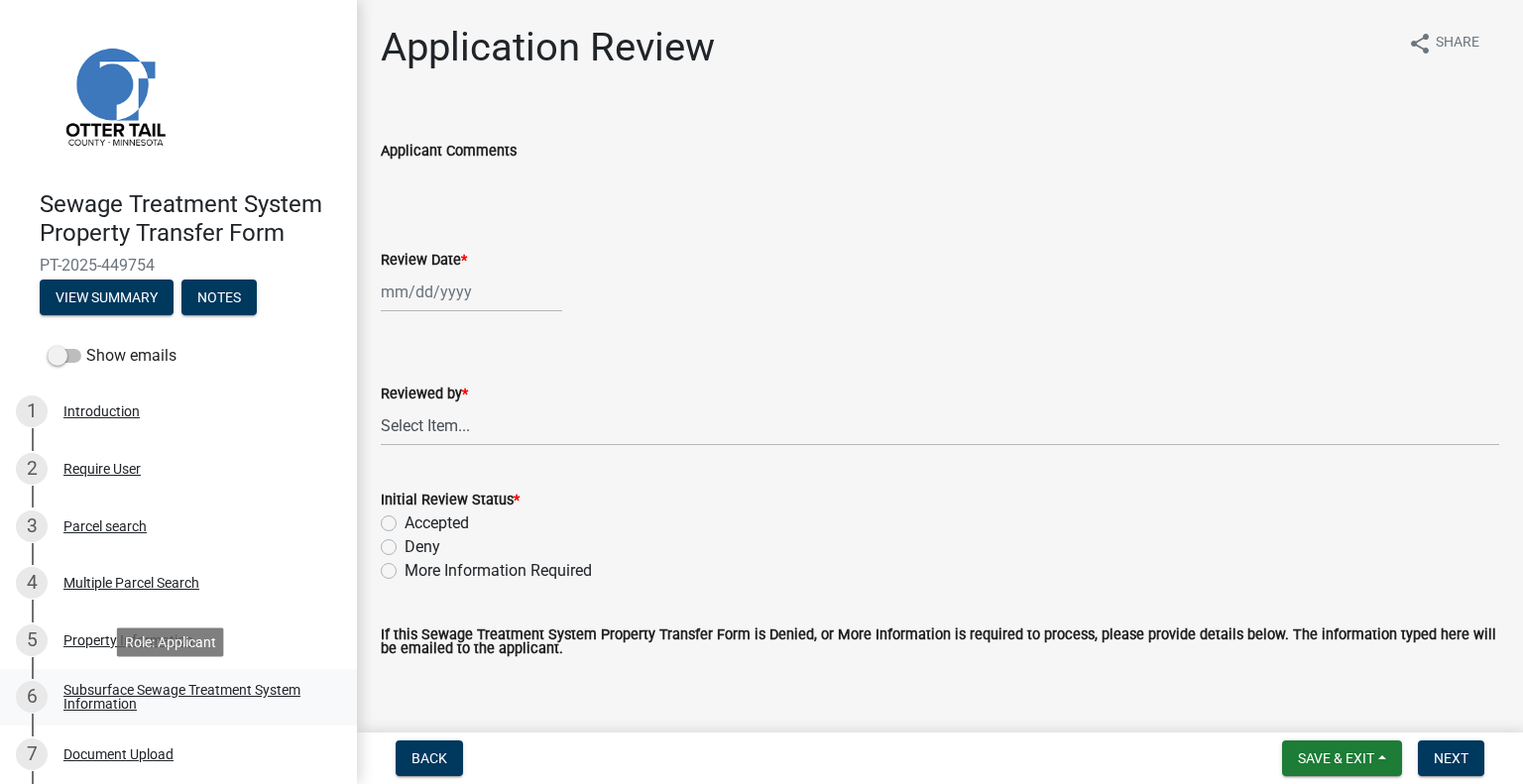 click on "Subsurface Sewage Treatment System Information" at bounding box center [194, 697] 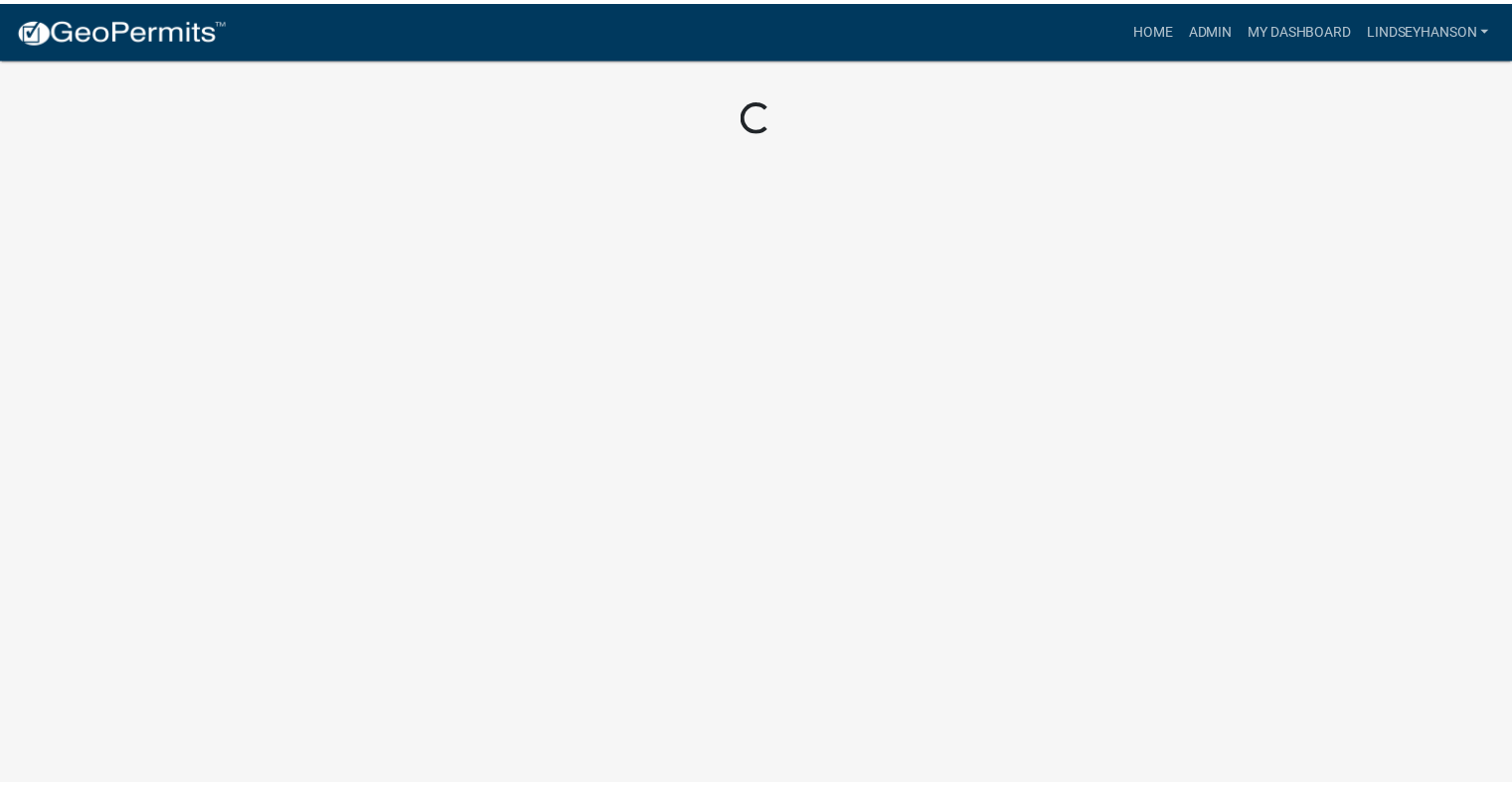 scroll, scrollTop: 0, scrollLeft: 0, axis: both 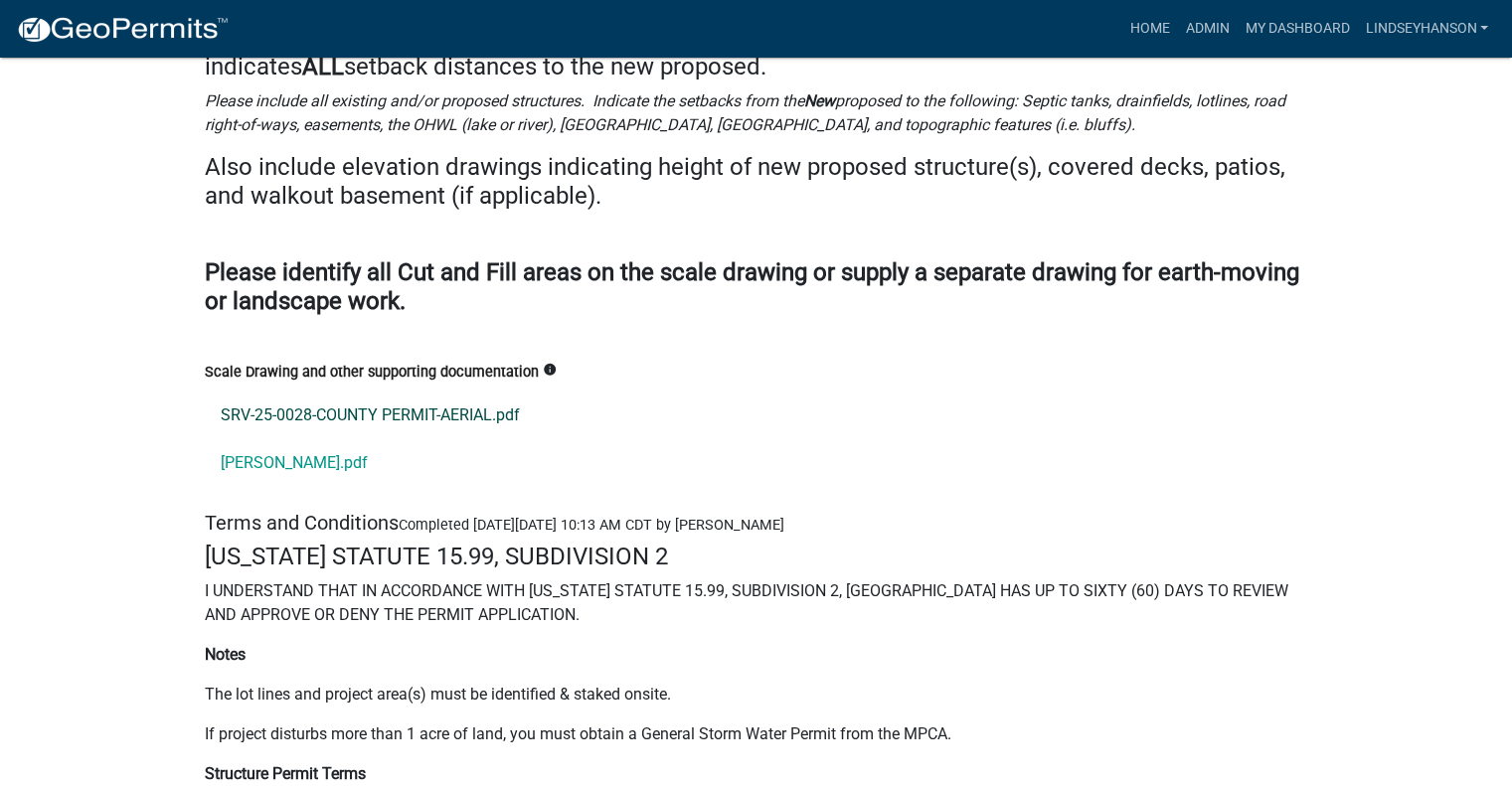 click on "SRV-25-0028-COUNTY PERMIT-AERIAL.pdf" 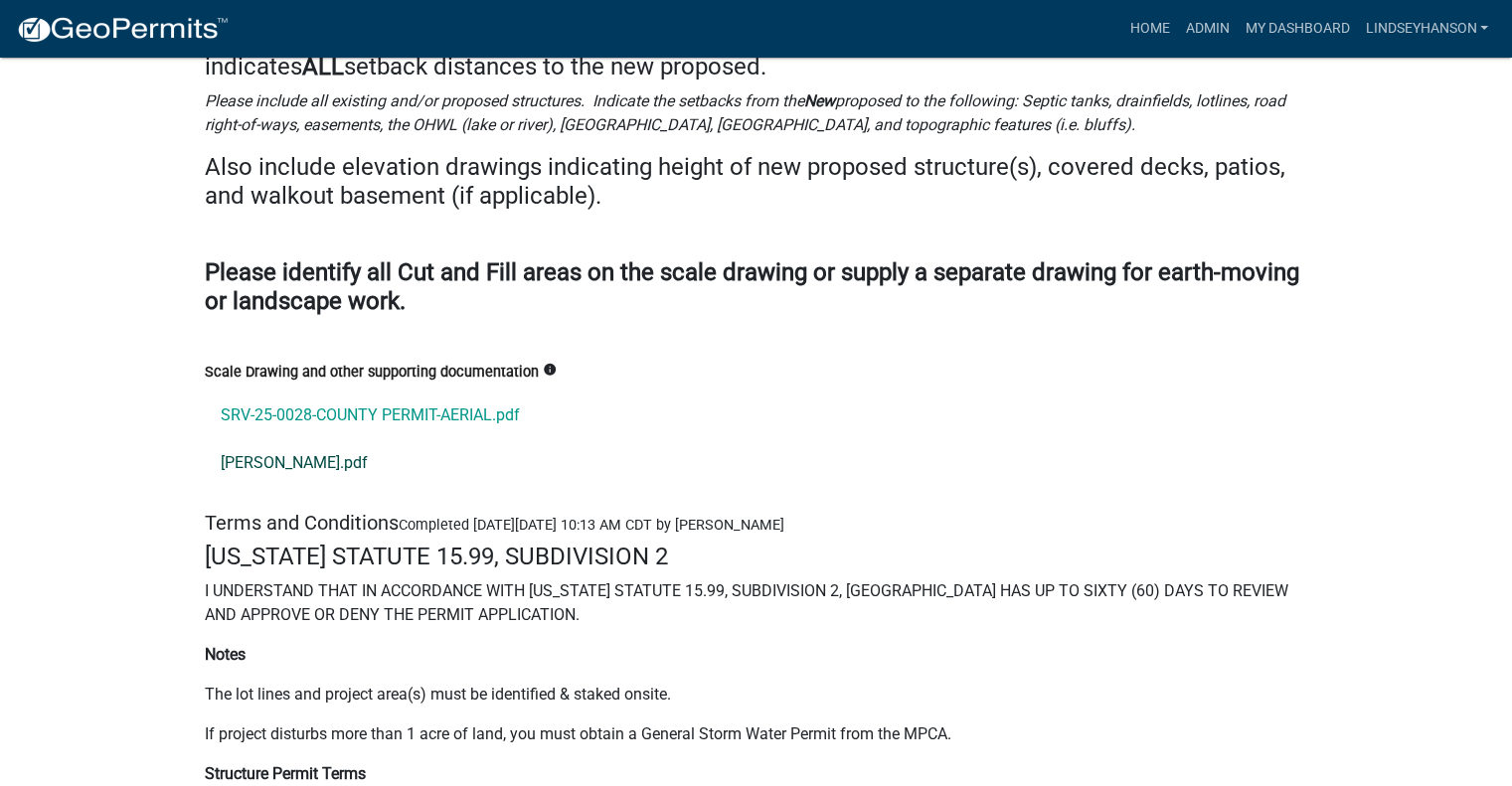 click on "Smith.pdf" 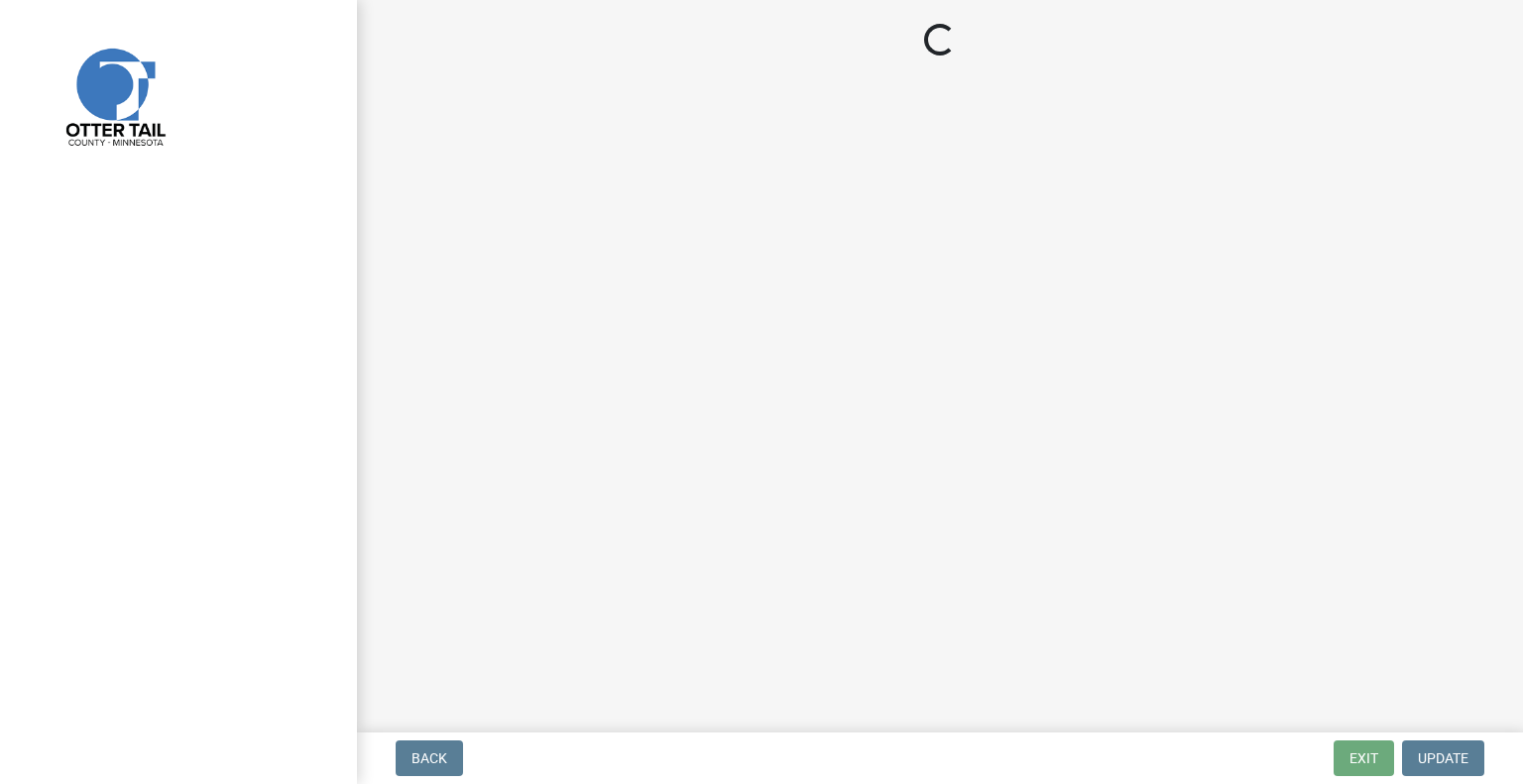 scroll, scrollTop: 0, scrollLeft: 0, axis: both 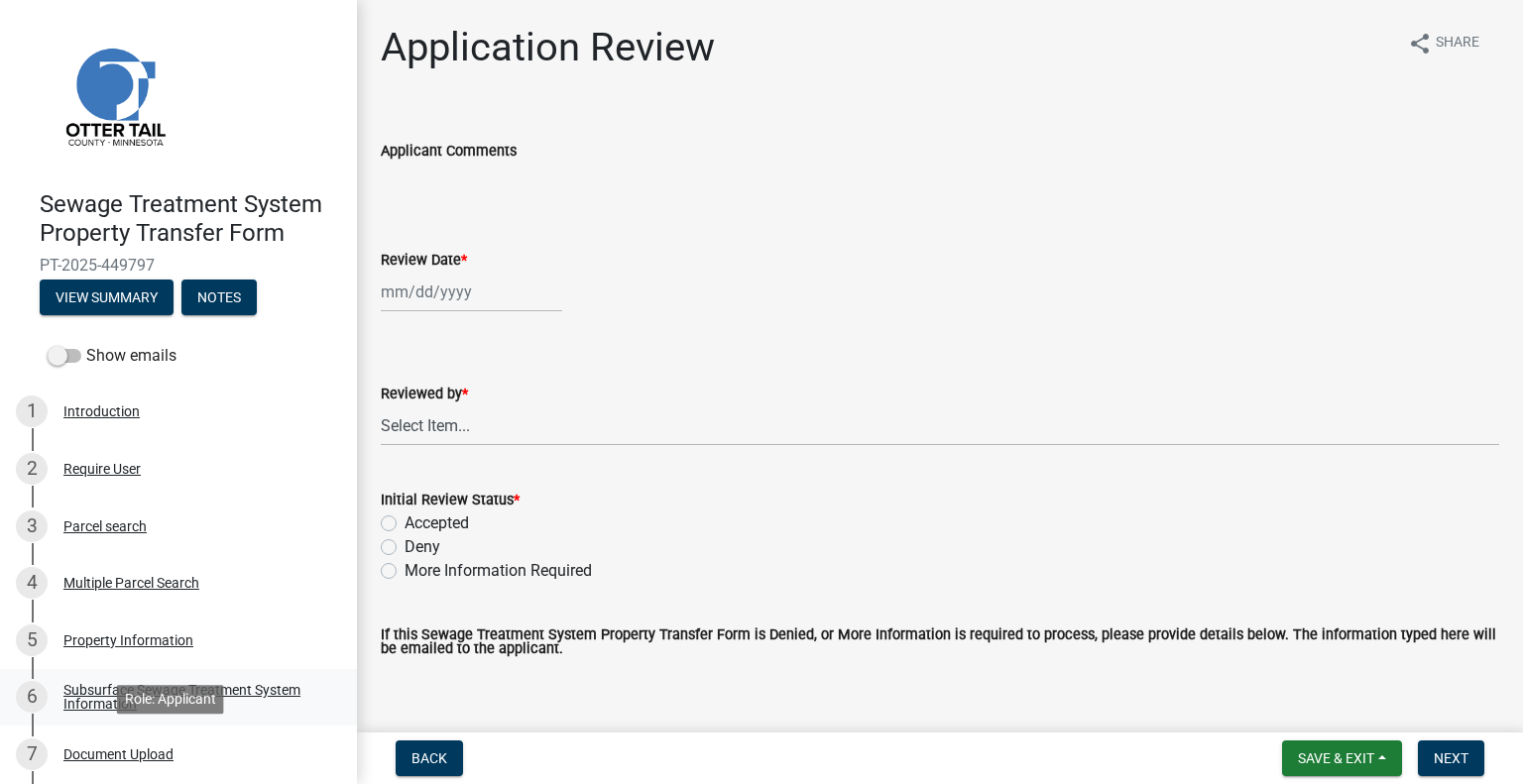 click on "Subsurface Sewage Treatment System Information" at bounding box center (194, 697) 